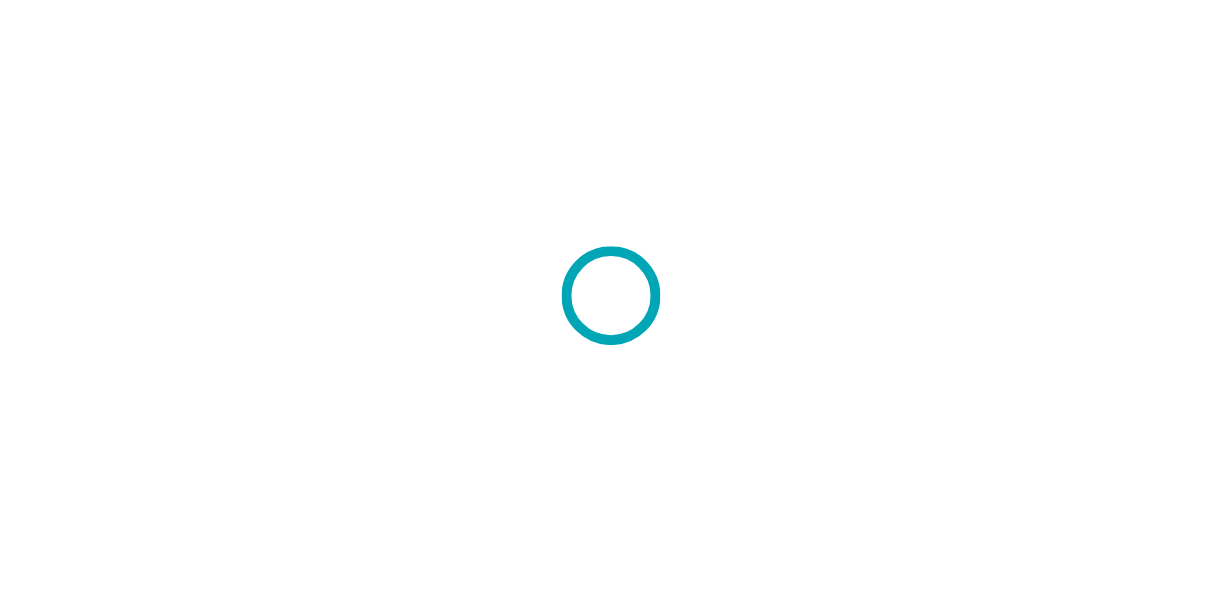 scroll, scrollTop: 0, scrollLeft: 0, axis: both 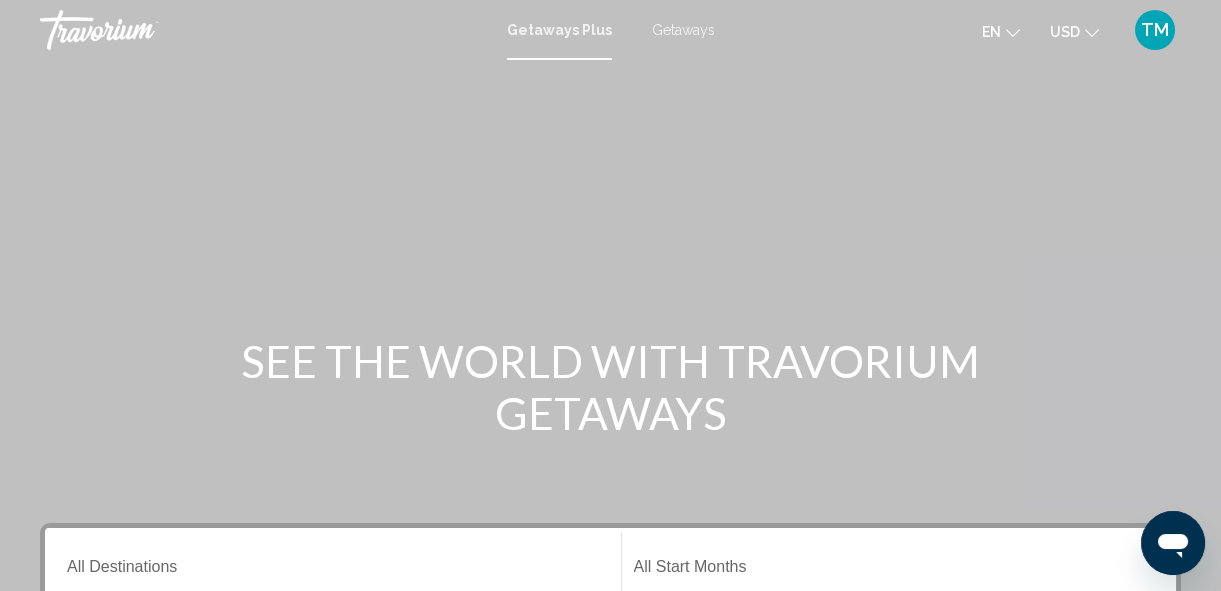 click on "Getaways" at bounding box center (683, 30) 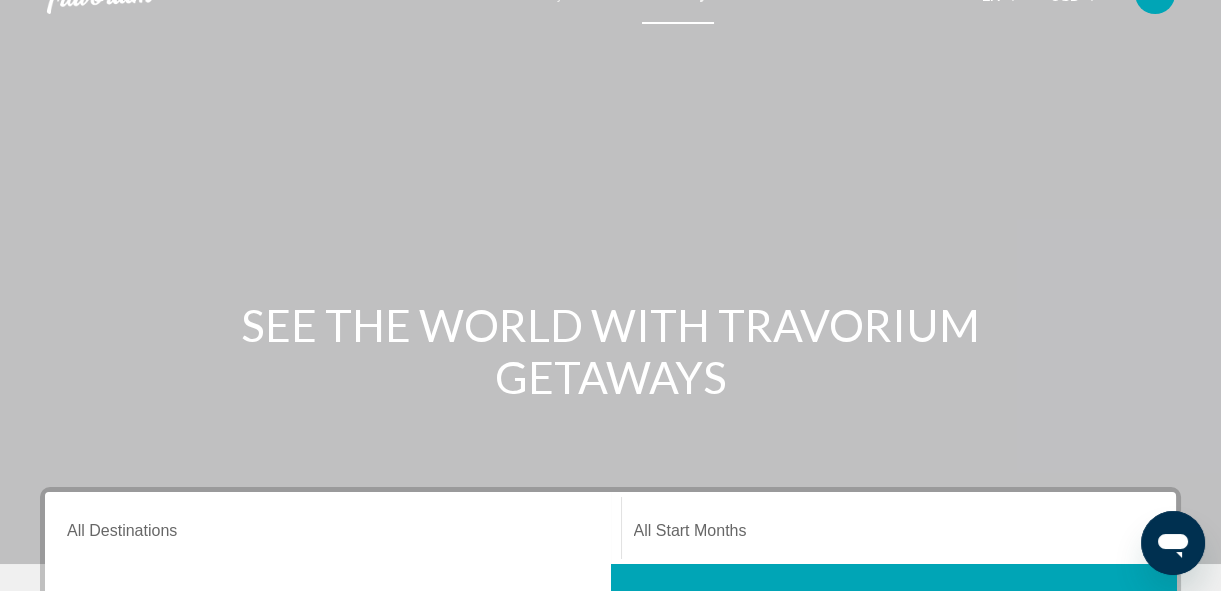 scroll, scrollTop: 55, scrollLeft: 0, axis: vertical 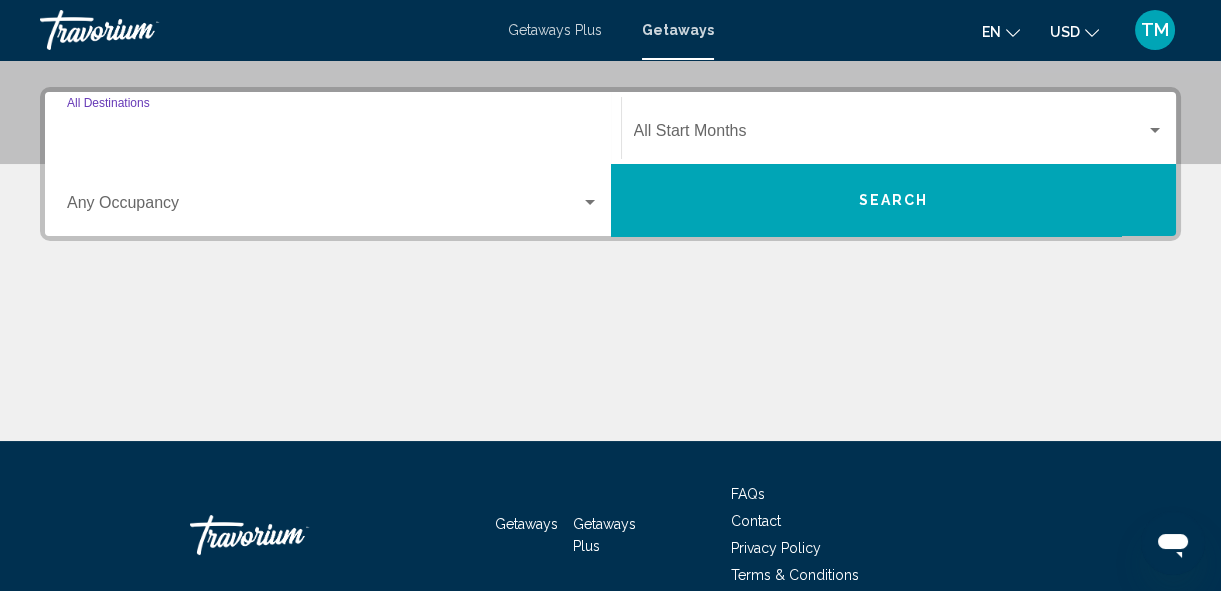click on "Destination All Destinations" at bounding box center [333, 135] 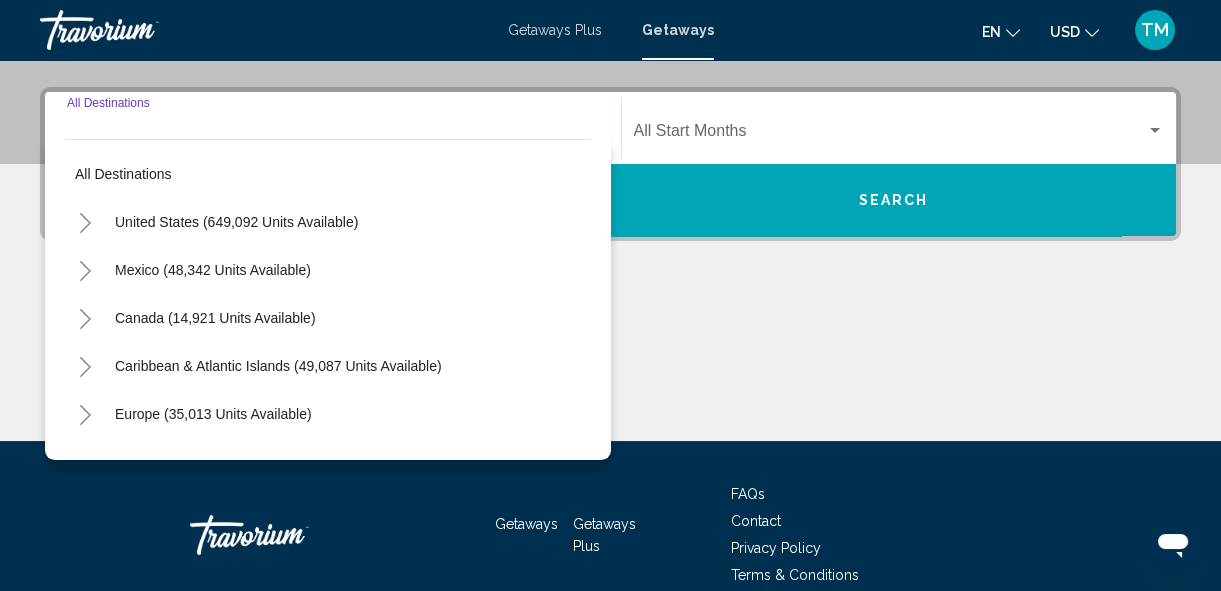 scroll, scrollTop: 457, scrollLeft: 0, axis: vertical 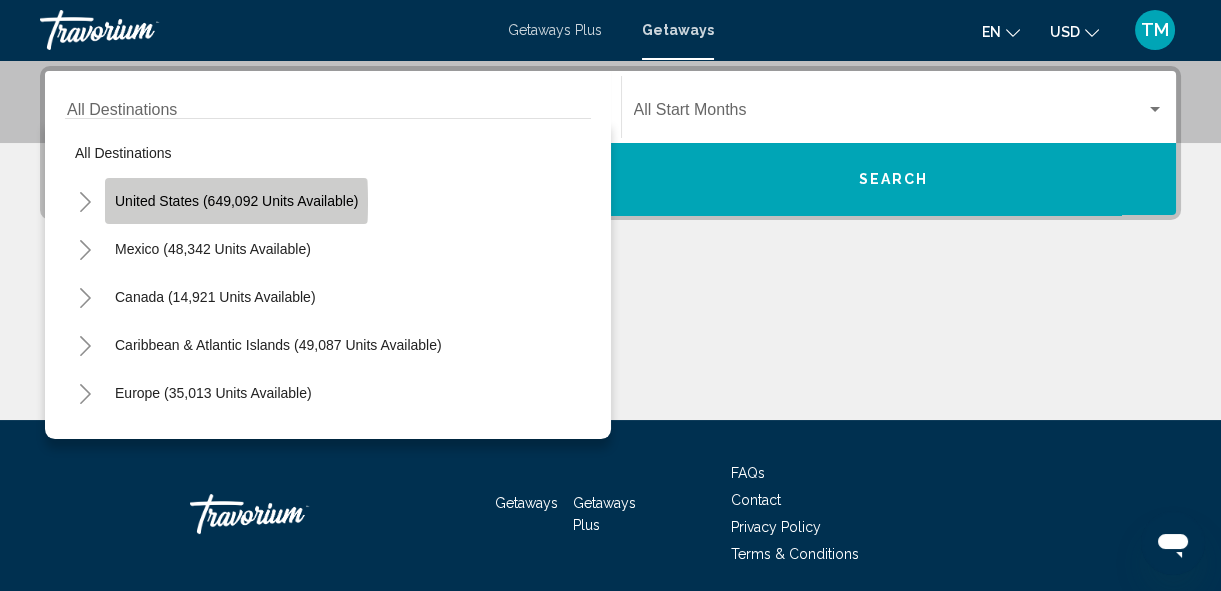 click on "United States (649,092 units available)" 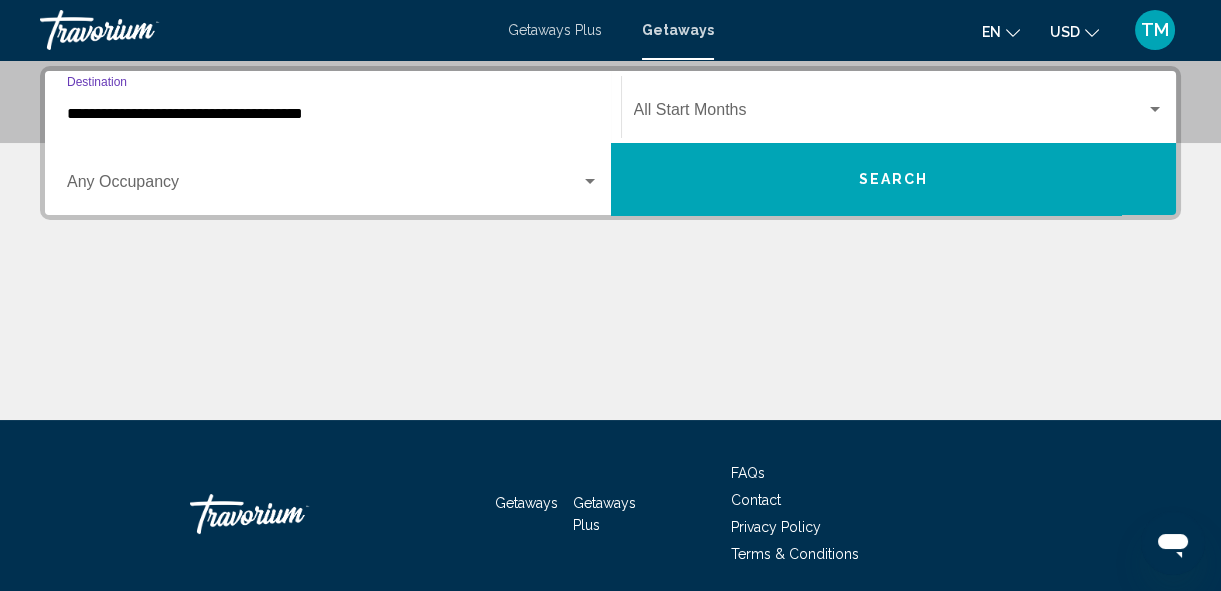 click on "**********" at bounding box center (333, 114) 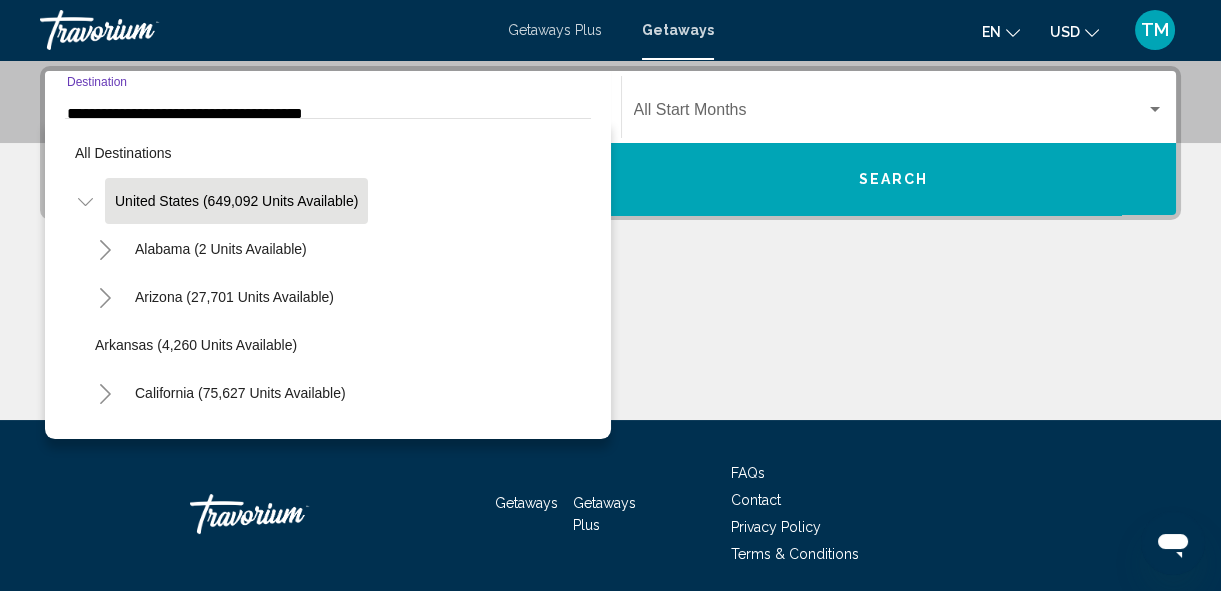 scroll, scrollTop: 361, scrollLeft: 0, axis: vertical 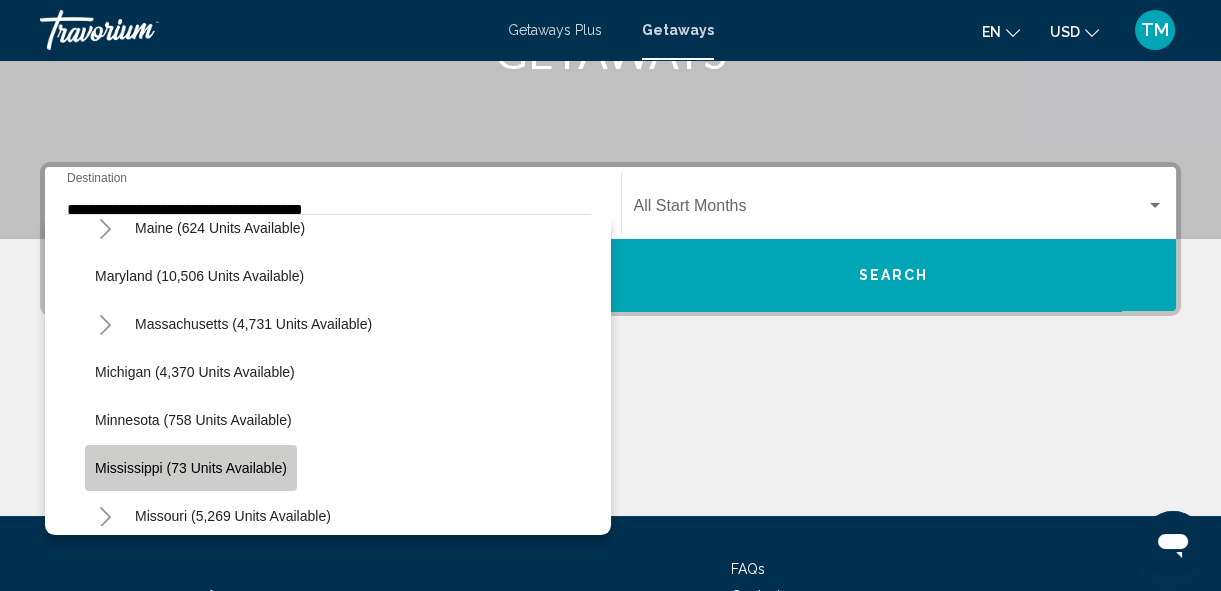 click on "Mississippi (73 units available)" 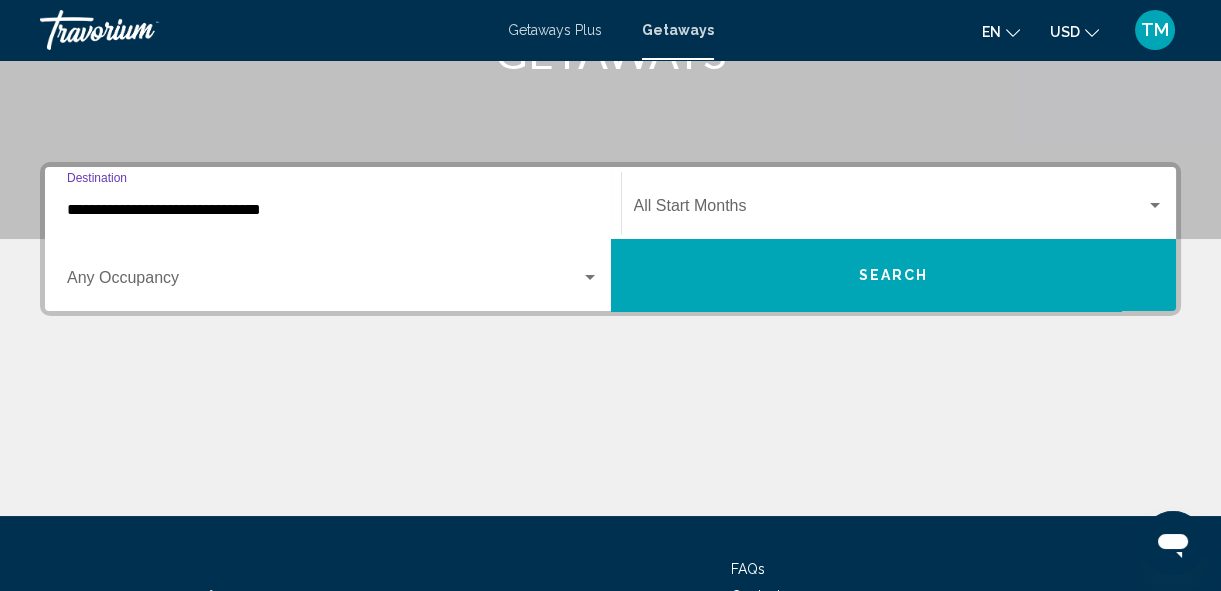 scroll, scrollTop: 457, scrollLeft: 0, axis: vertical 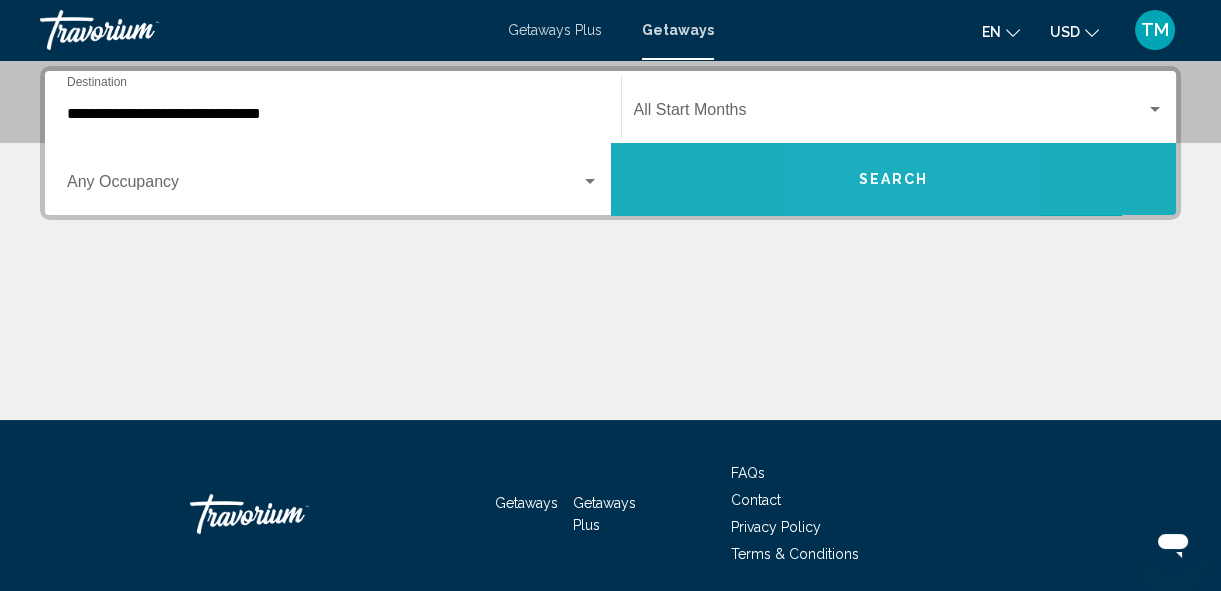 click on "Search" at bounding box center [894, 179] 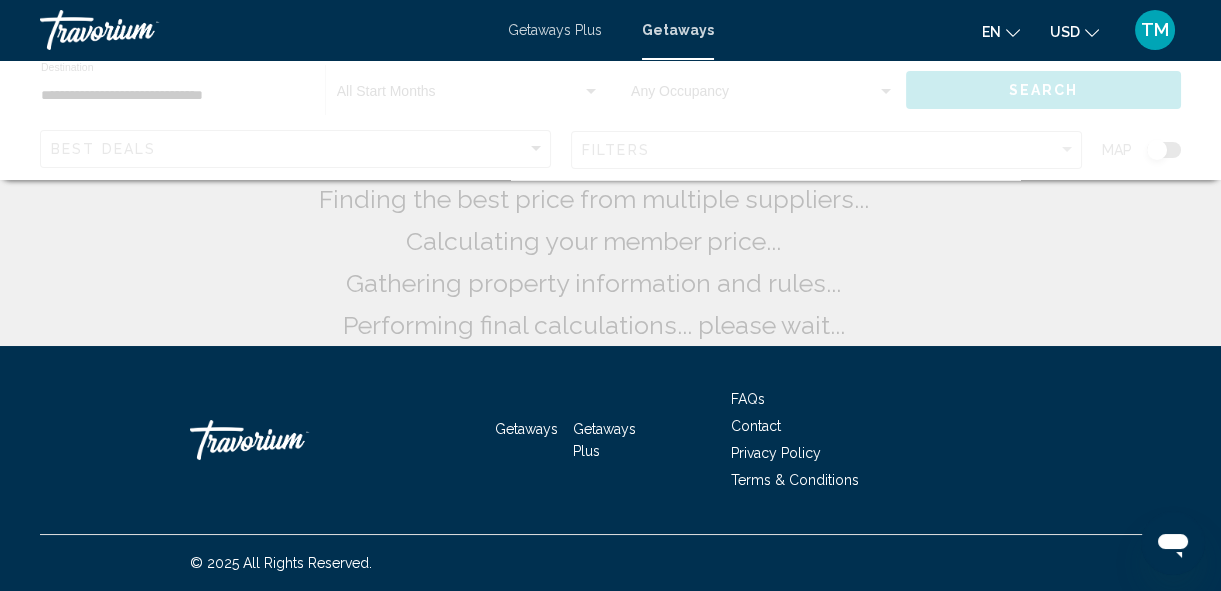 scroll, scrollTop: 0, scrollLeft: 0, axis: both 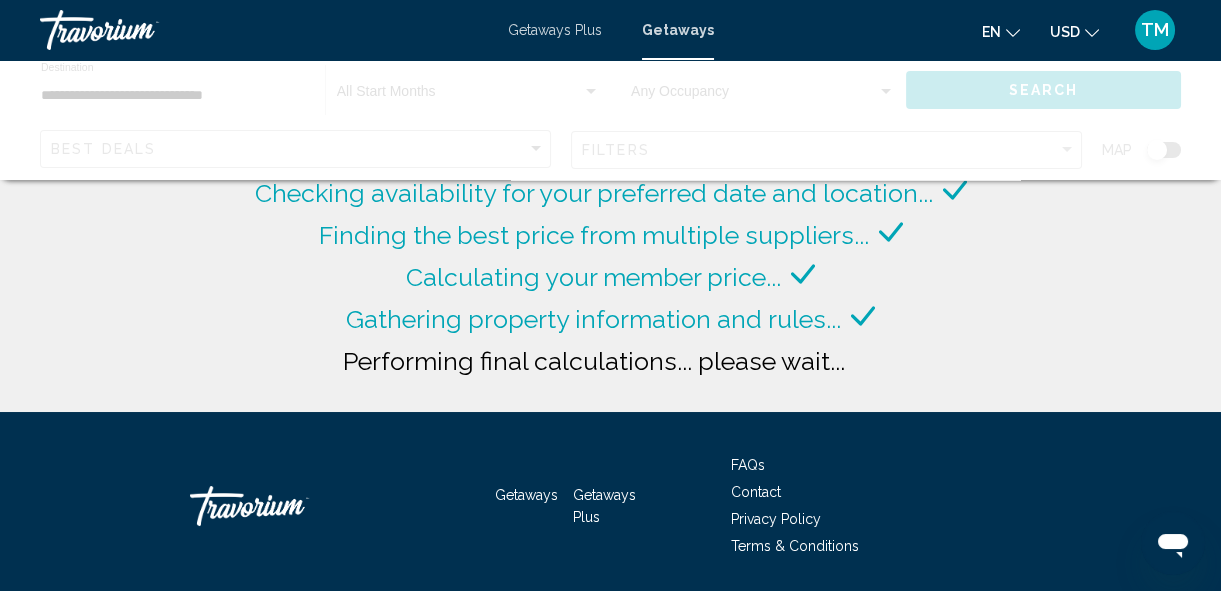 click on "Searching thousands of resorts...
Checking availability for your preferred date and location...
Finding the best price from multiple suppliers...
Calculating your member price...
Gathering property information and rules...
Performing final calculations... please wait..." 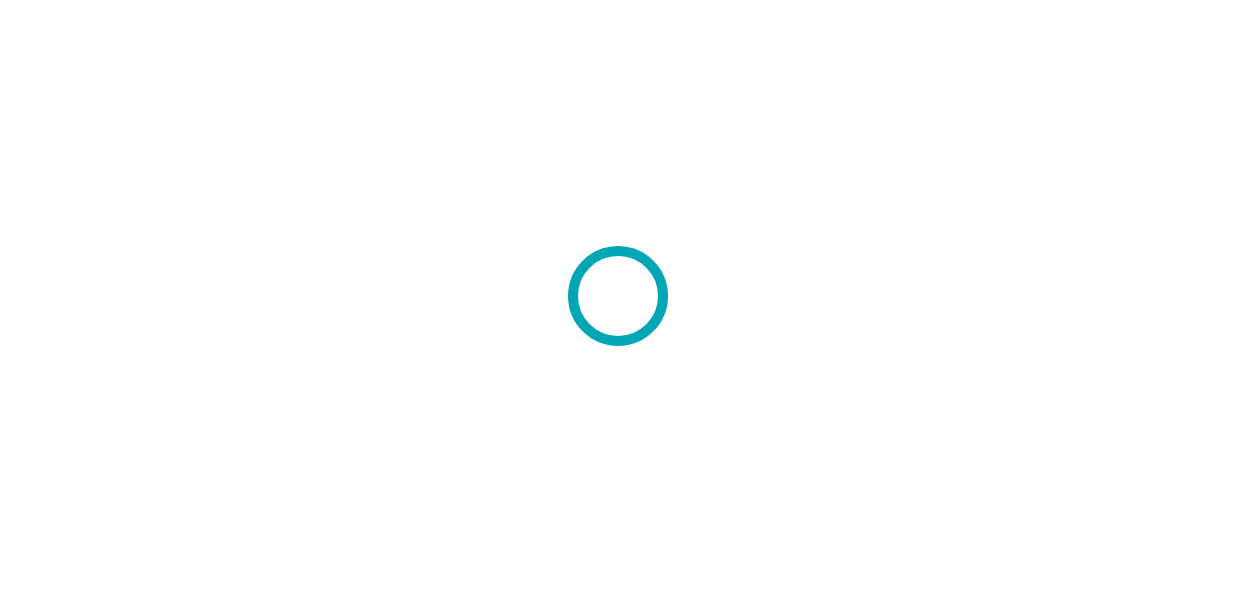 scroll, scrollTop: 0, scrollLeft: 0, axis: both 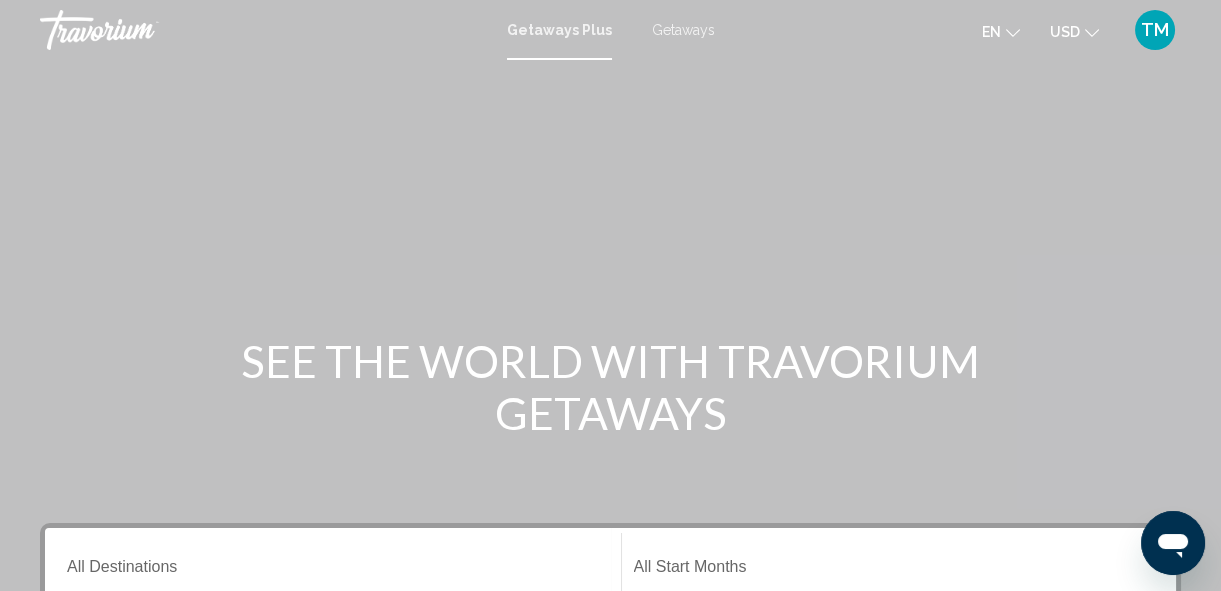 click on "Getaways" at bounding box center [683, 30] 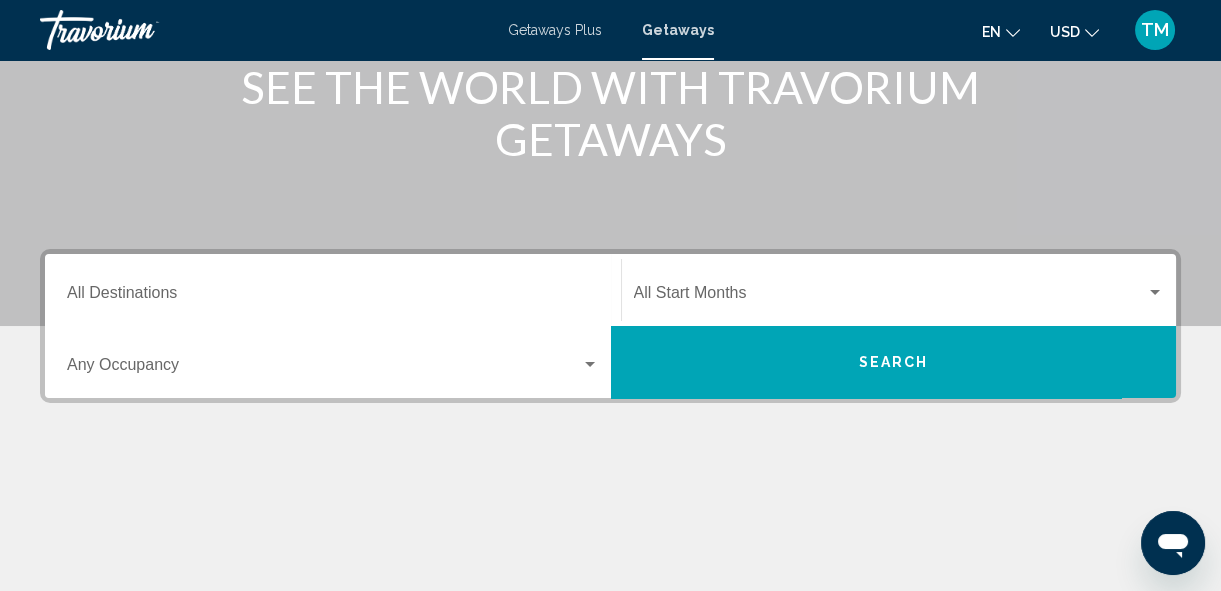 scroll, scrollTop: 290, scrollLeft: 0, axis: vertical 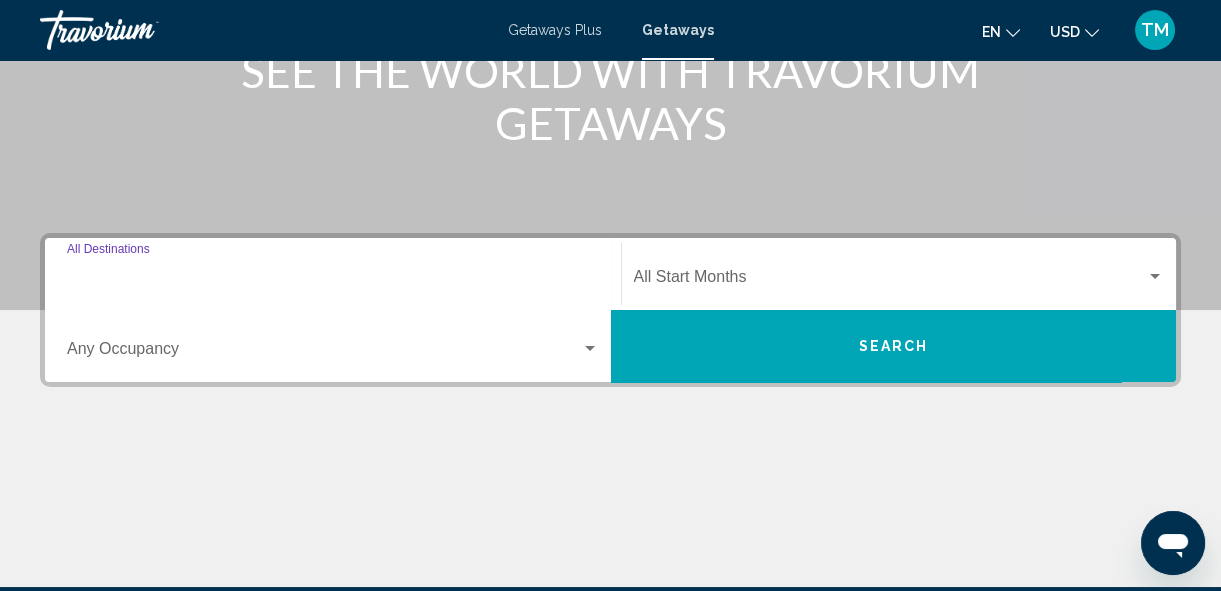 click on "Destination All Destinations" at bounding box center [333, 281] 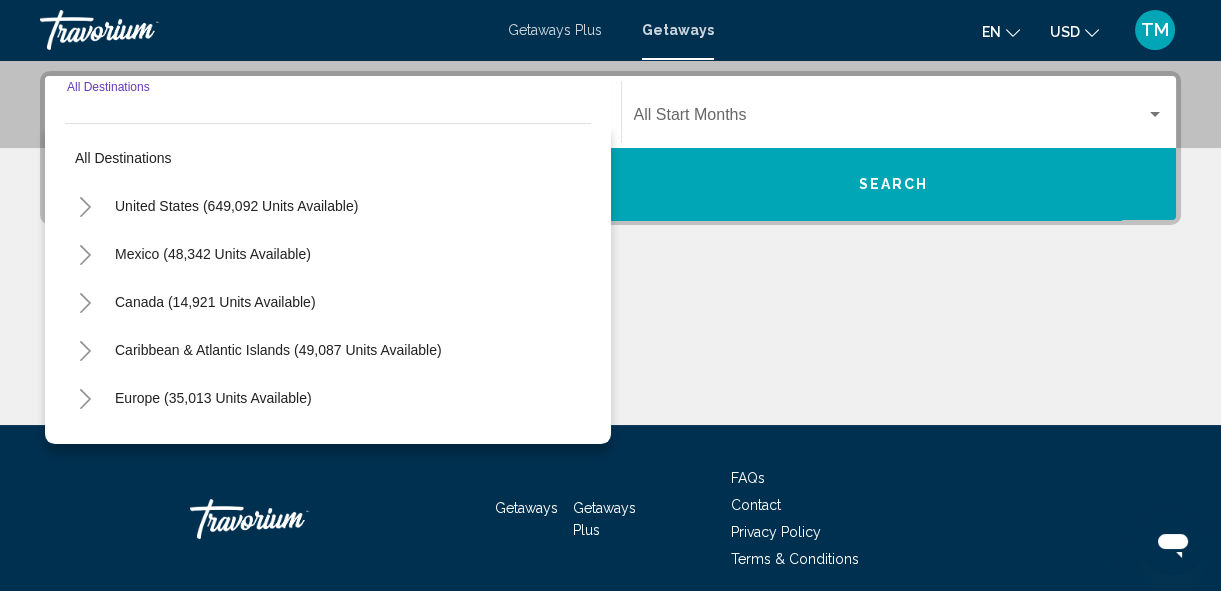 scroll, scrollTop: 457, scrollLeft: 0, axis: vertical 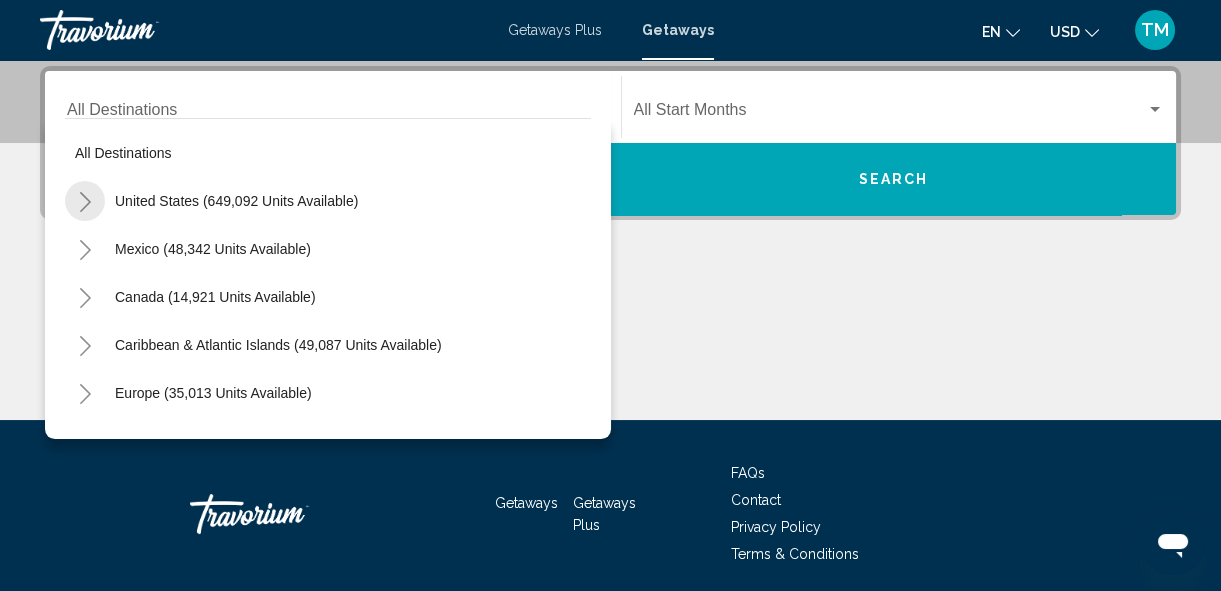 click 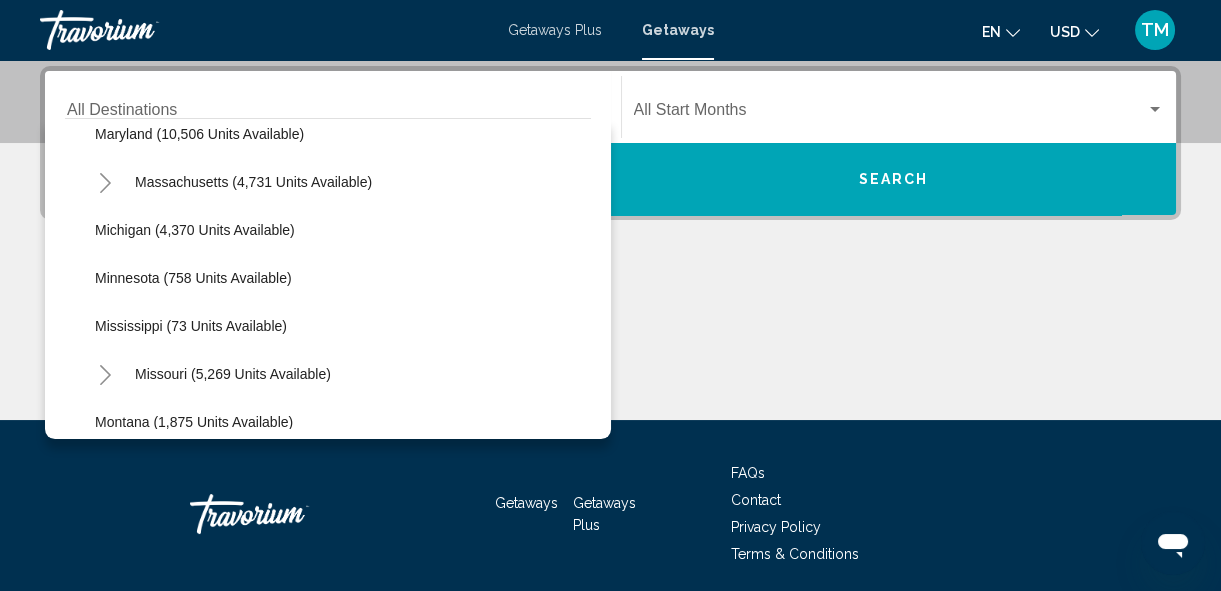 scroll, scrollTop: 945, scrollLeft: 0, axis: vertical 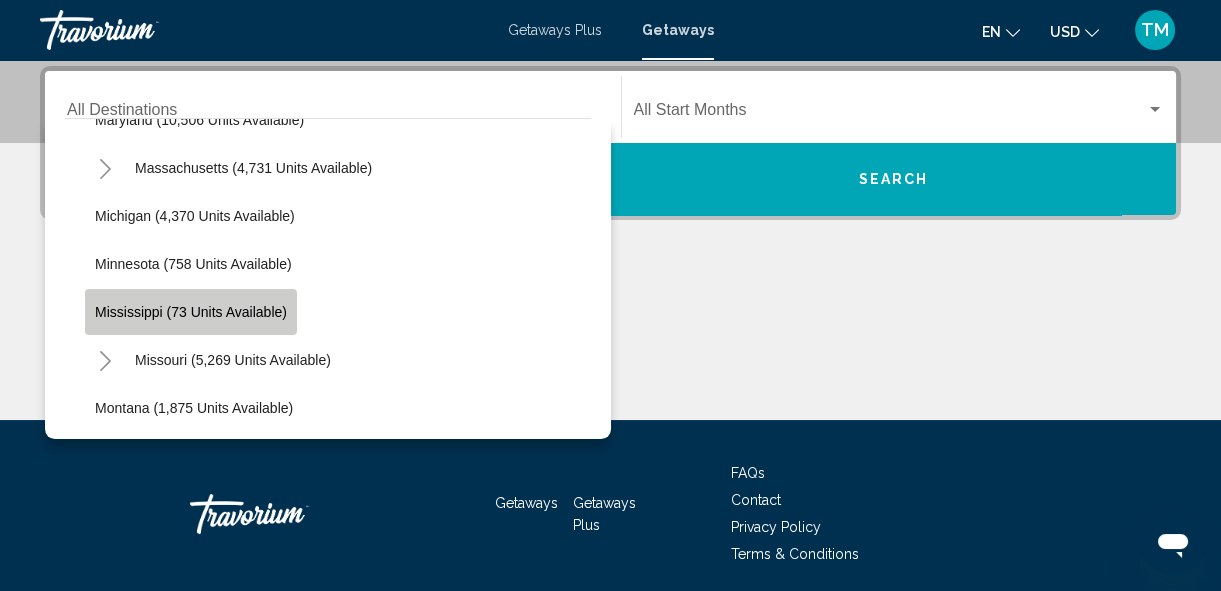 click on "Mississippi (73 units available)" 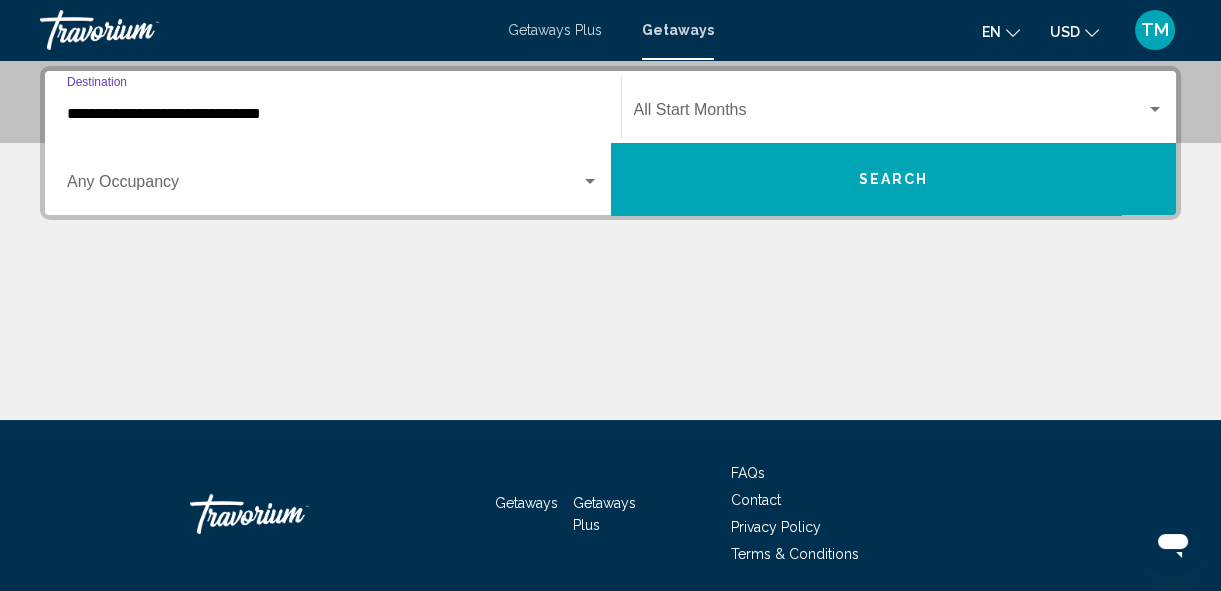 click on "Search" at bounding box center [893, 180] 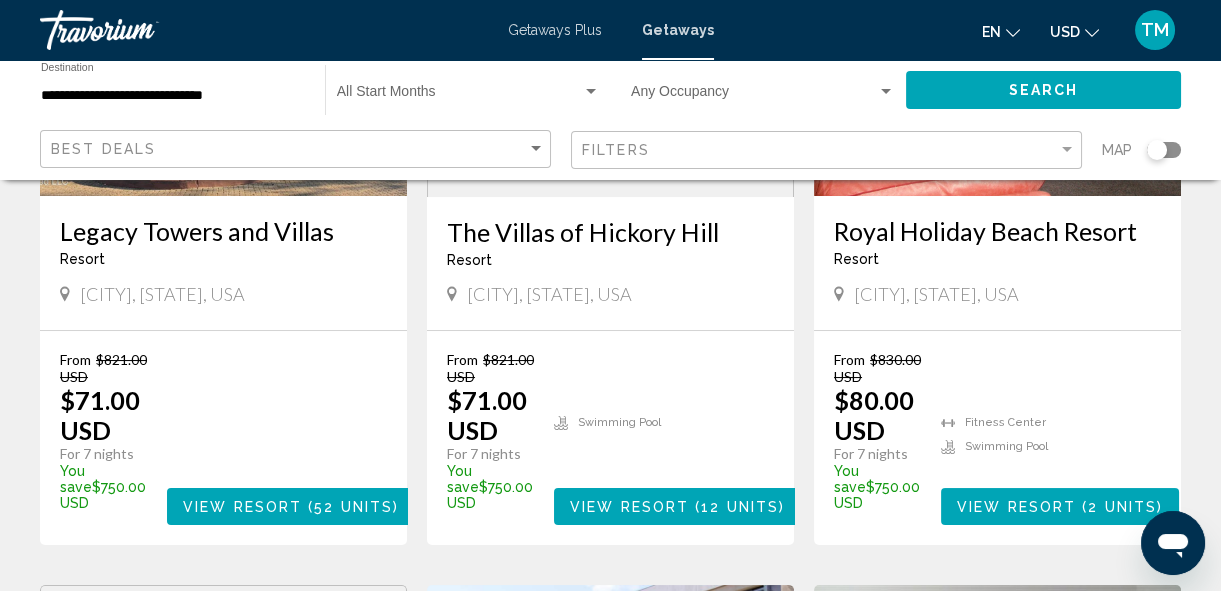 scroll, scrollTop: 402, scrollLeft: 0, axis: vertical 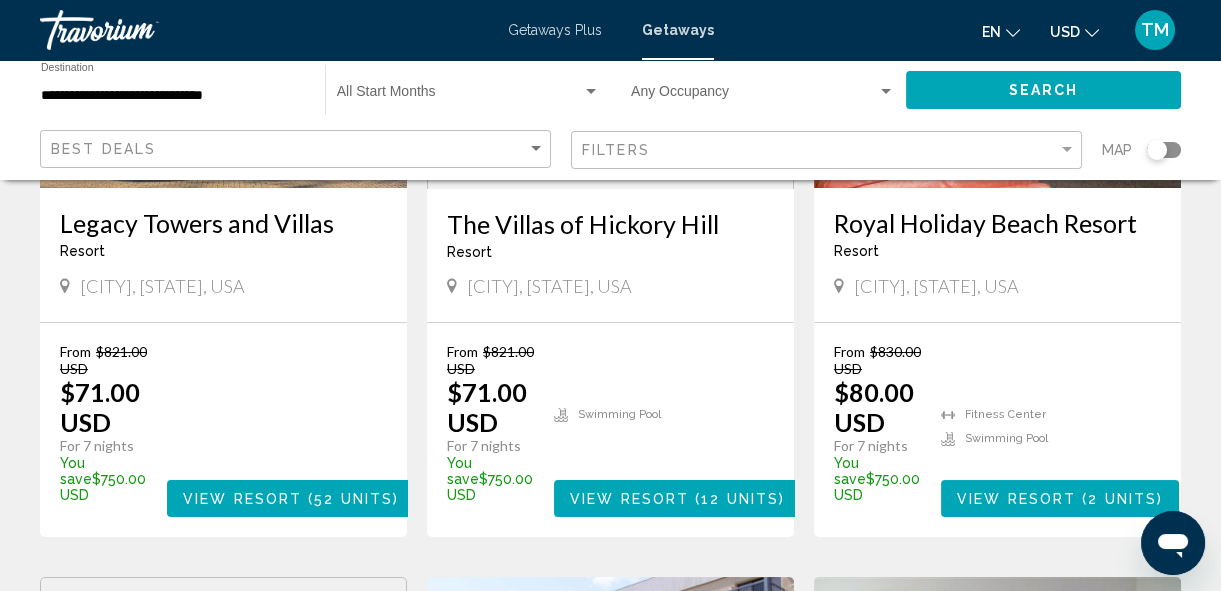 click on "View Resort" at bounding box center (242, 499) 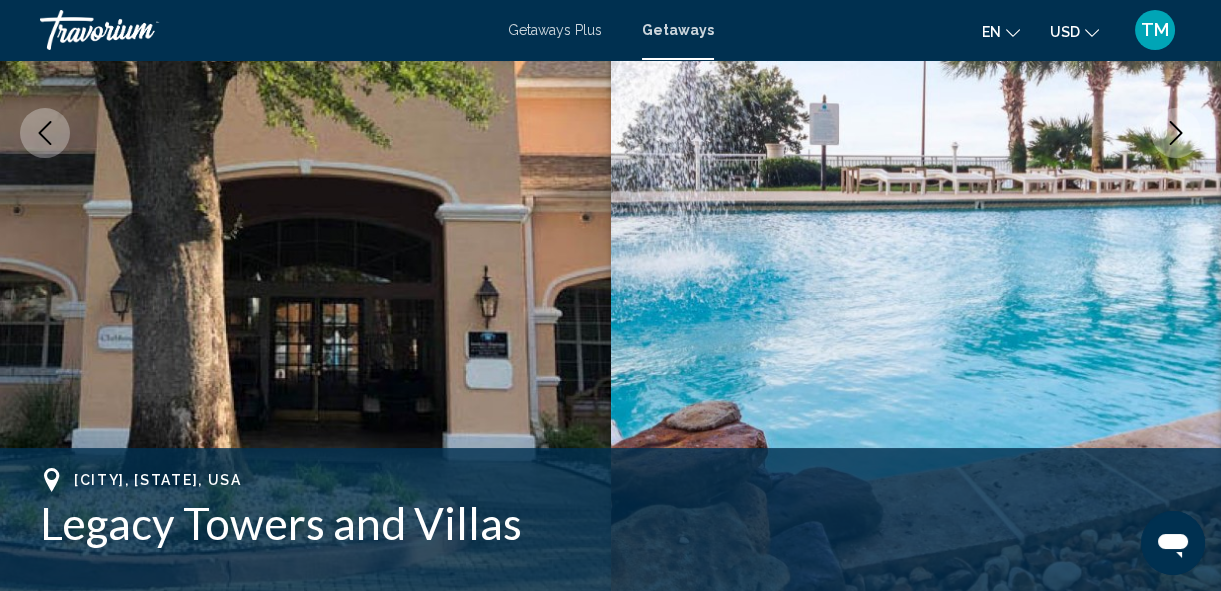 scroll, scrollTop: 239, scrollLeft: 0, axis: vertical 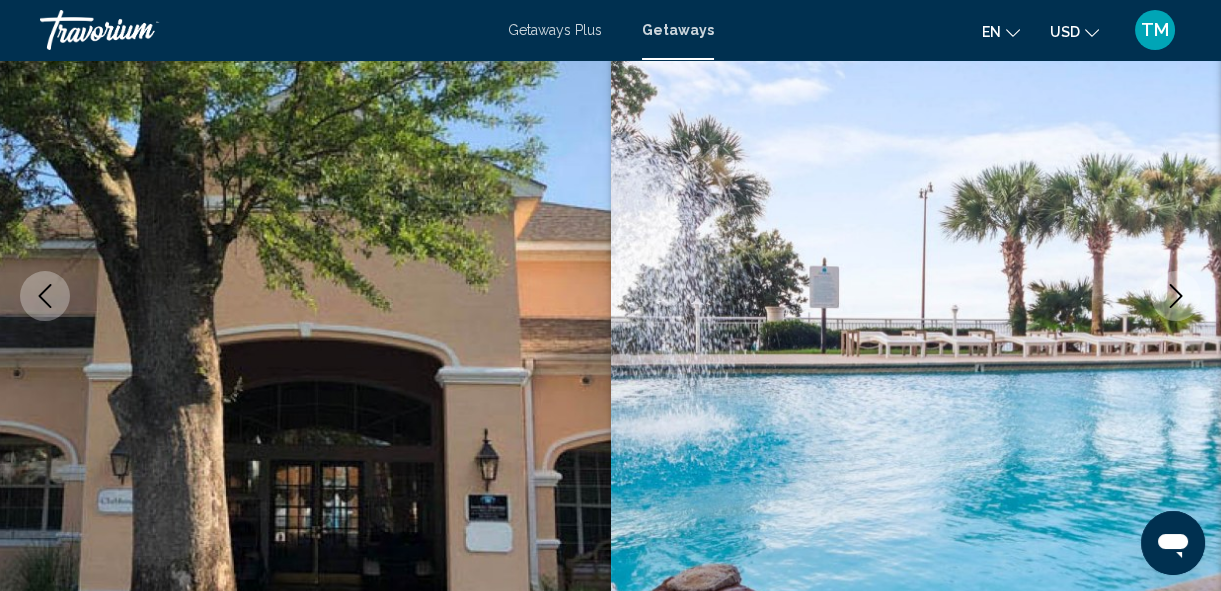 click 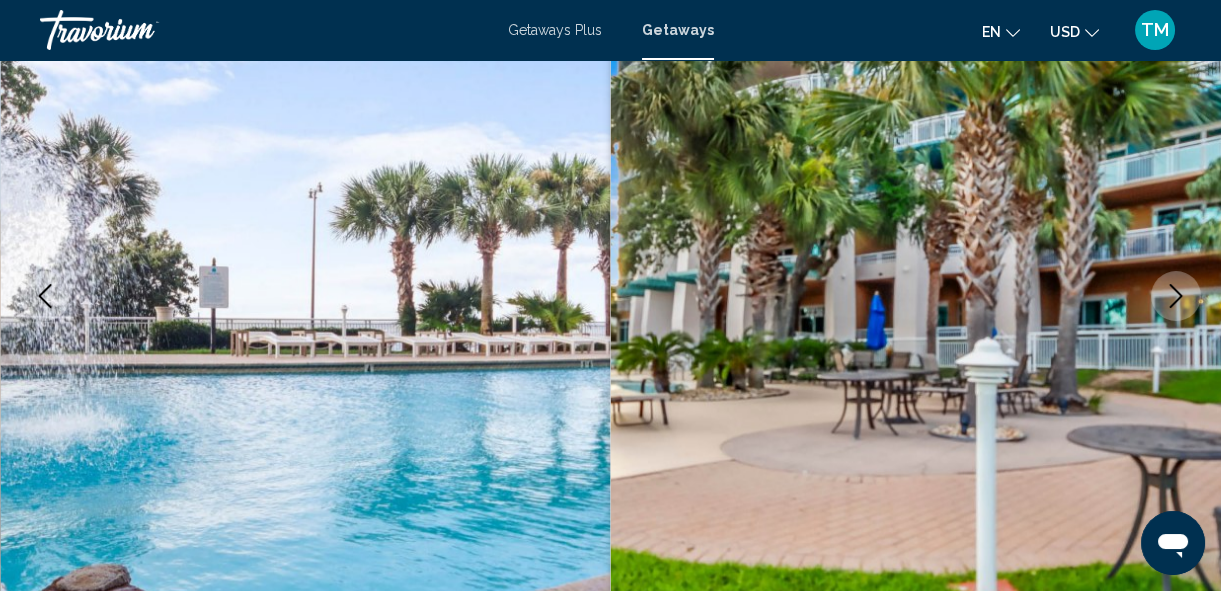 click 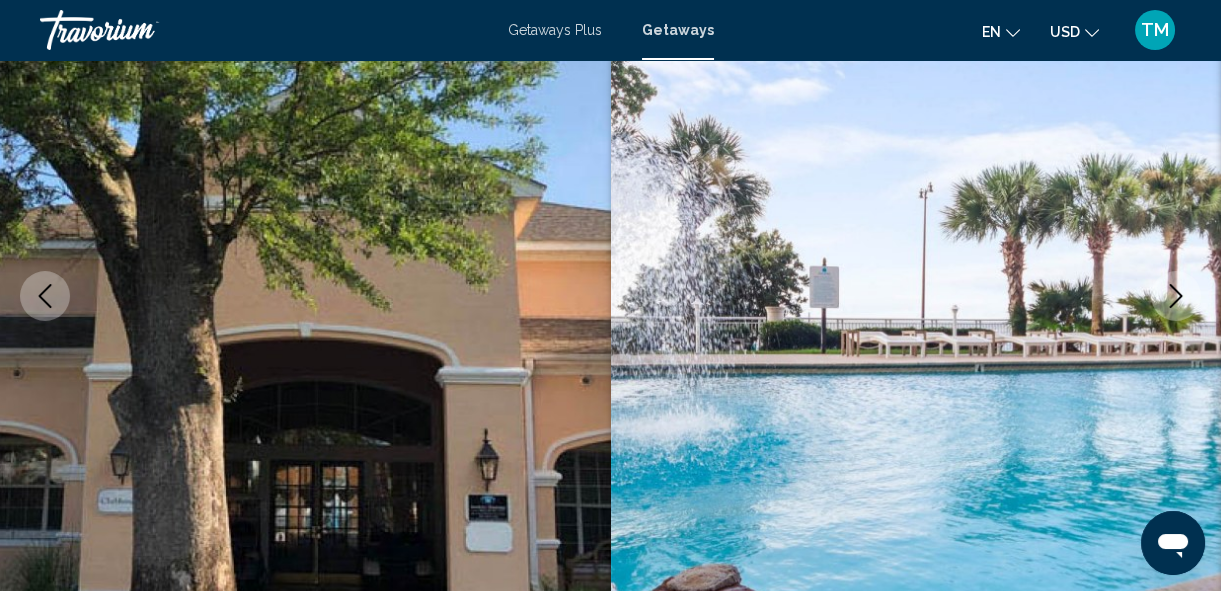 click 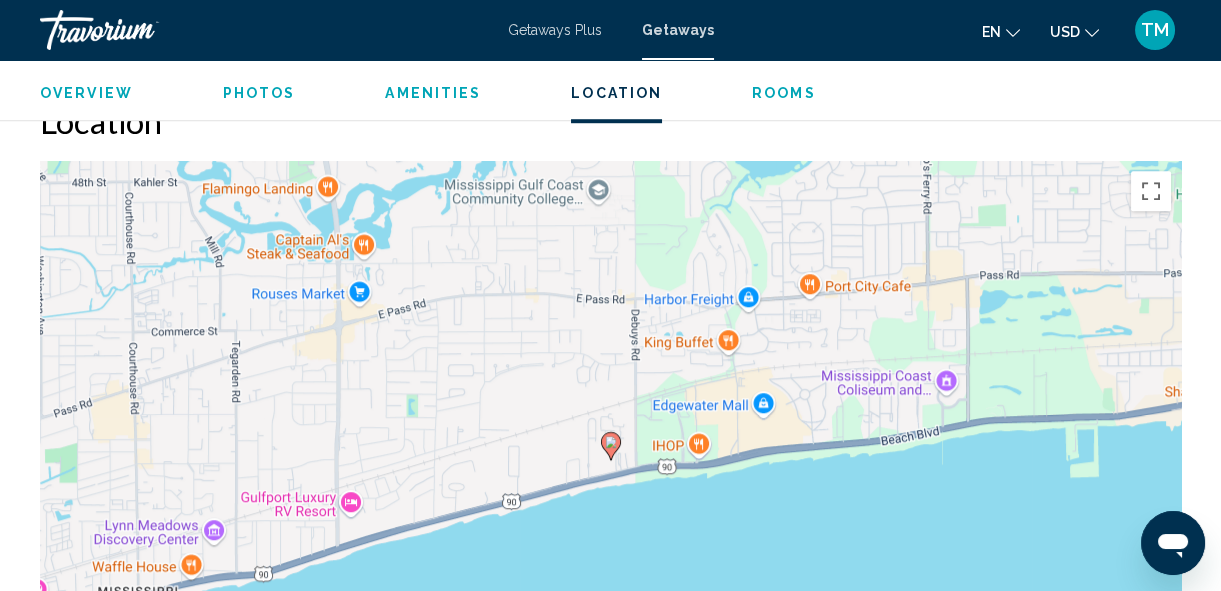 scroll, scrollTop: 2231, scrollLeft: 0, axis: vertical 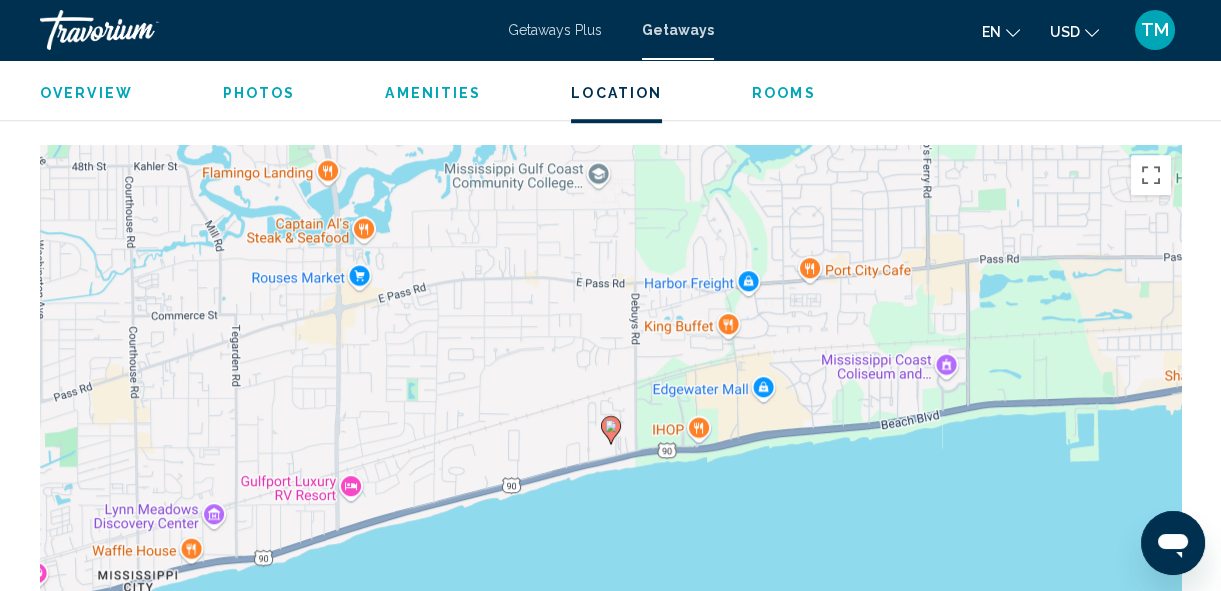 click 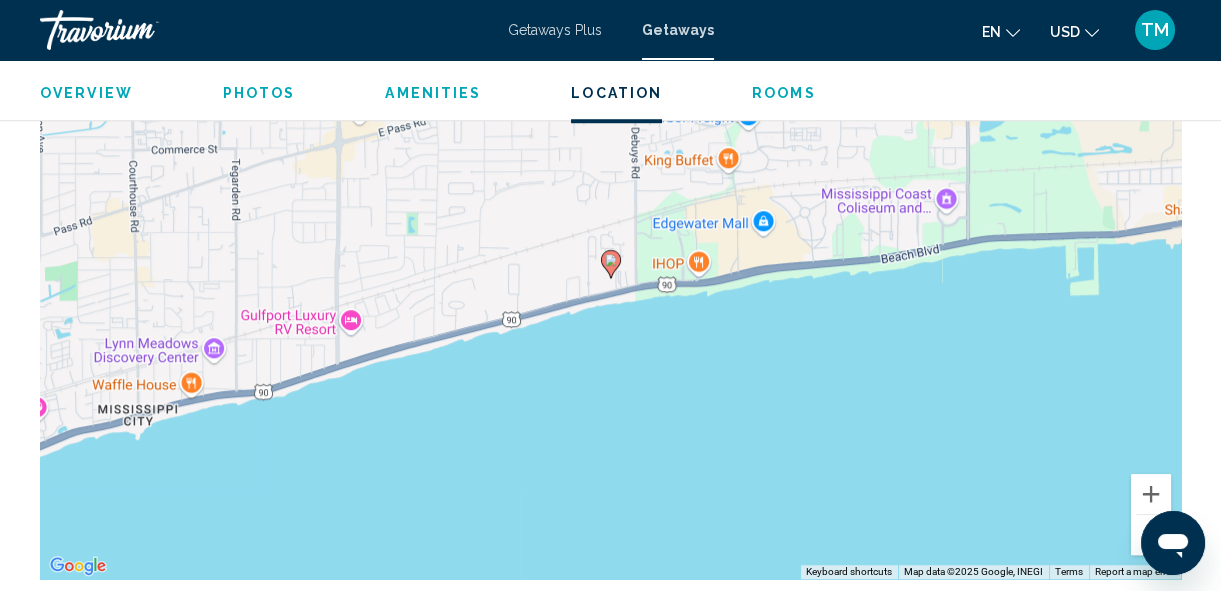 scroll, scrollTop: 2982, scrollLeft: 0, axis: vertical 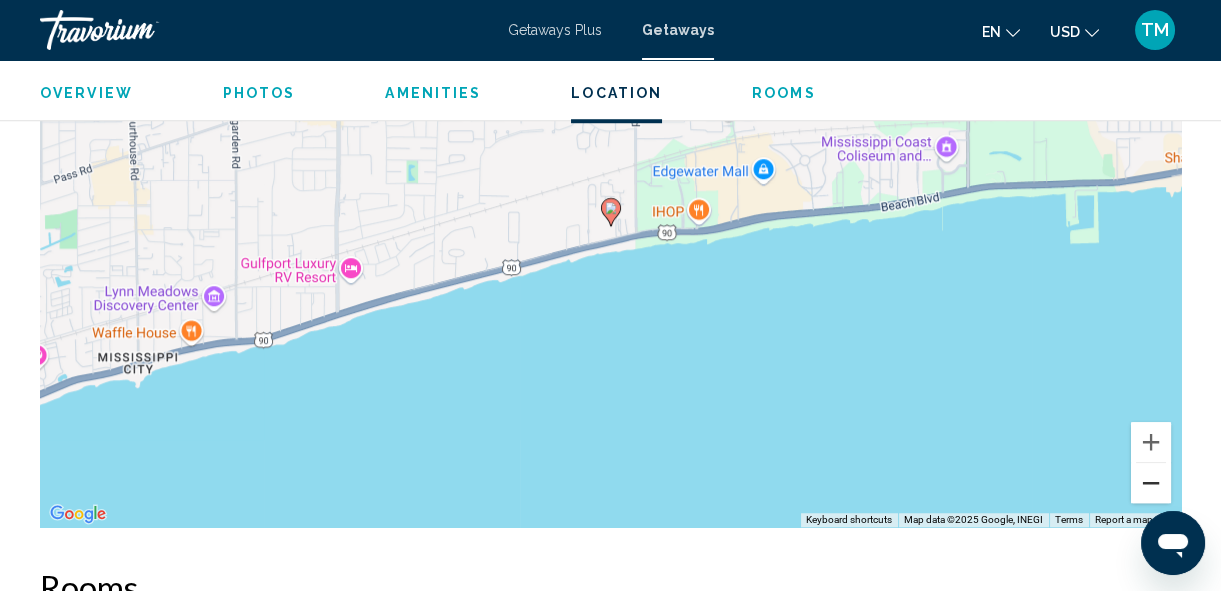 click at bounding box center (1151, 483) 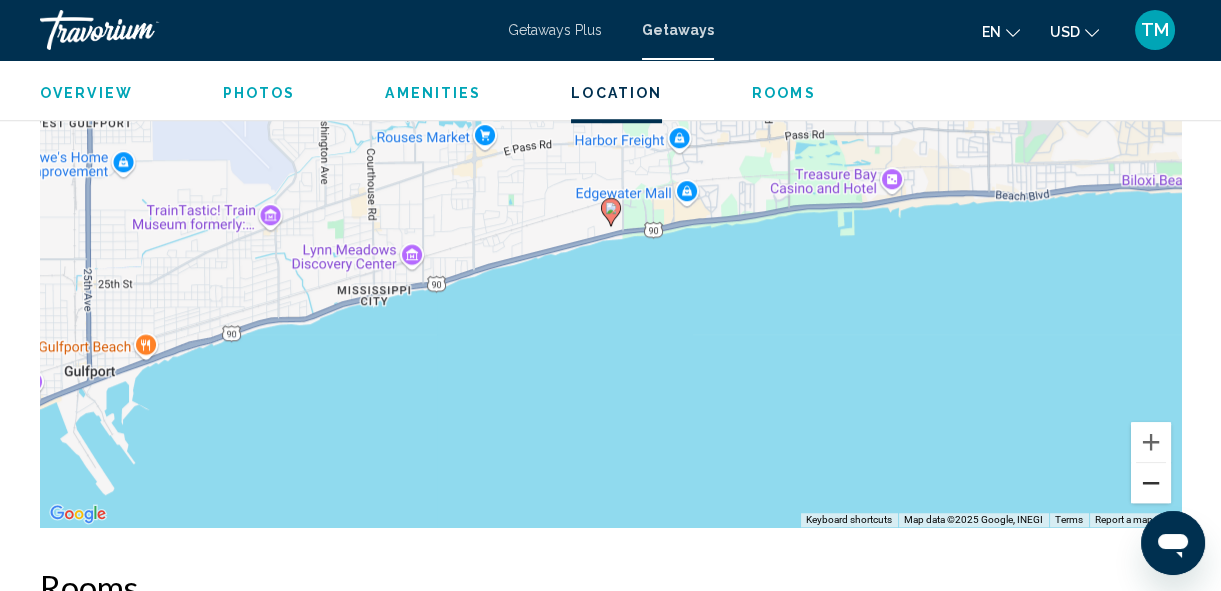 click at bounding box center [1151, 483] 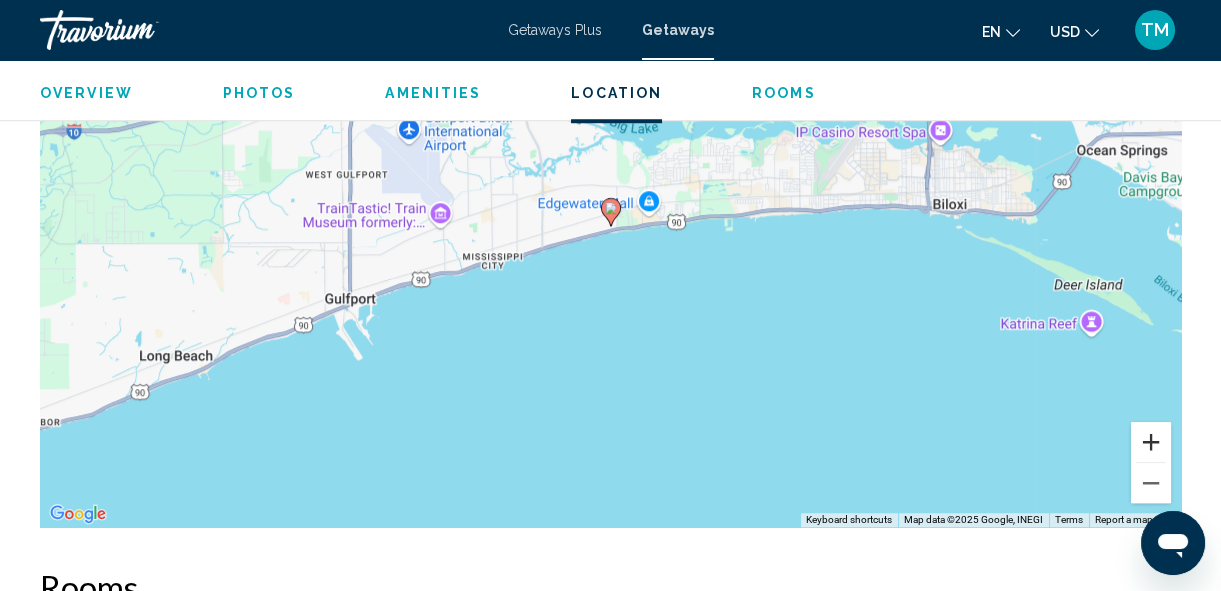 click at bounding box center (1151, 442) 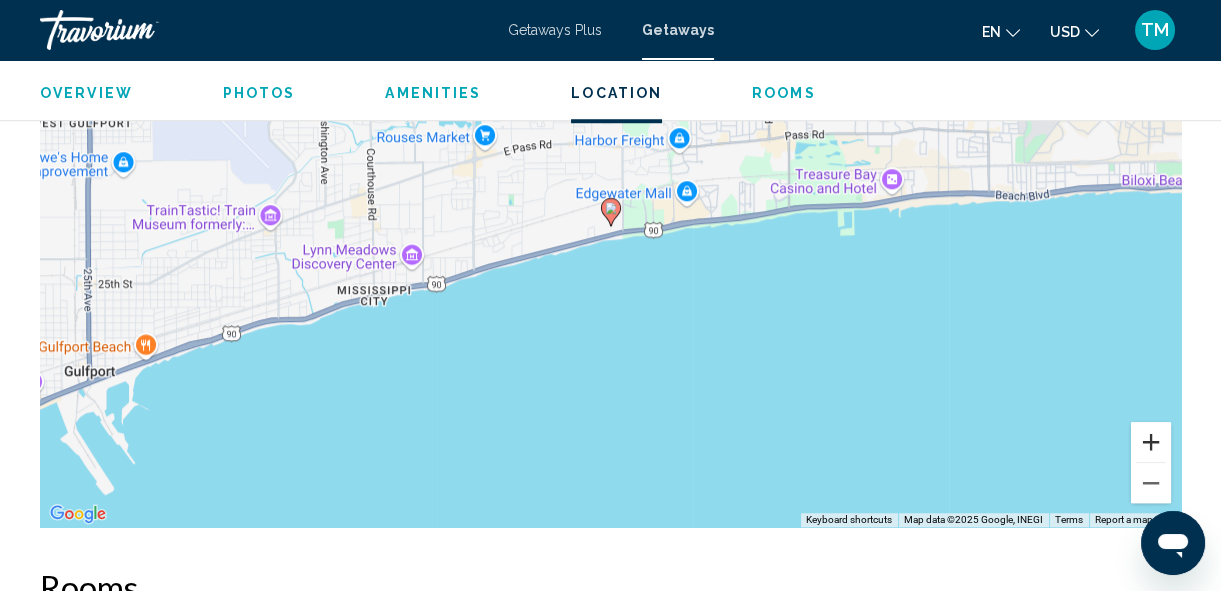 click at bounding box center [1151, 442] 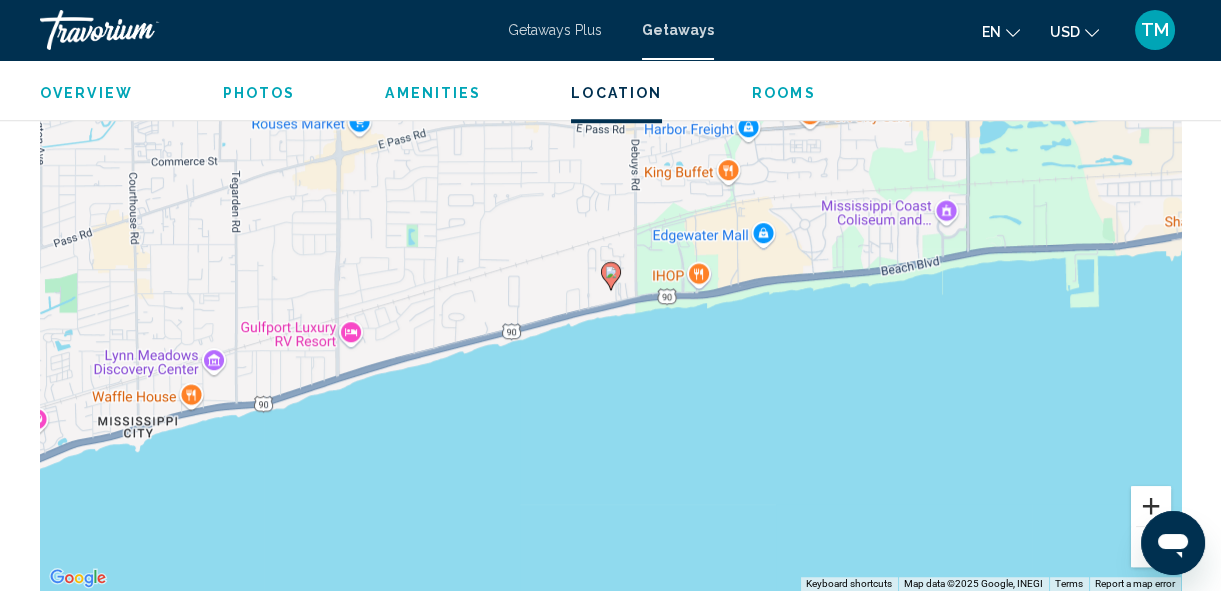 scroll, scrollTop: 2910, scrollLeft: 0, axis: vertical 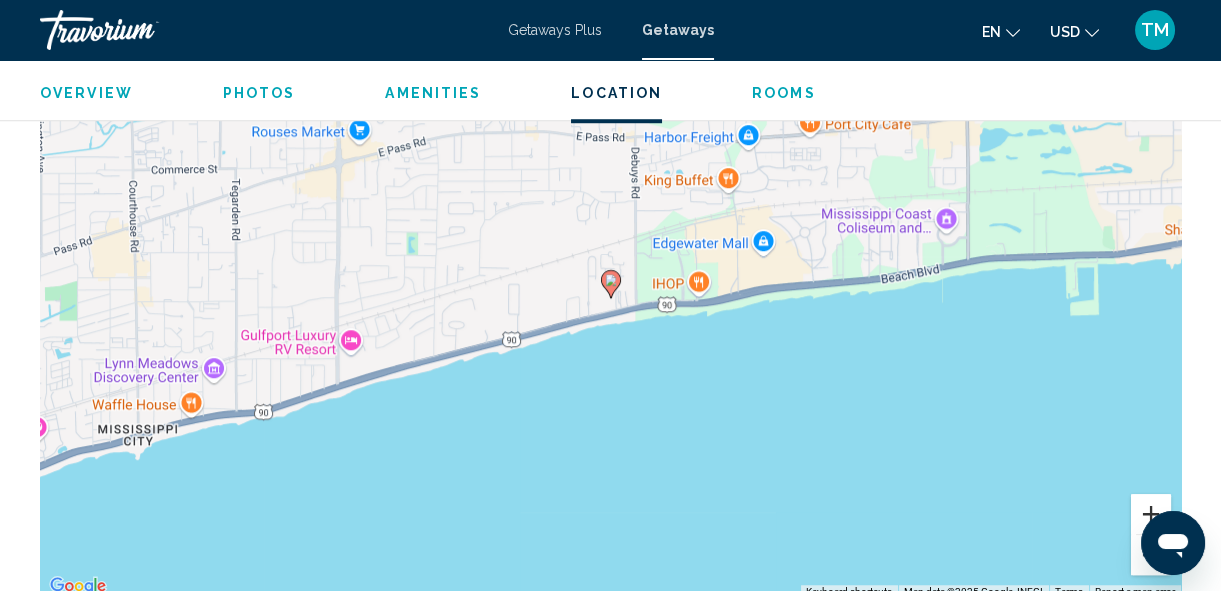 click at bounding box center [1151, 514] 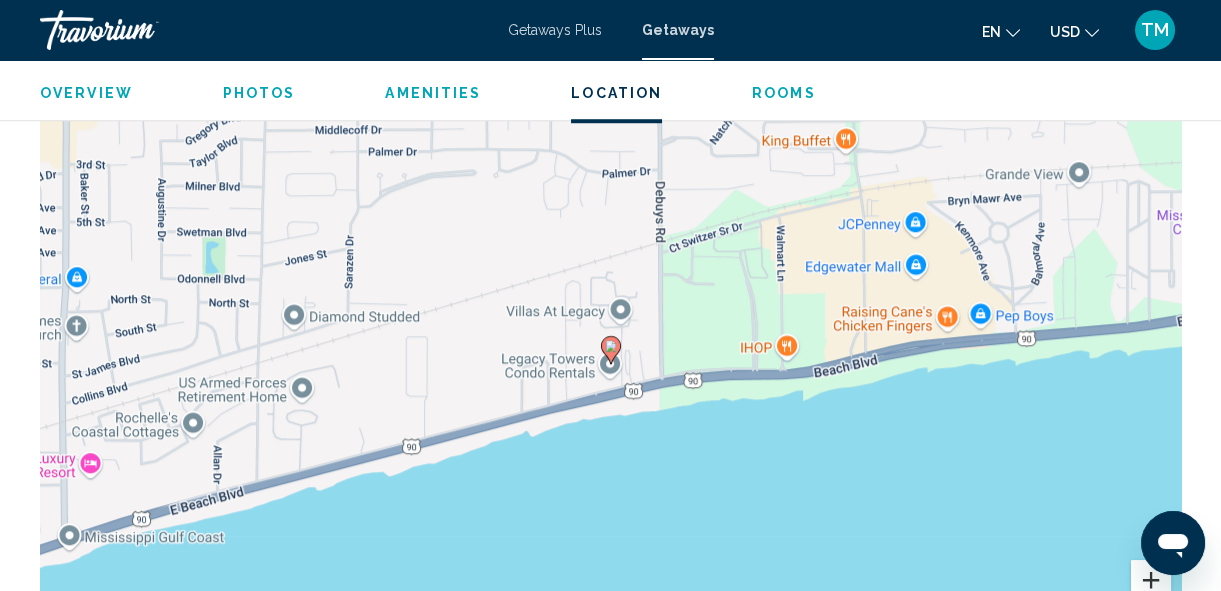 scroll, scrollTop: 2837, scrollLeft: 0, axis: vertical 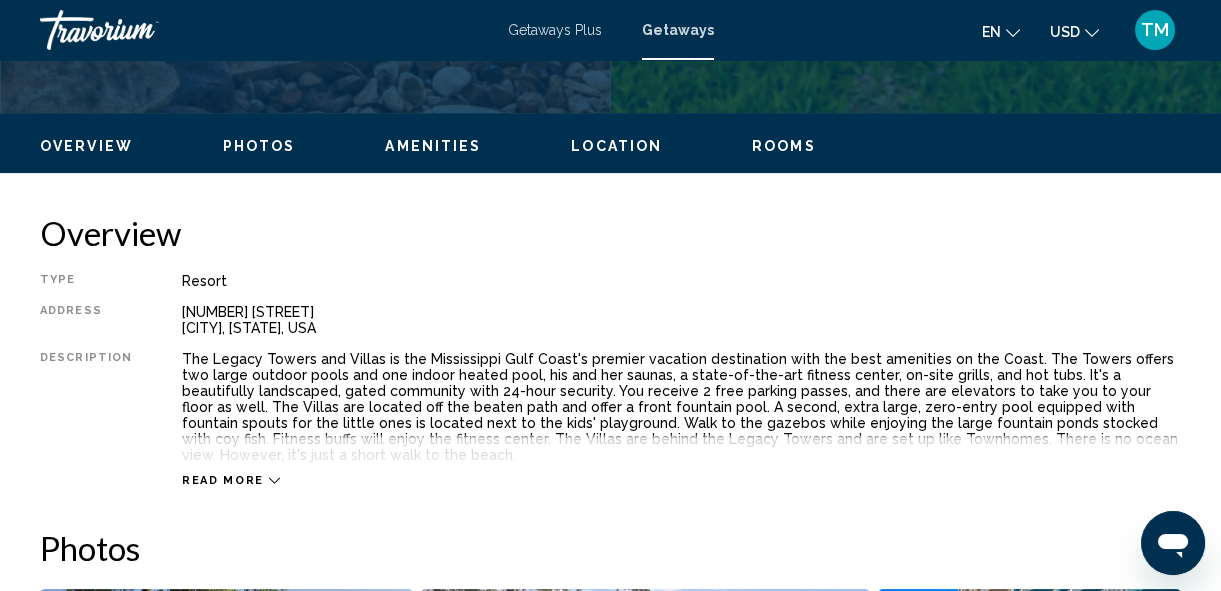 click 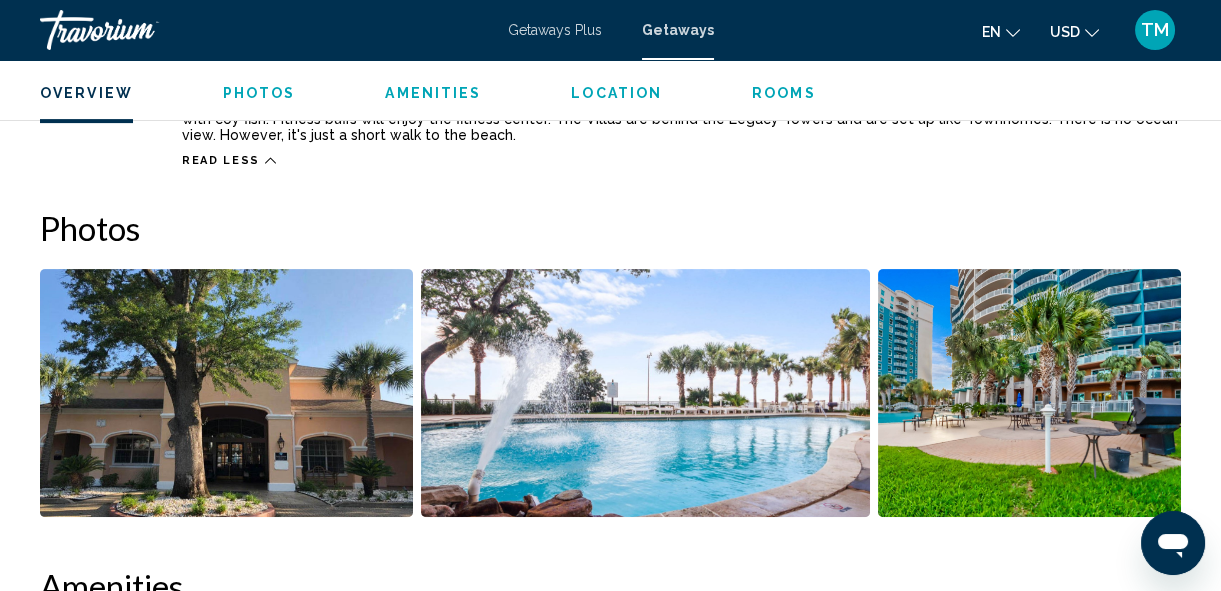 scroll, scrollTop: 1224, scrollLeft: 0, axis: vertical 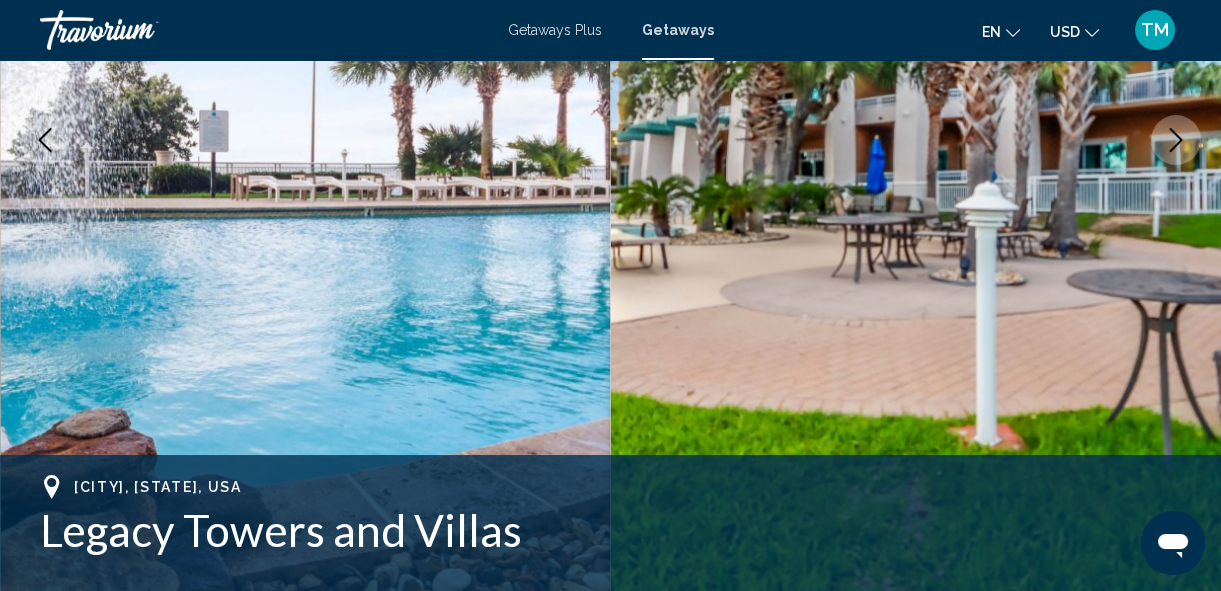 click on "TM" at bounding box center [1155, 30] 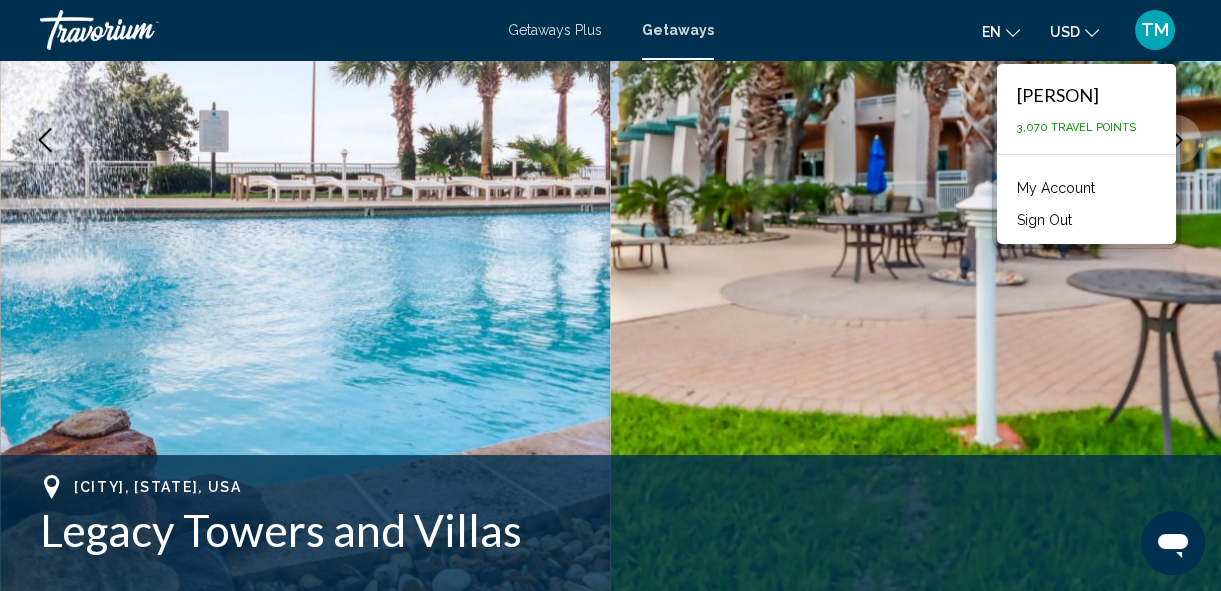 click at bounding box center [916, 140] 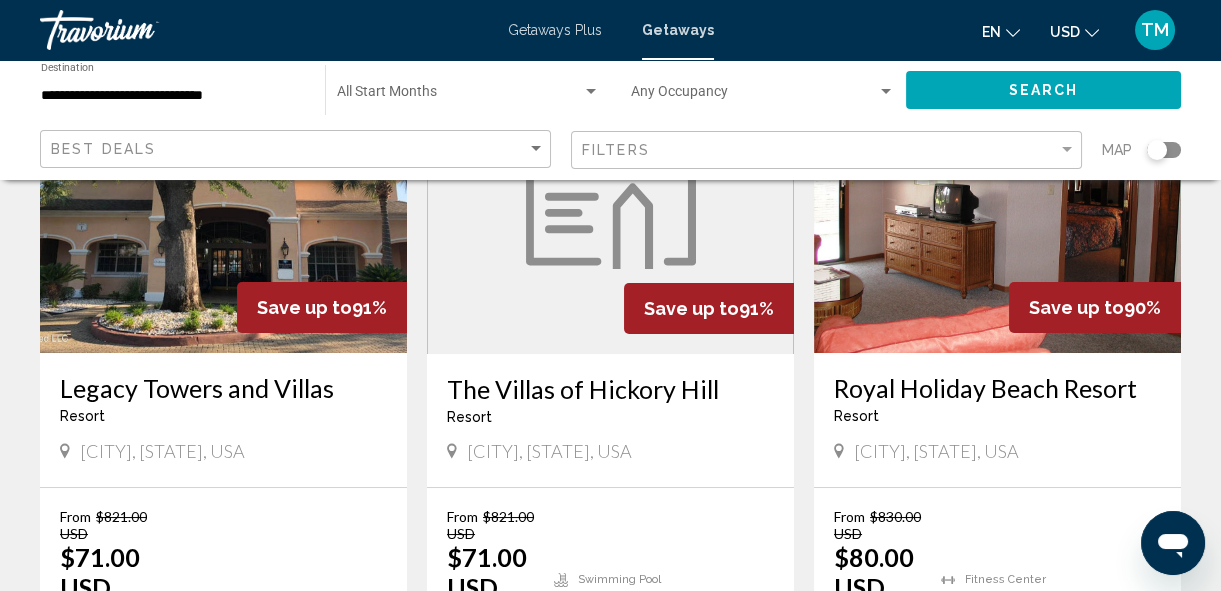 scroll, scrollTop: 254, scrollLeft: 0, axis: vertical 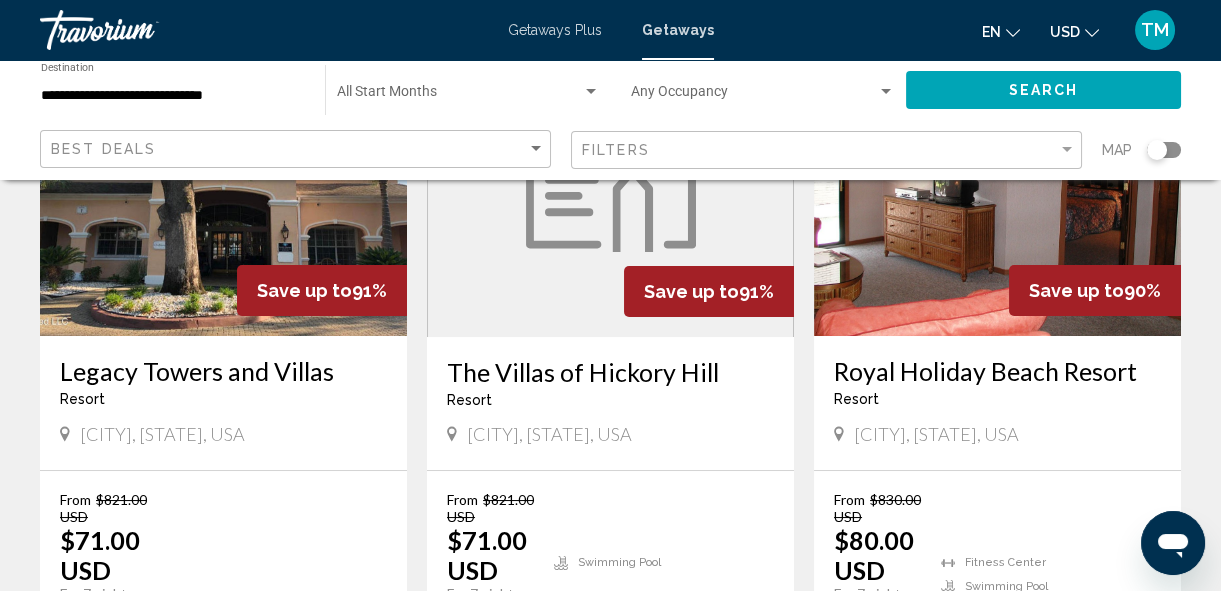 click on "Save up to  90%" at bounding box center [1095, 290] 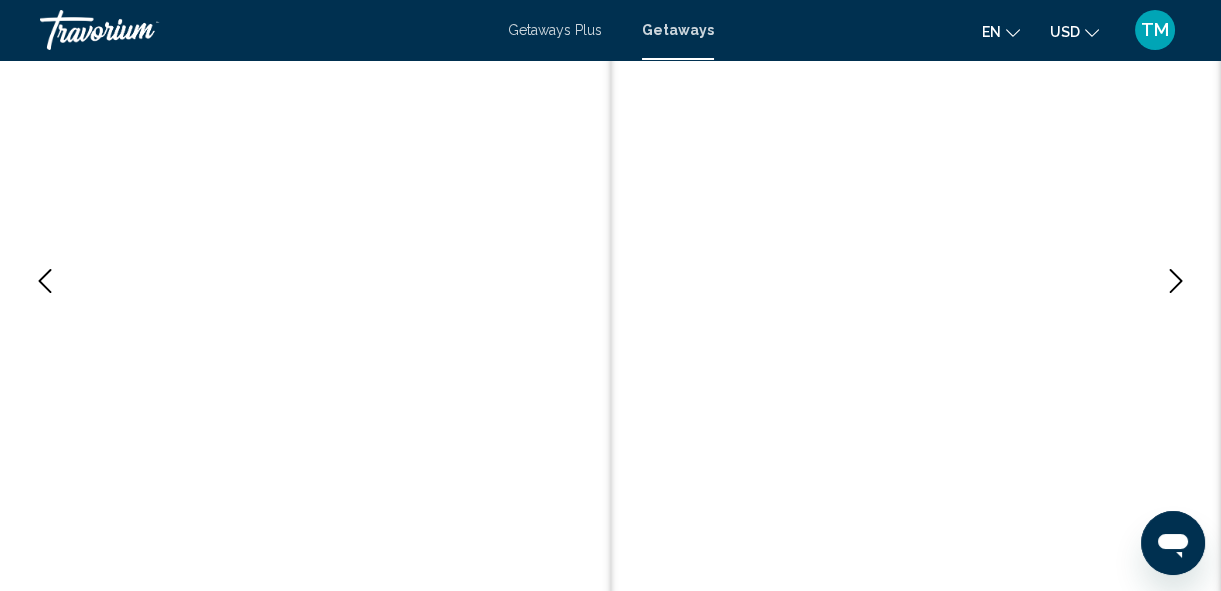 scroll, scrollTop: 240, scrollLeft: 0, axis: vertical 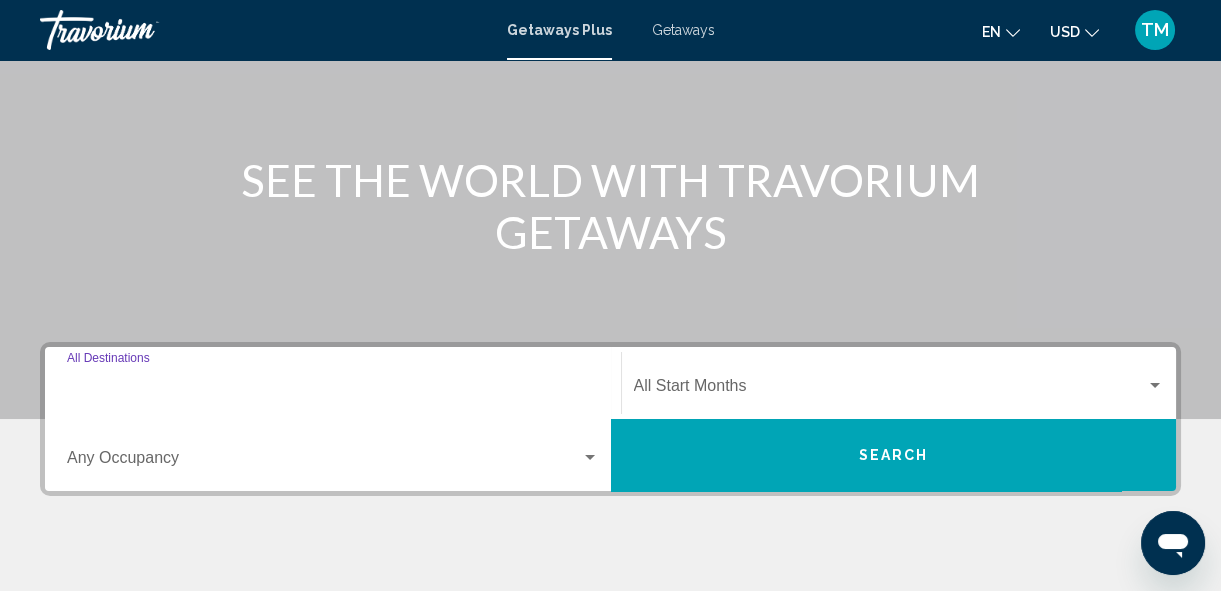 click on "Destination All Destinations" at bounding box center [333, 390] 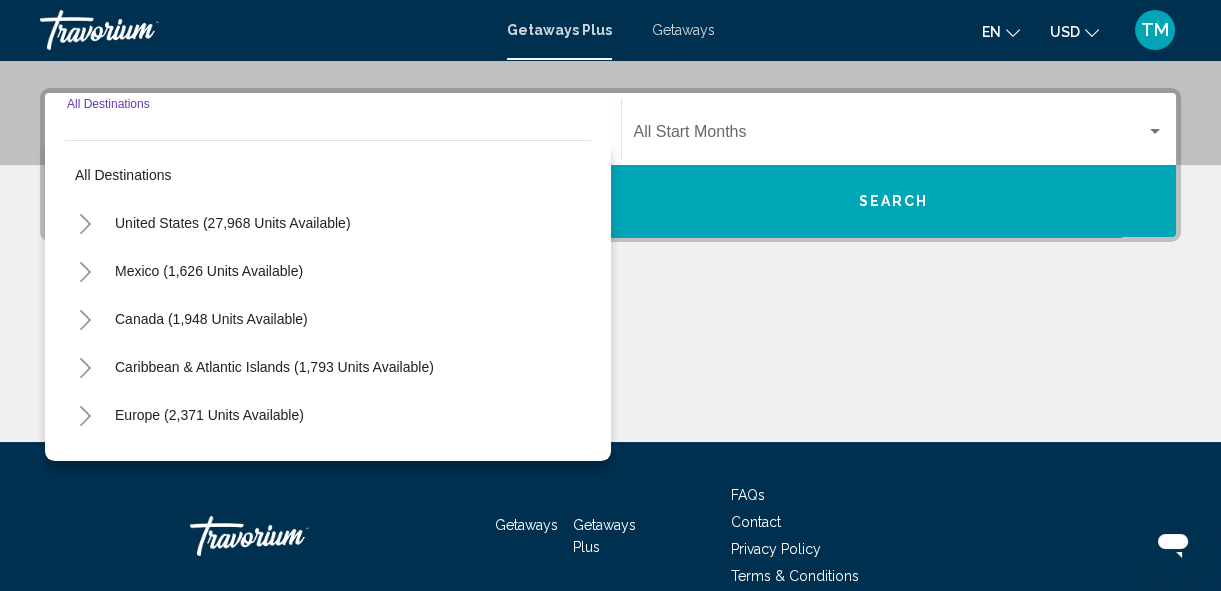 scroll, scrollTop: 457, scrollLeft: 0, axis: vertical 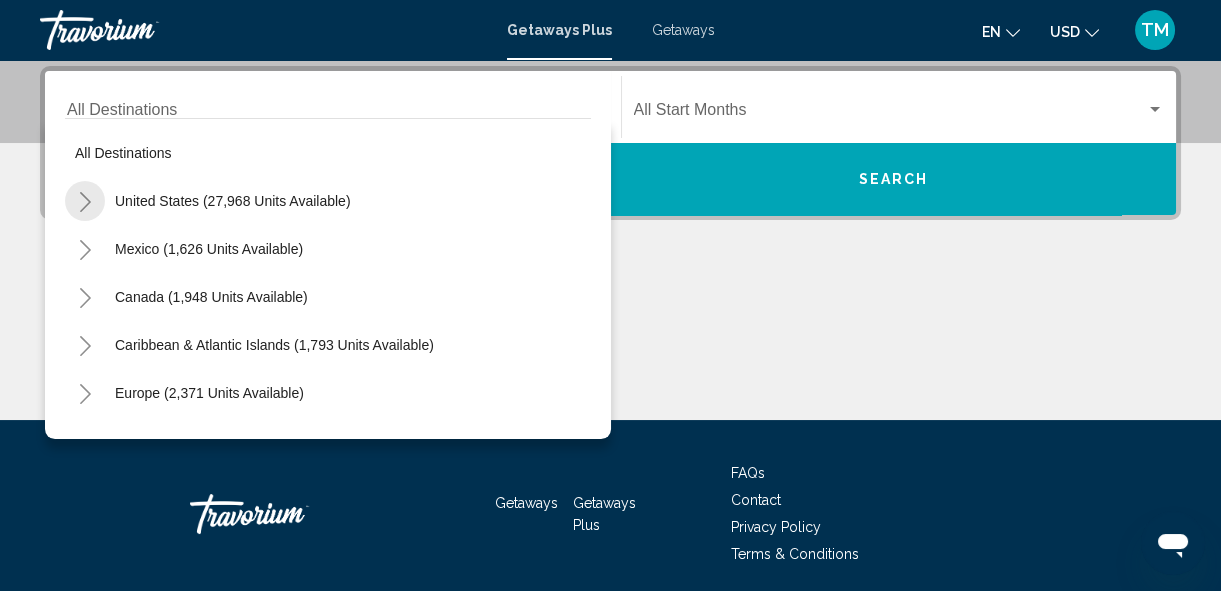 click 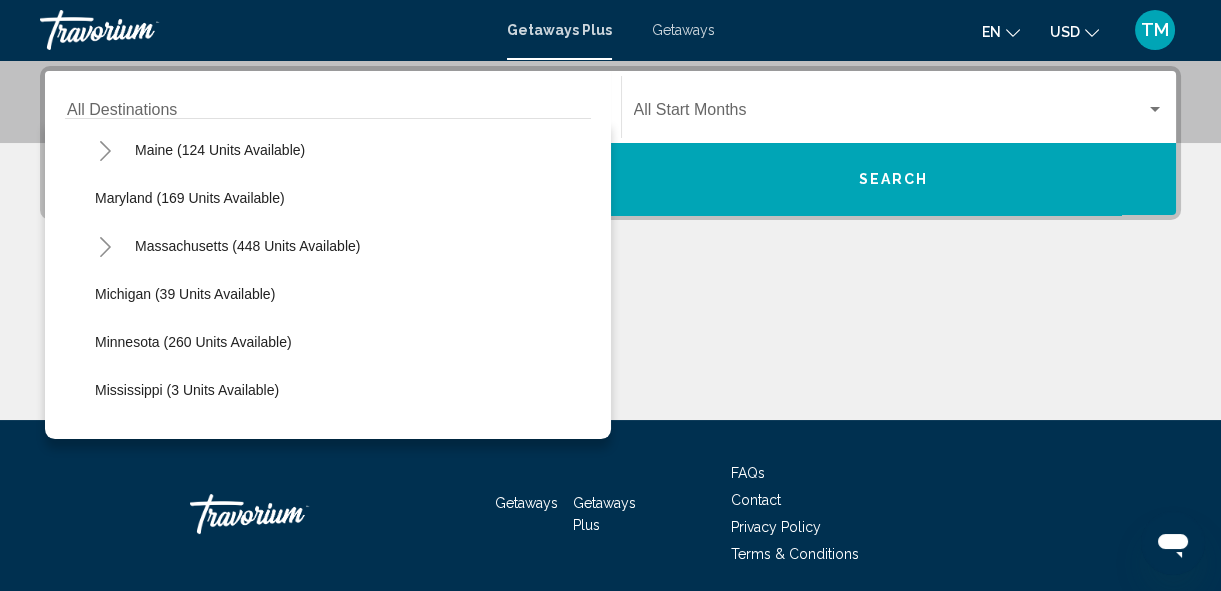 scroll, scrollTop: 690, scrollLeft: 0, axis: vertical 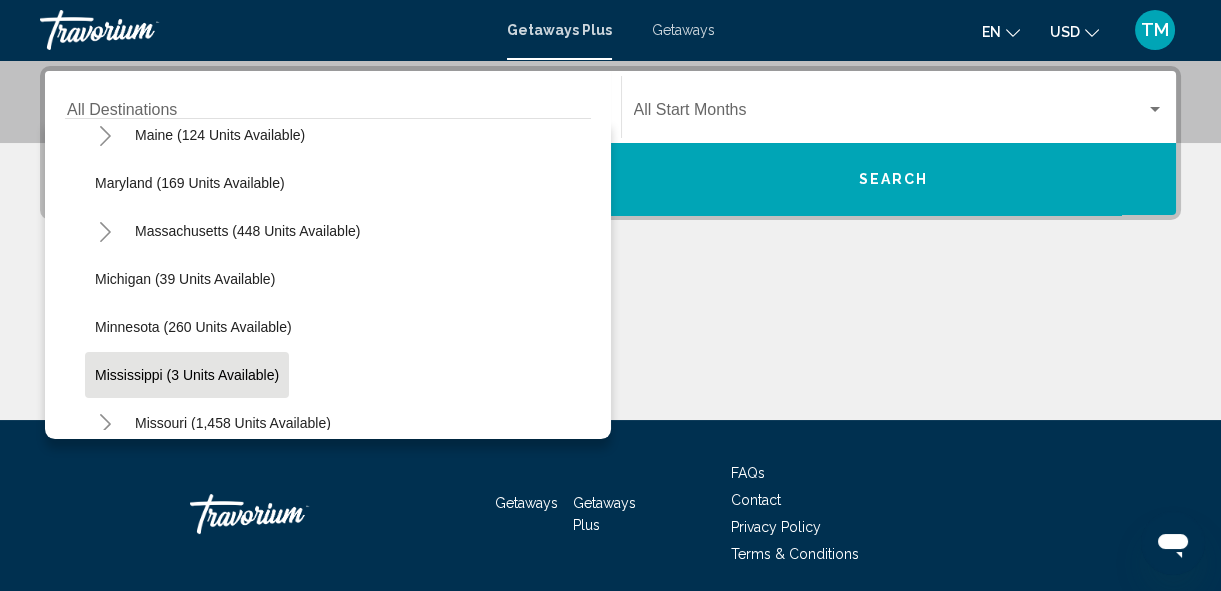 click on "Mississippi (3 units available)" 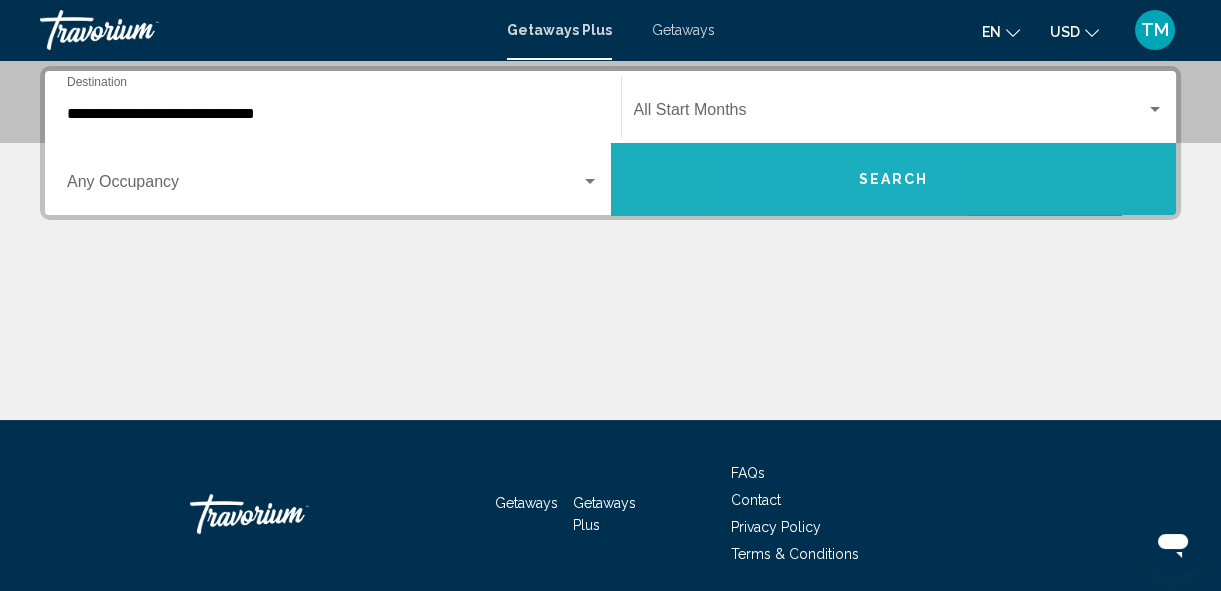 click on "Search" at bounding box center [894, 179] 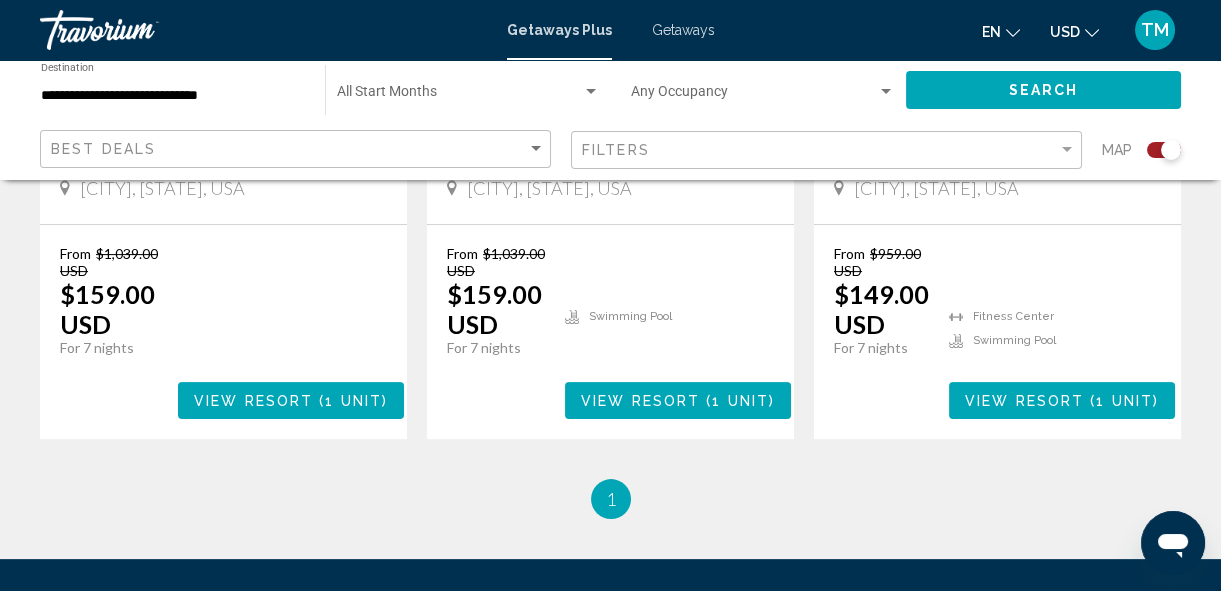 scroll, scrollTop: 1151, scrollLeft: 0, axis: vertical 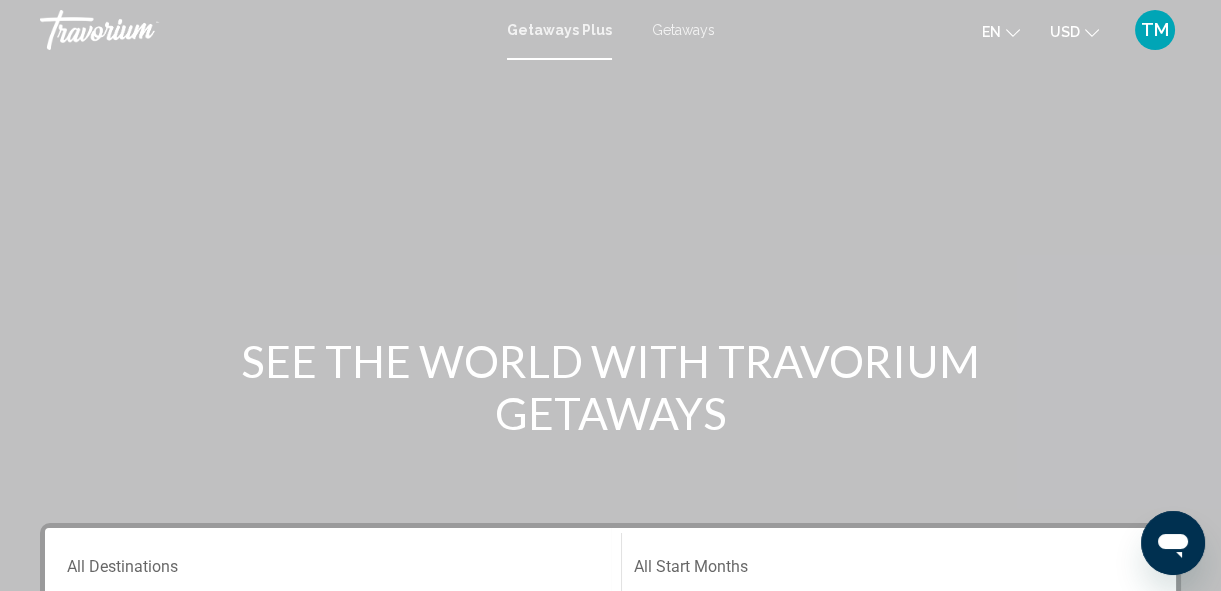 click on "Getaways" at bounding box center [683, 30] 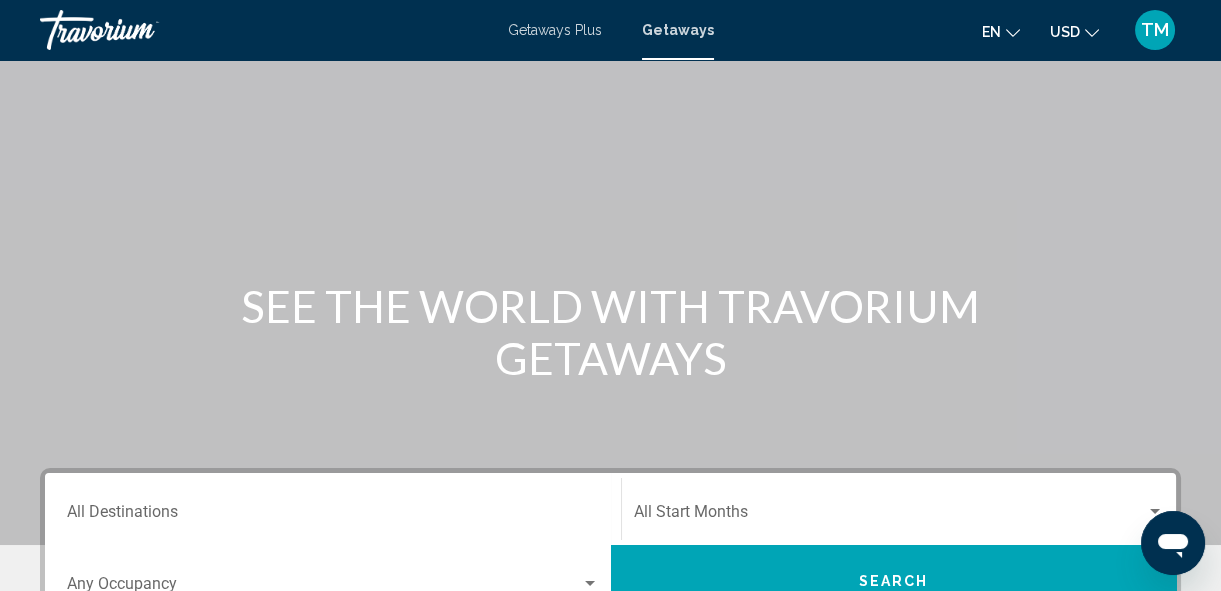 scroll, scrollTop: 254, scrollLeft: 0, axis: vertical 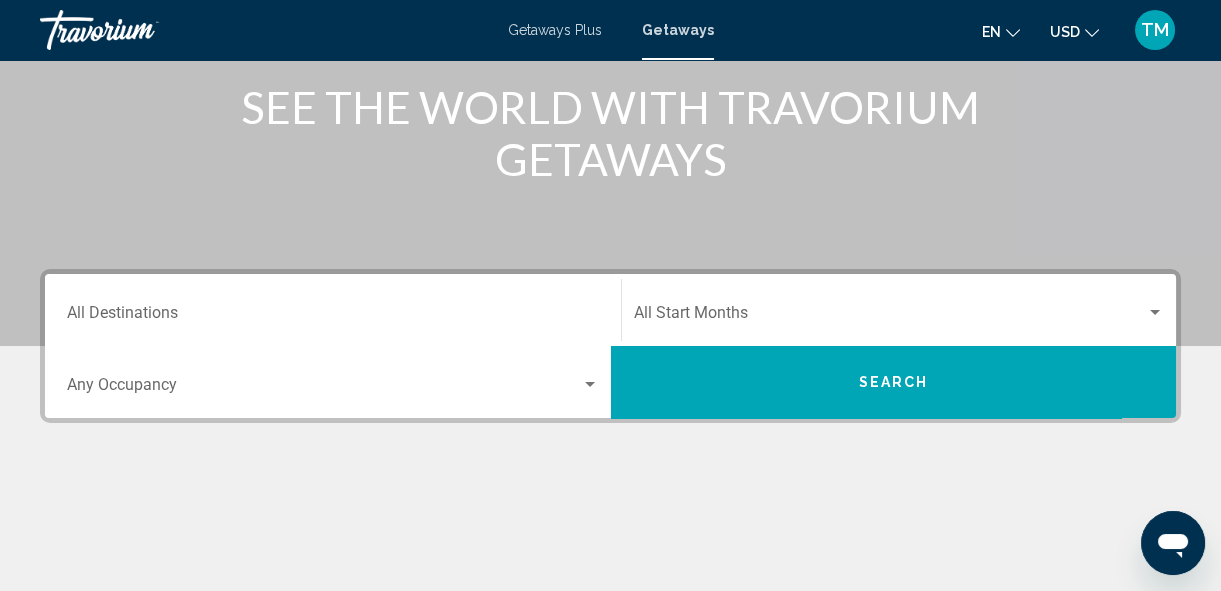 click on "Destination All Destinations" at bounding box center [333, 317] 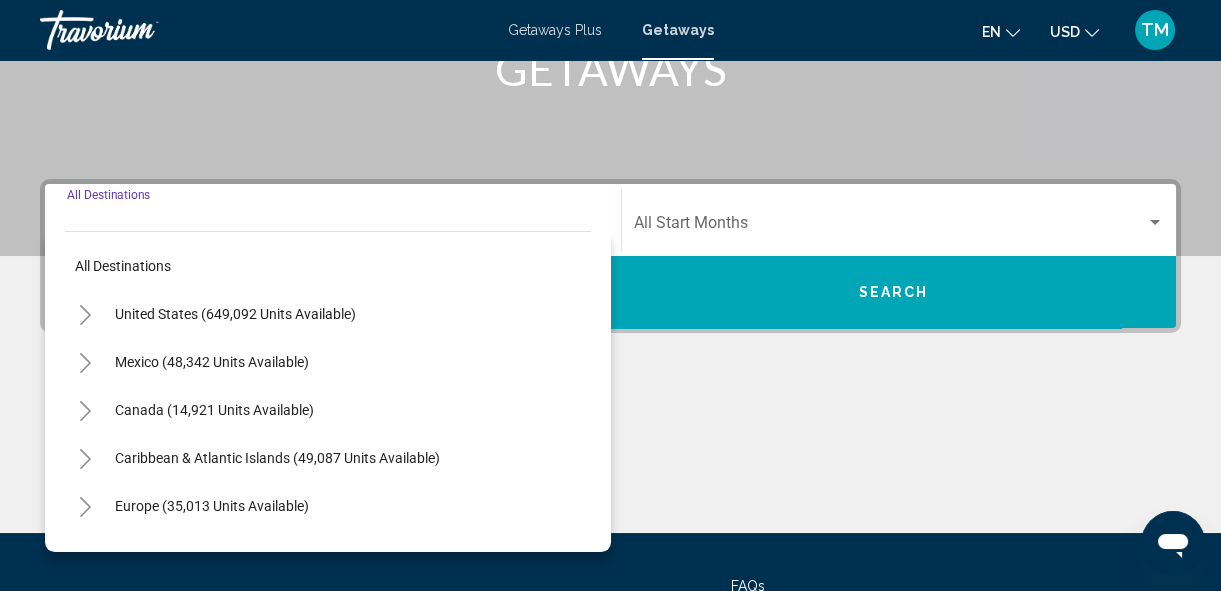 scroll, scrollTop: 457, scrollLeft: 0, axis: vertical 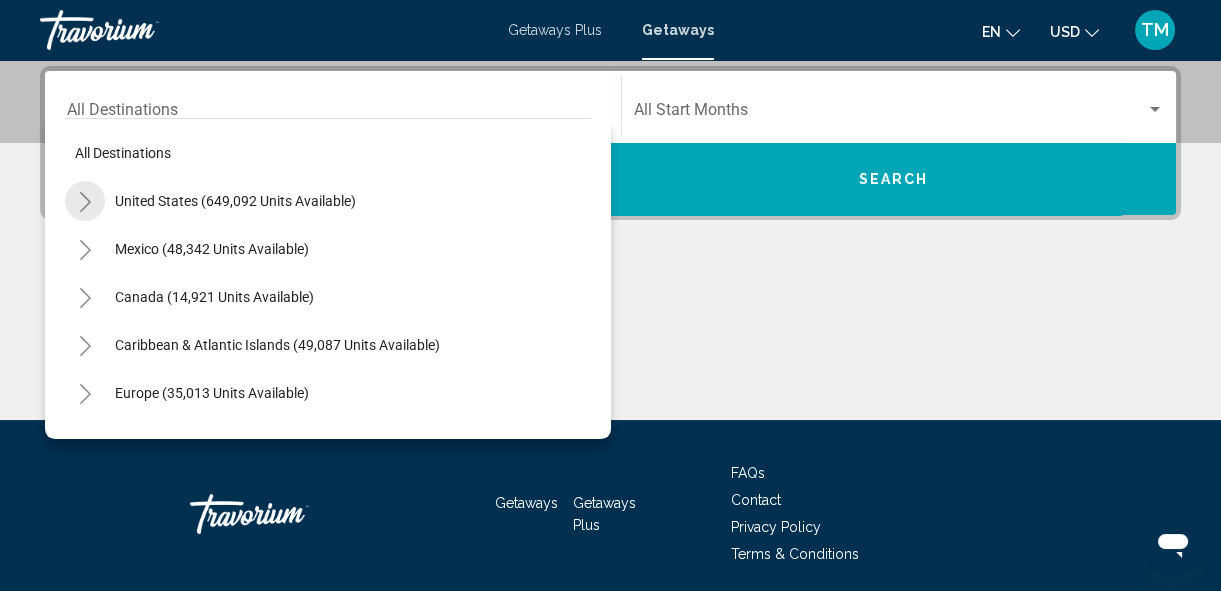 click 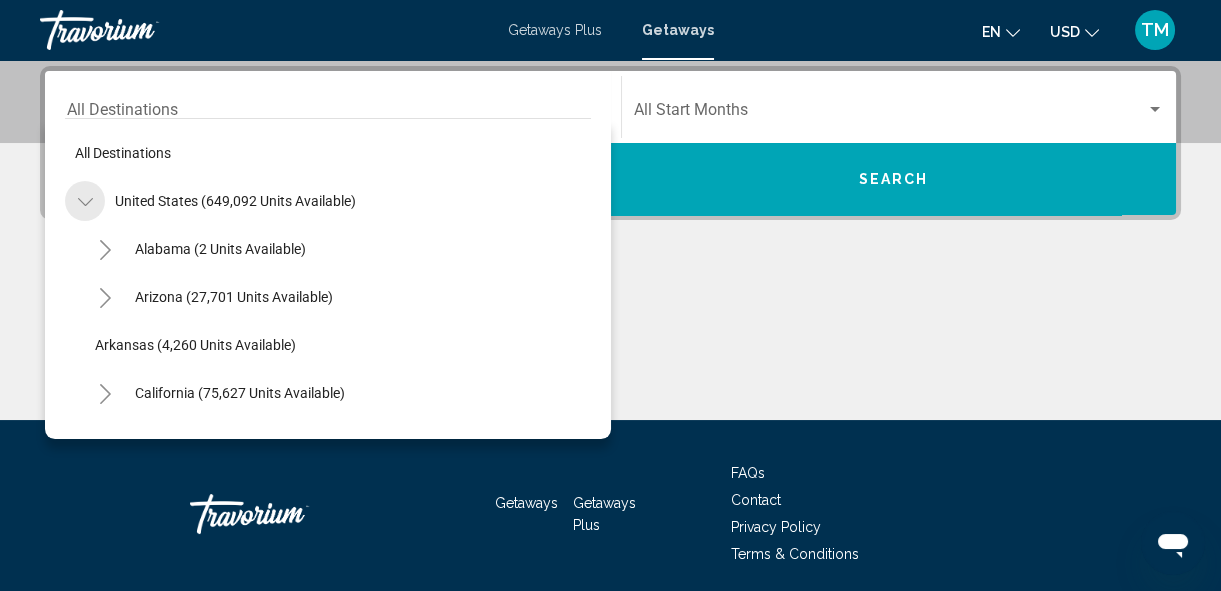click 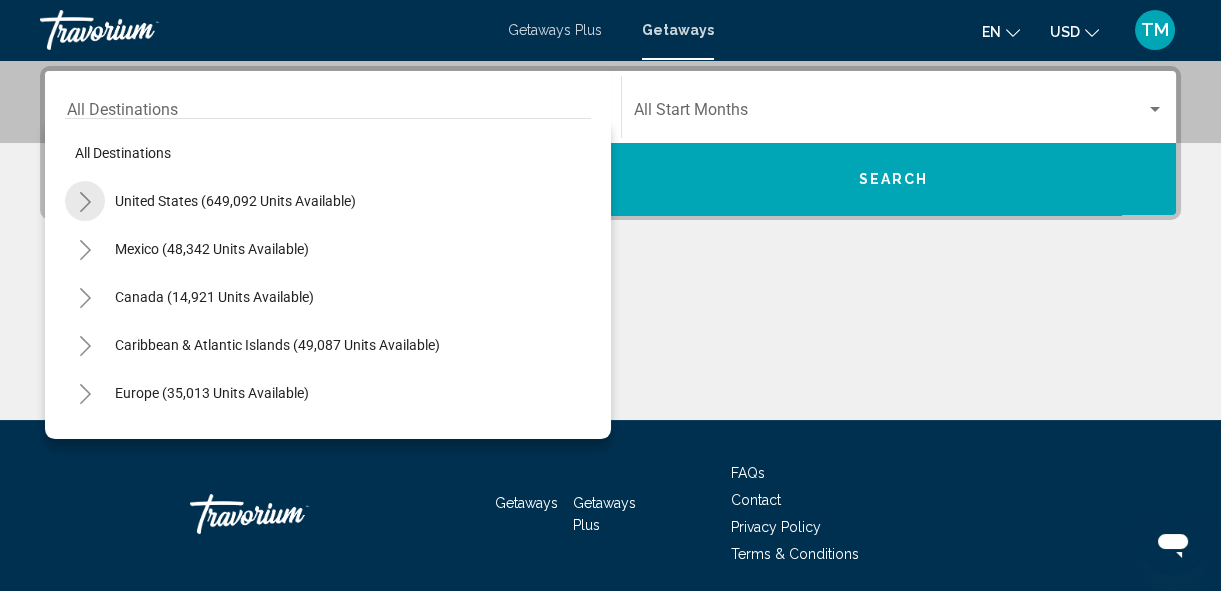click 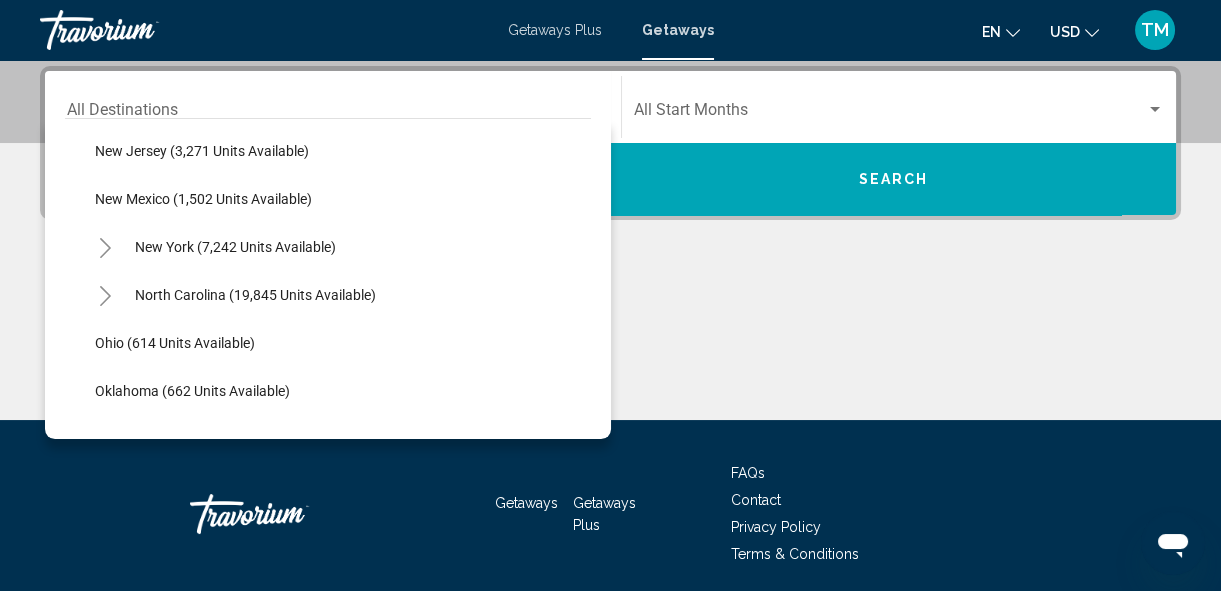 scroll, scrollTop: 1381, scrollLeft: 0, axis: vertical 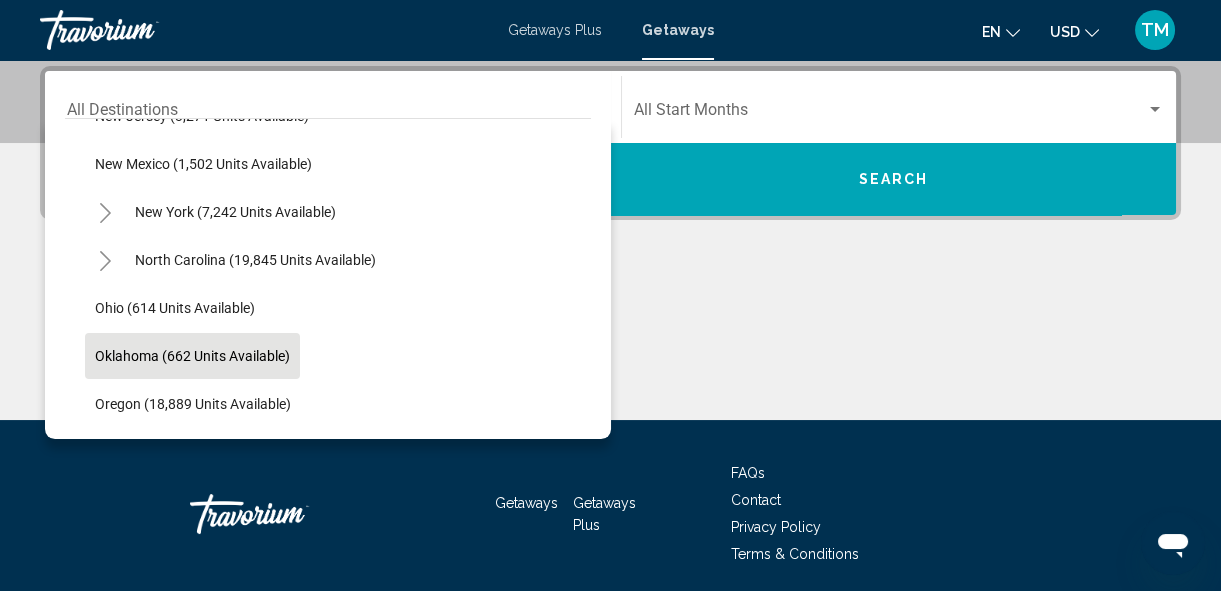 click on "Oklahoma (662 units available)" 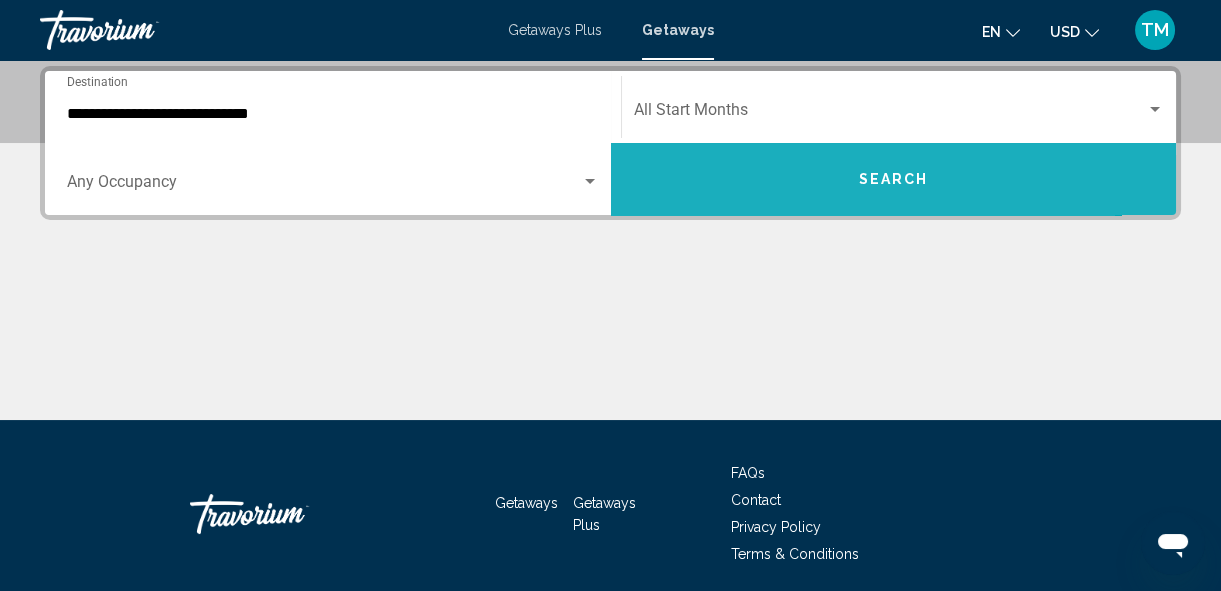 click on "Search" at bounding box center (894, 179) 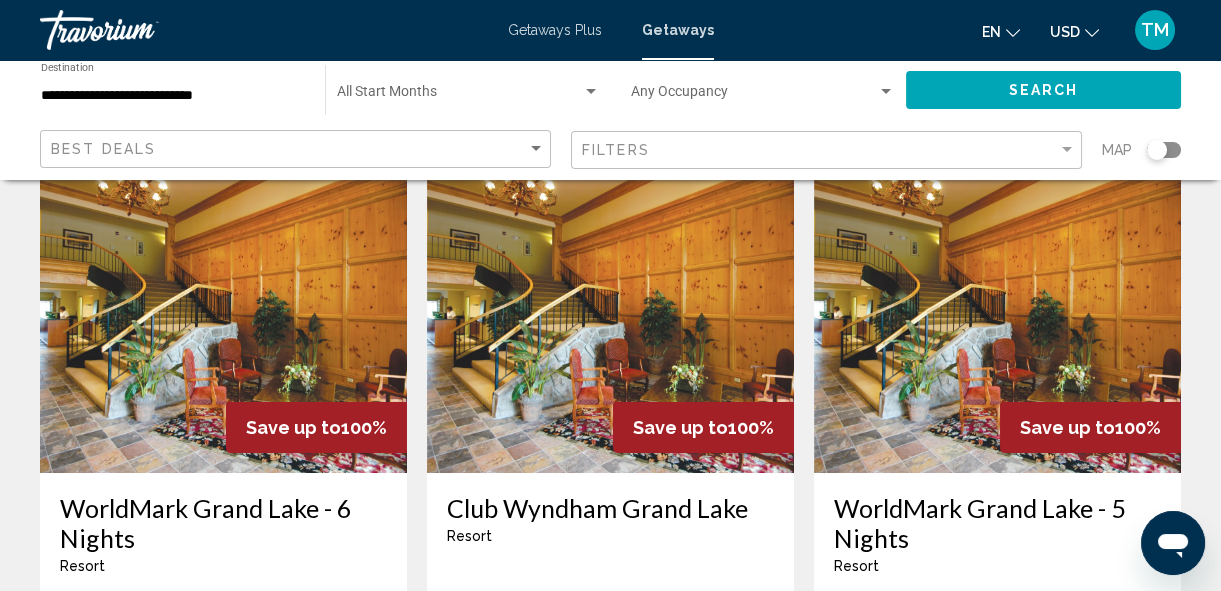 scroll, scrollTop: 872, scrollLeft: 0, axis: vertical 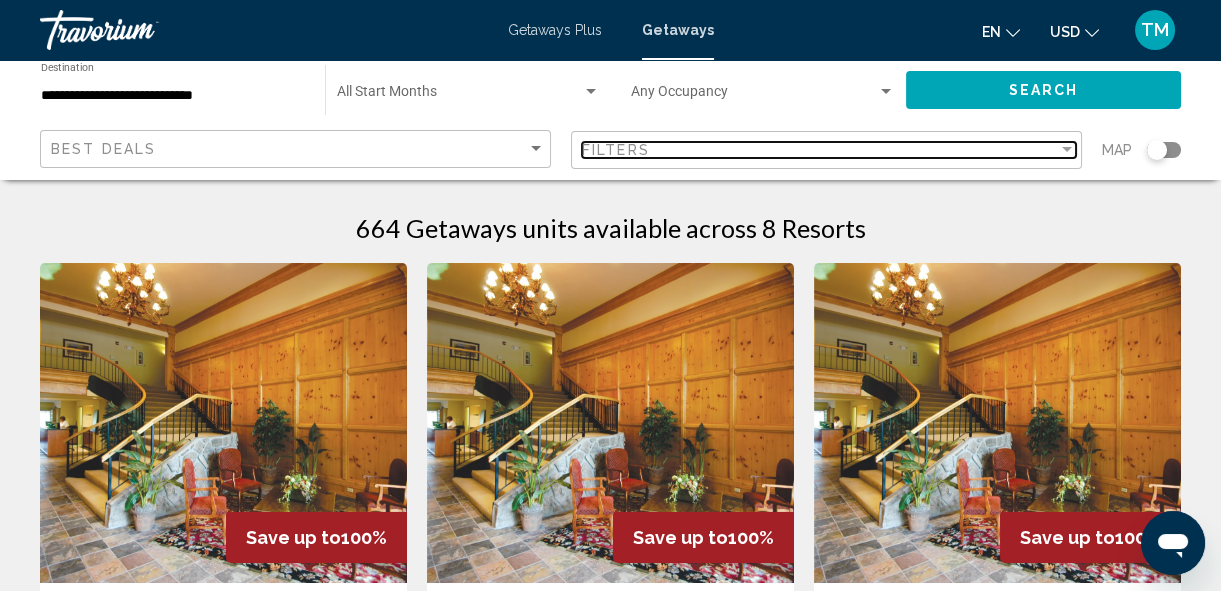click at bounding box center (1067, 149) 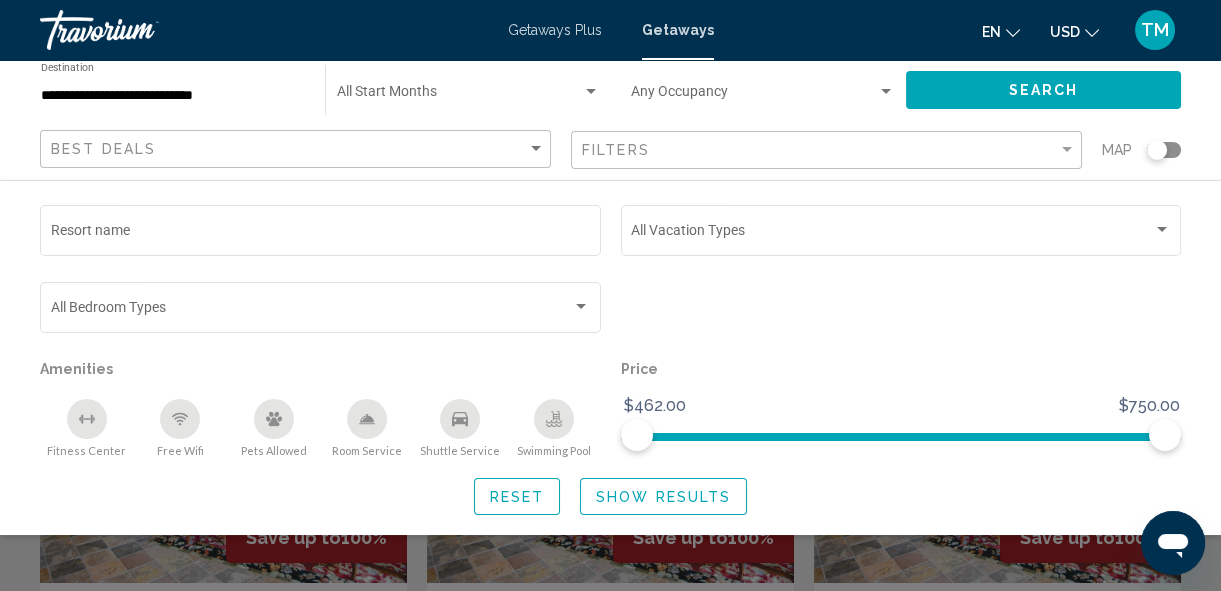 click at bounding box center (591, 91) 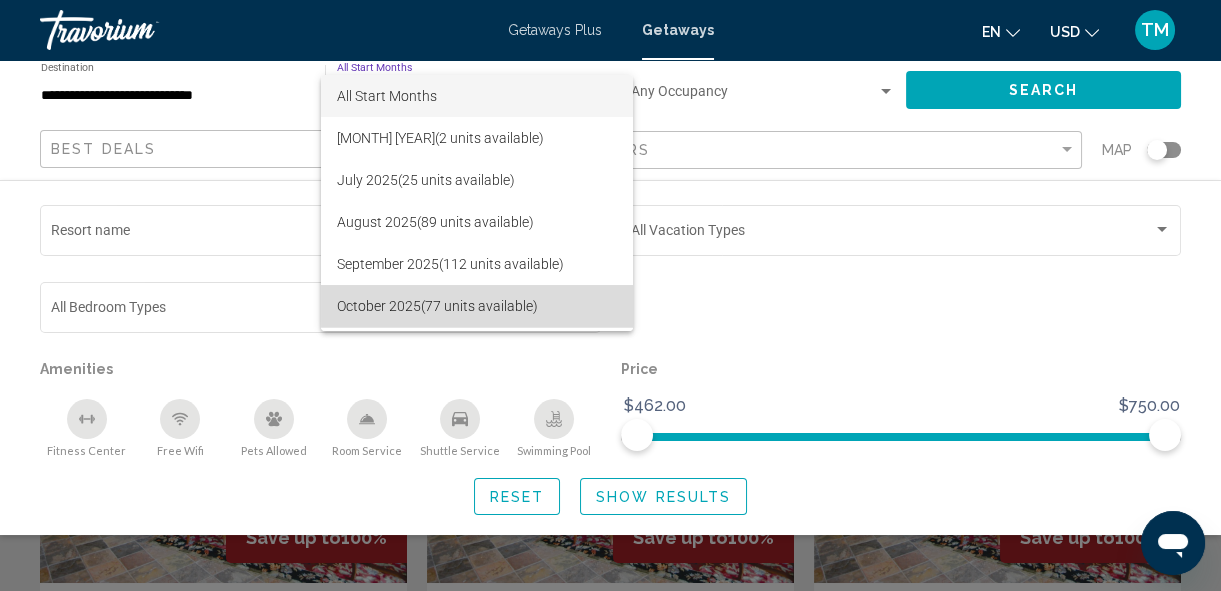 click on "October [YEAR] ([NUMBER] units available)" at bounding box center [477, 306] 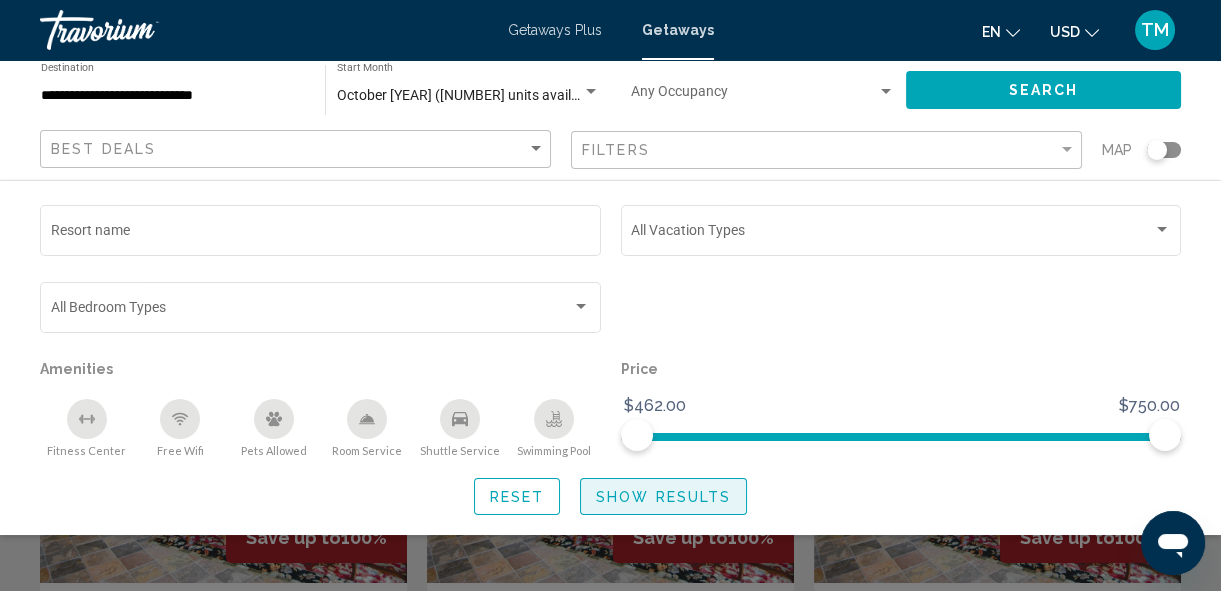 click on "Show Results" 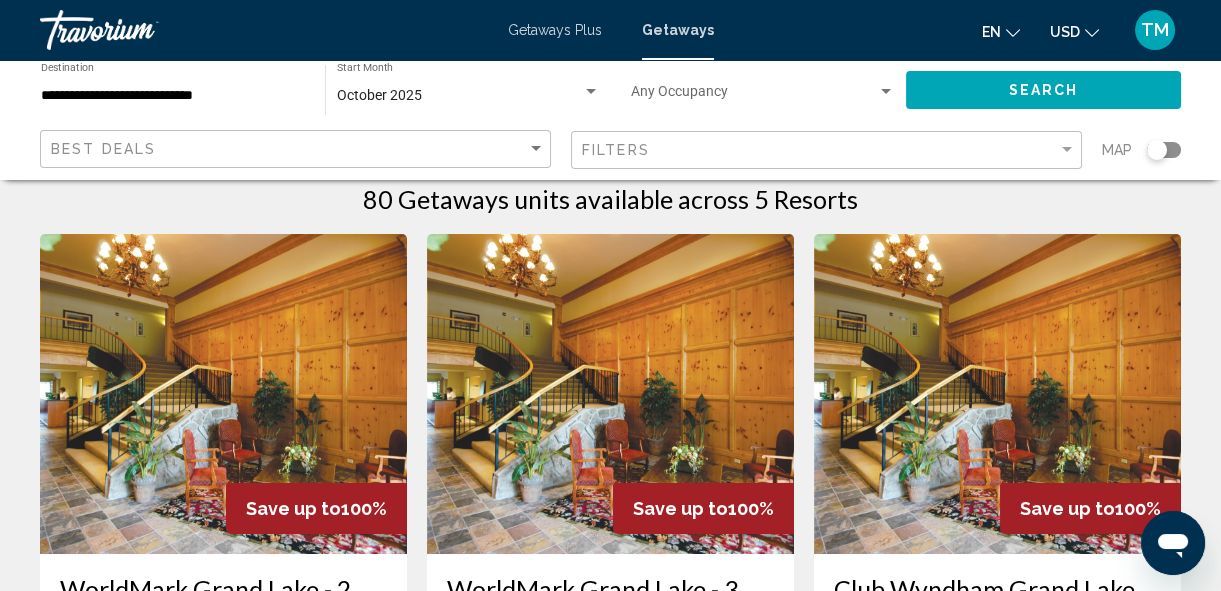 scroll, scrollTop: 0, scrollLeft: 0, axis: both 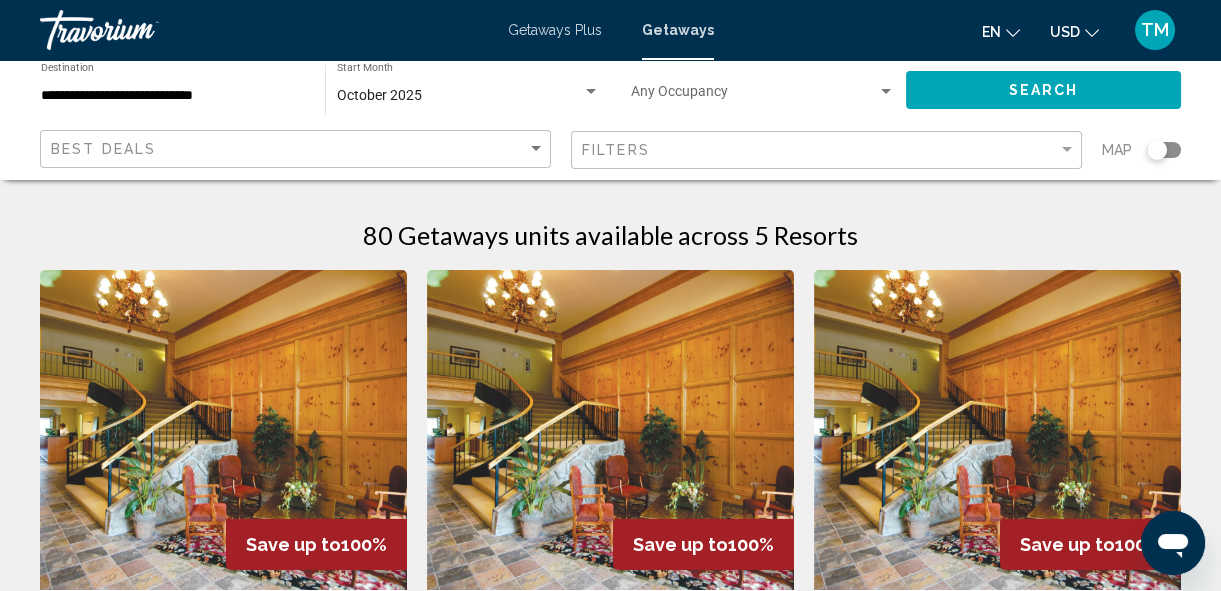 click on "**********" 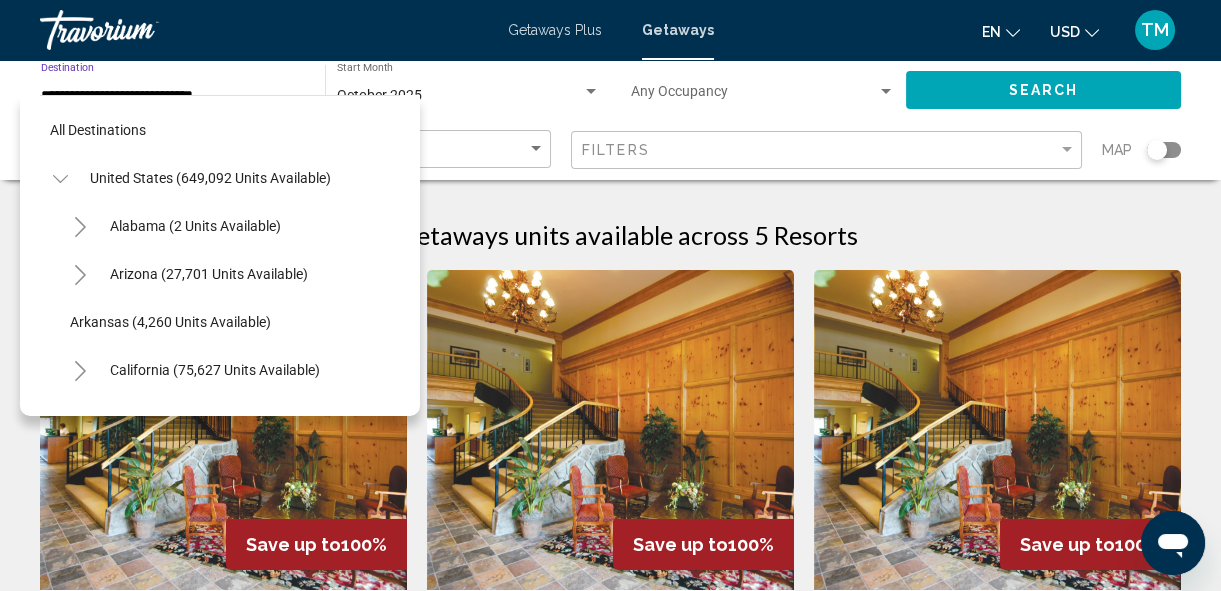 scroll, scrollTop: 1470, scrollLeft: 0, axis: vertical 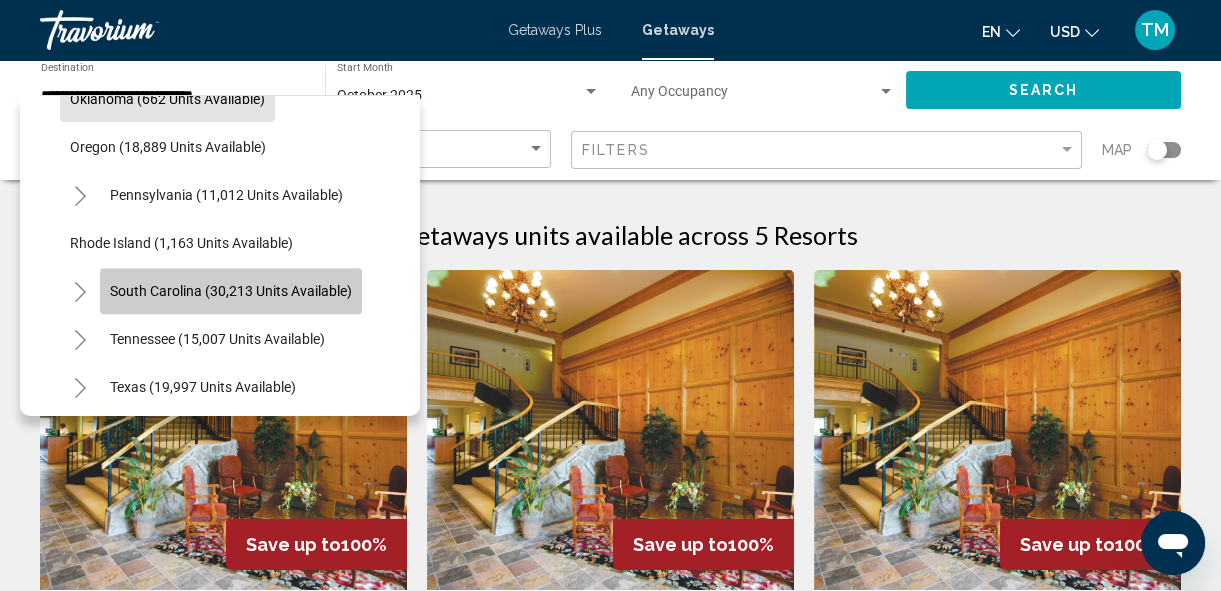 click on "South Carolina (30,213 units available)" 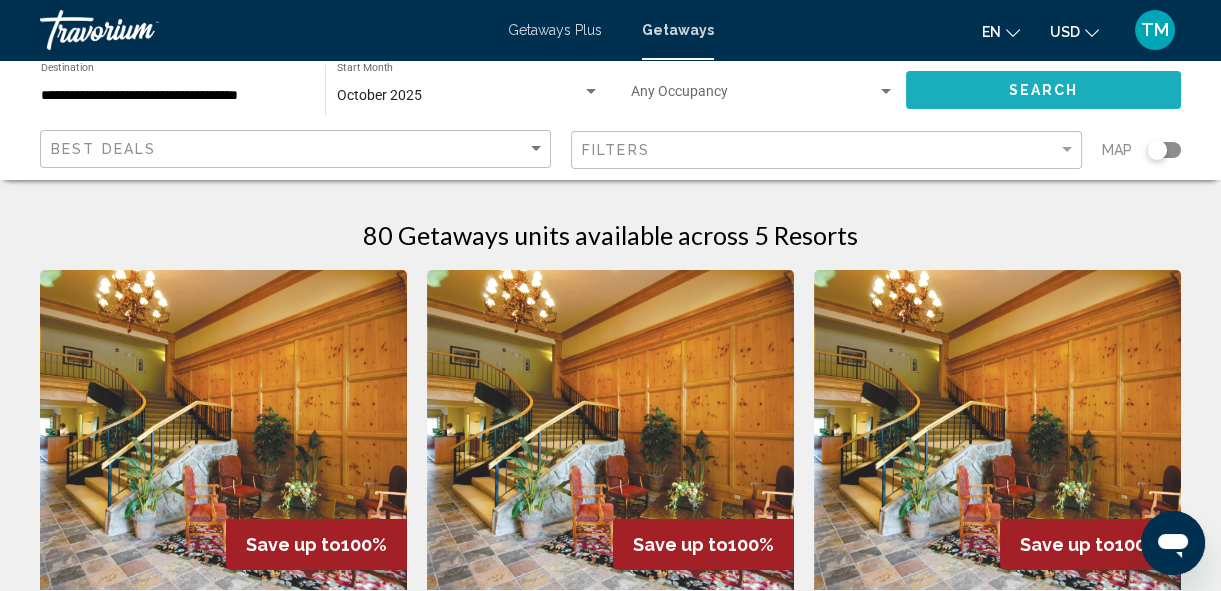 click on "Search" 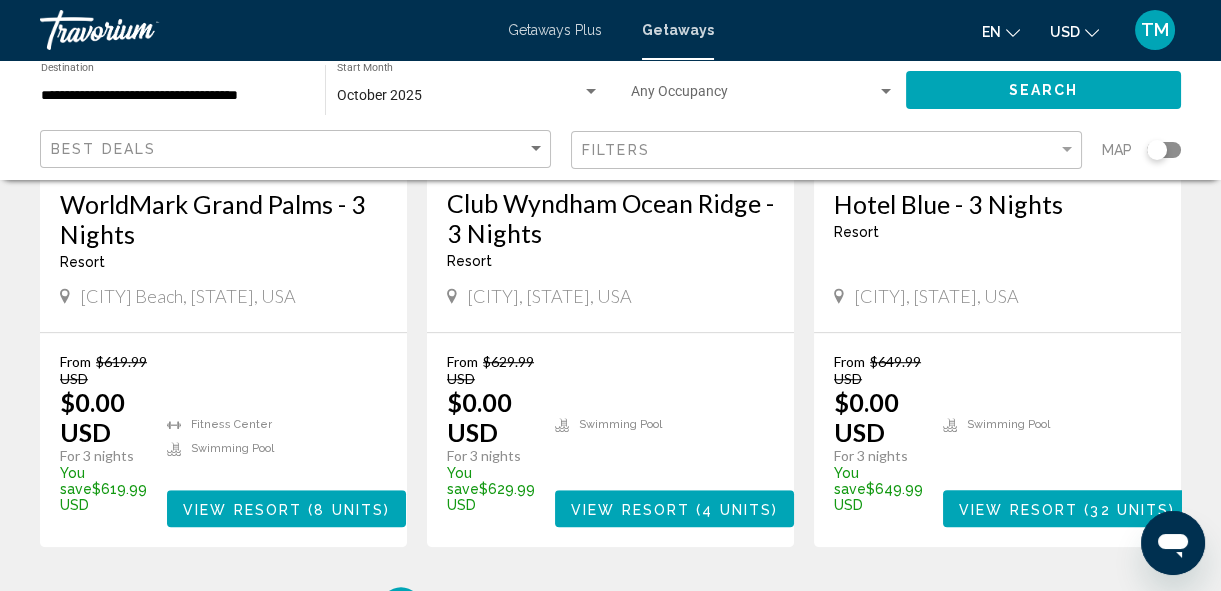 scroll, scrollTop: 2654, scrollLeft: 0, axis: vertical 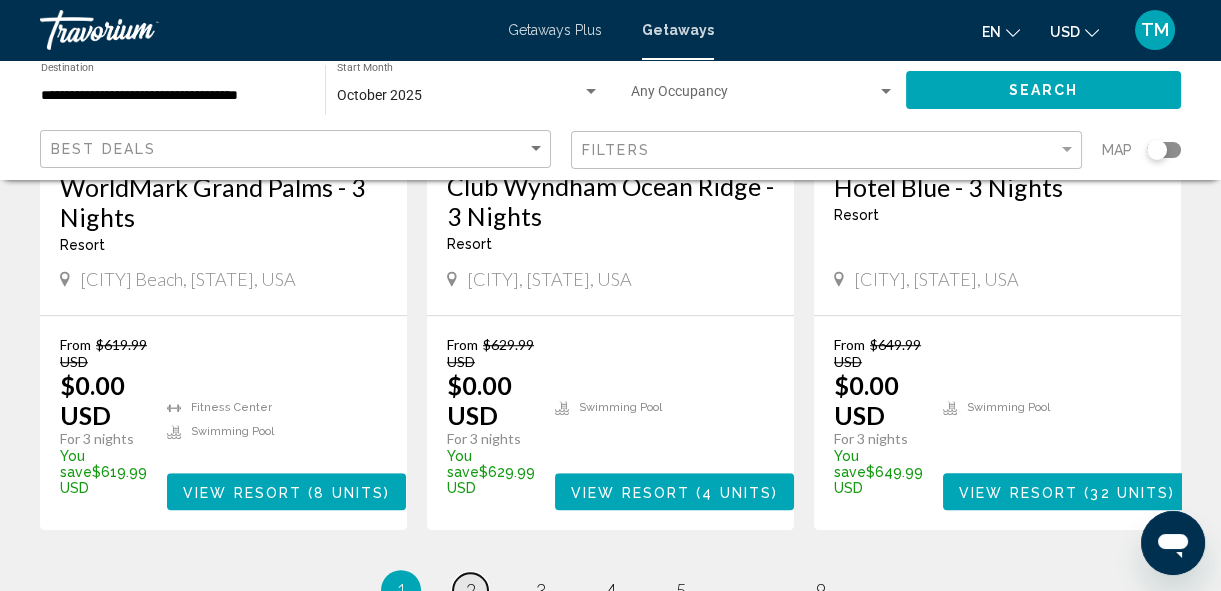 click on "2" at bounding box center [471, 590] 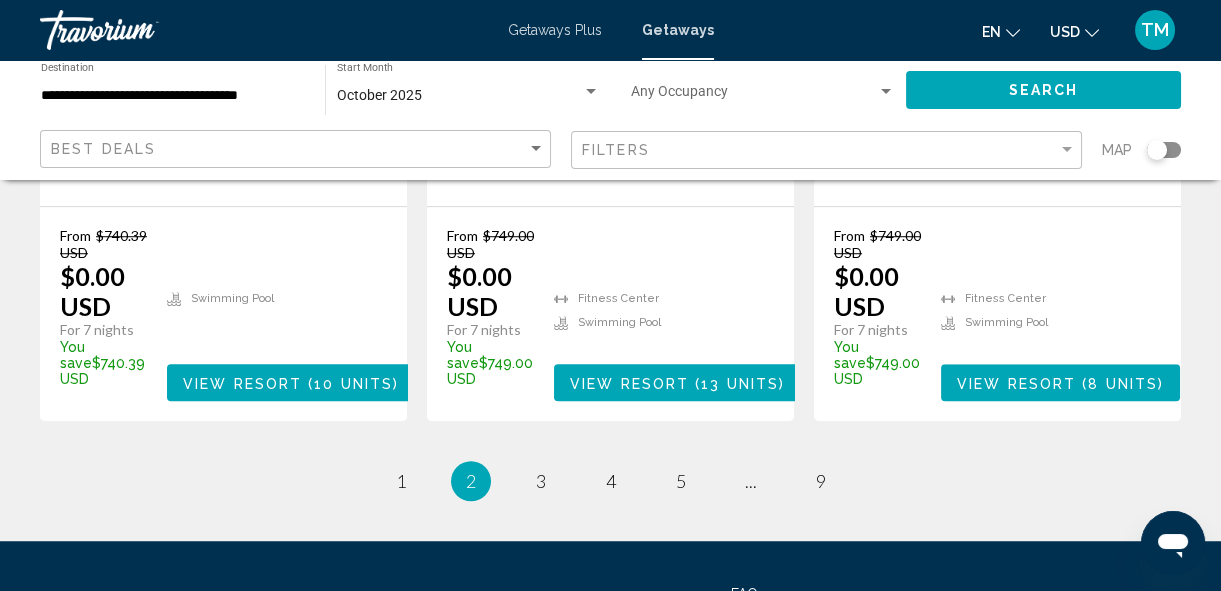 scroll, scrollTop: 2763, scrollLeft: 0, axis: vertical 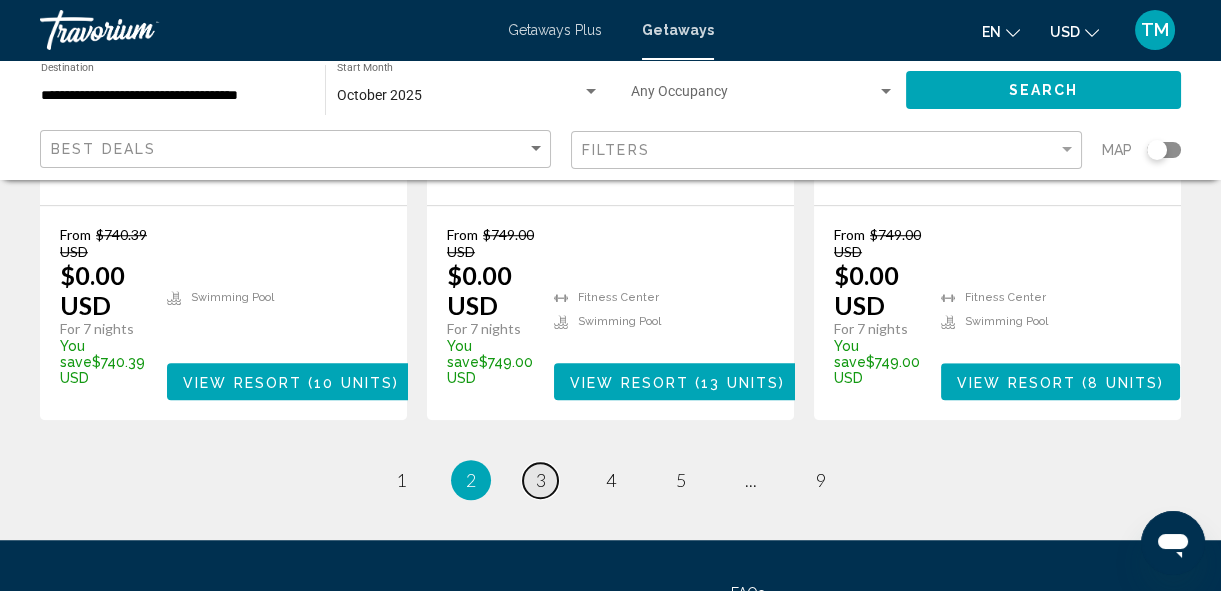 click on "3" at bounding box center (541, 480) 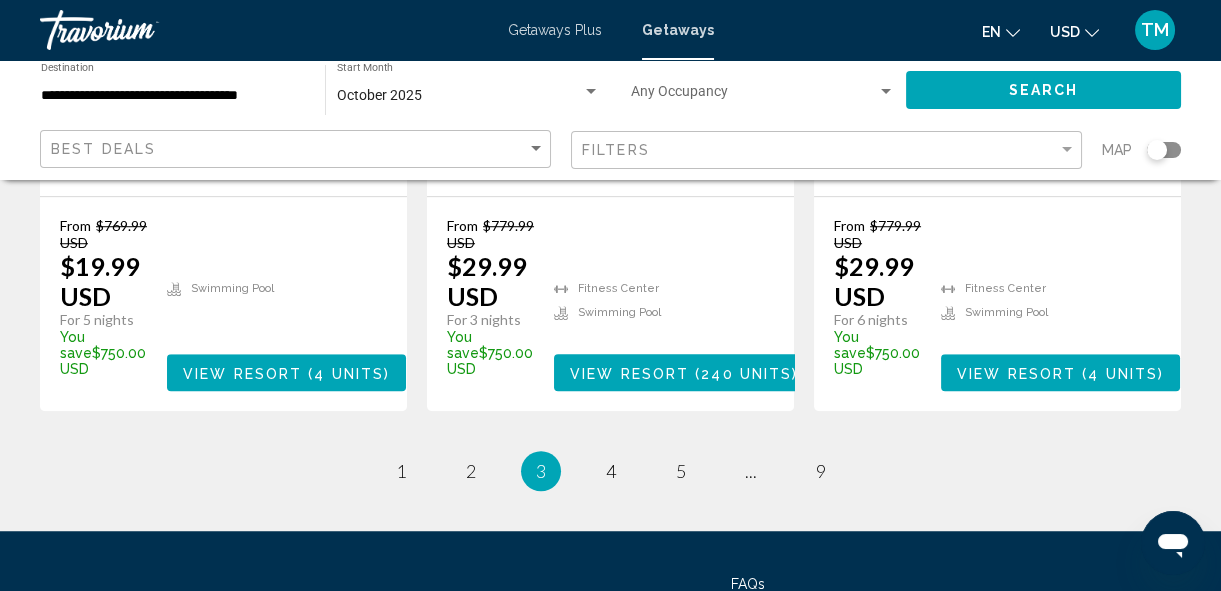 scroll, scrollTop: 2788, scrollLeft: 0, axis: vertical 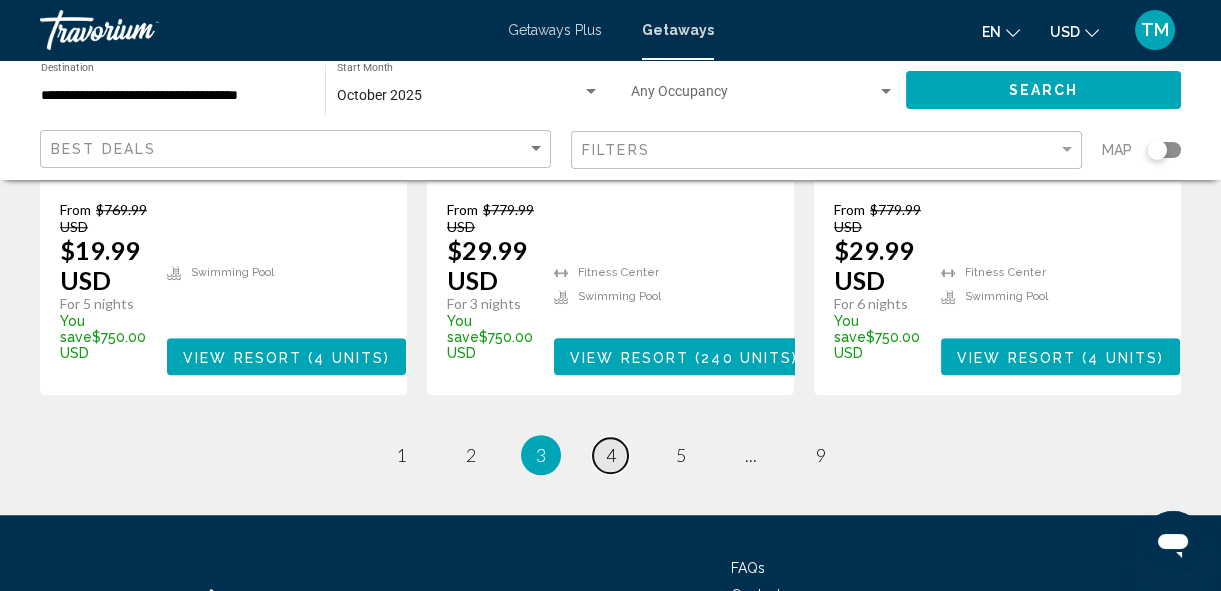 click on "page  4" at bounding box center (610, 455) 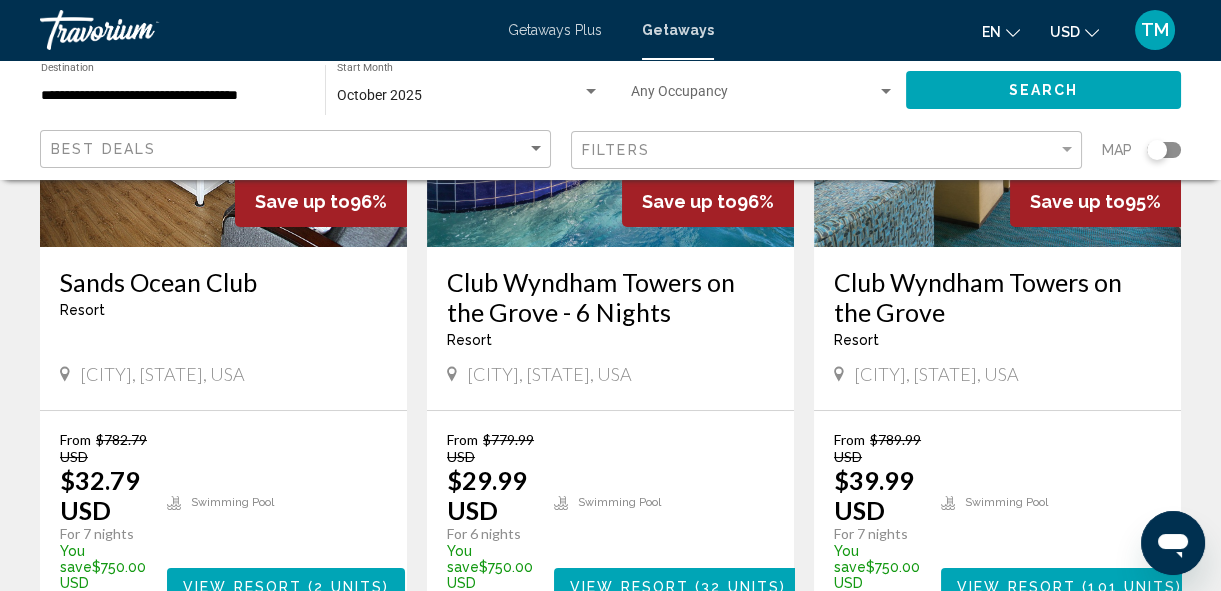scroll, scrollTop: 351, scrollLeft: 0, axis: vertical 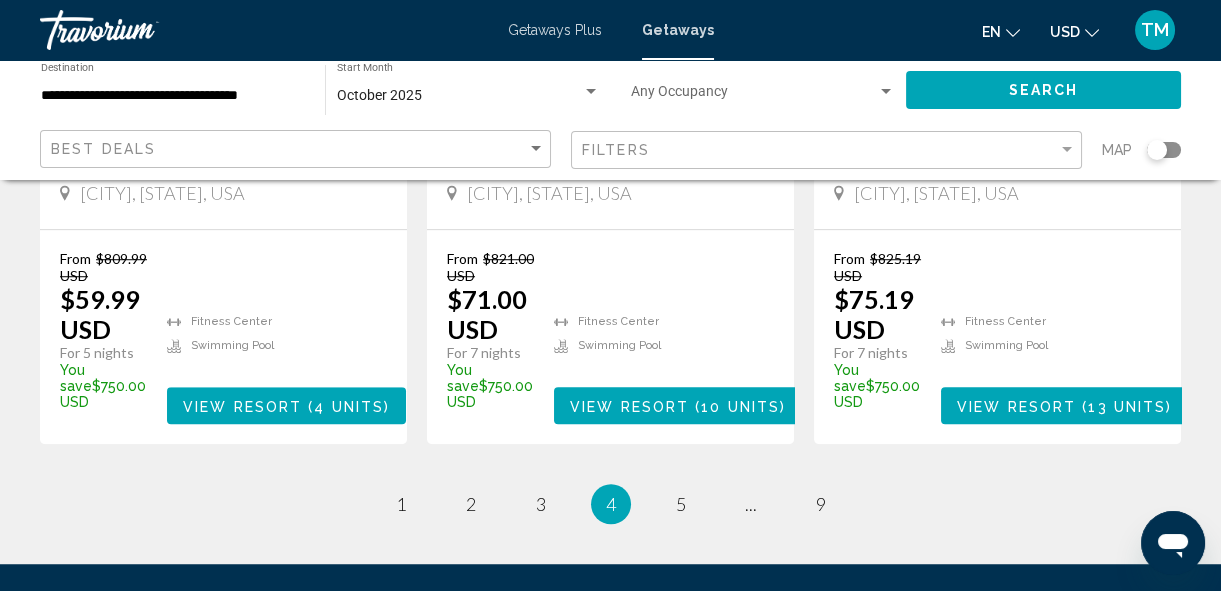 click on "**********" 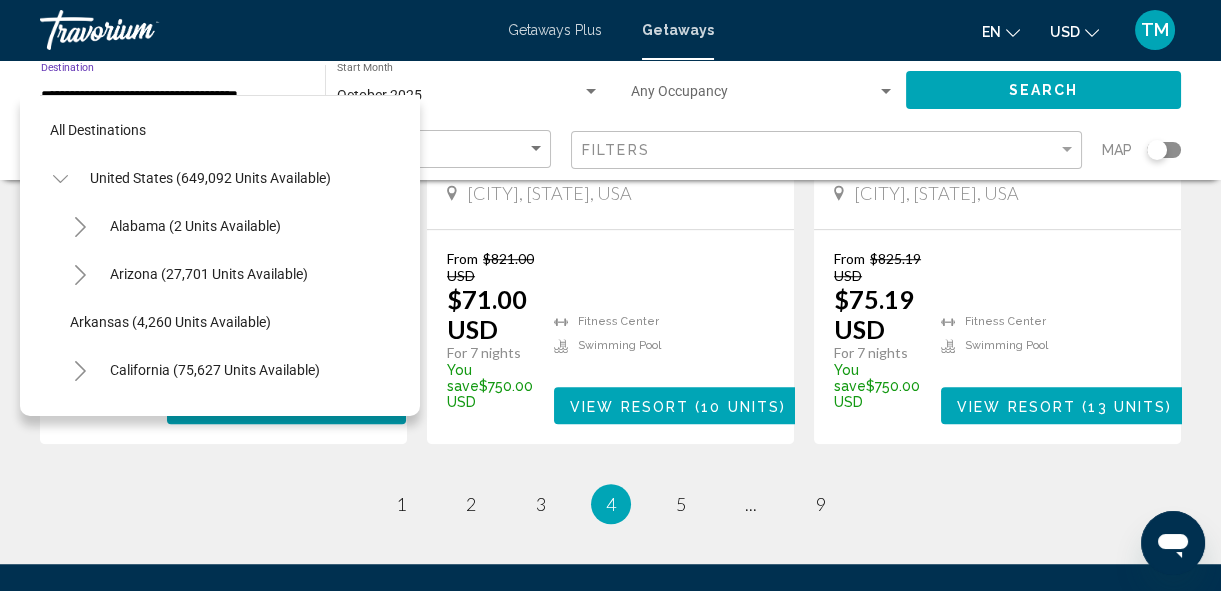 scroll, scrollTop: 1661, scrollLeft: 0, axis: vertical 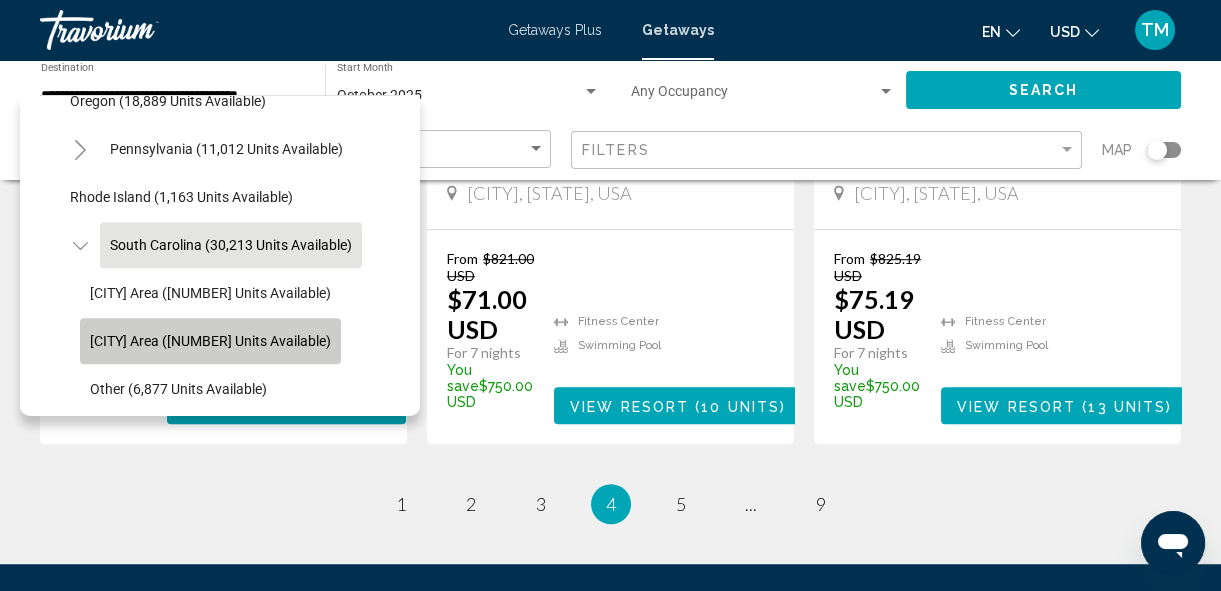 click on "[CITY] Area ([NUMBER] units available)" 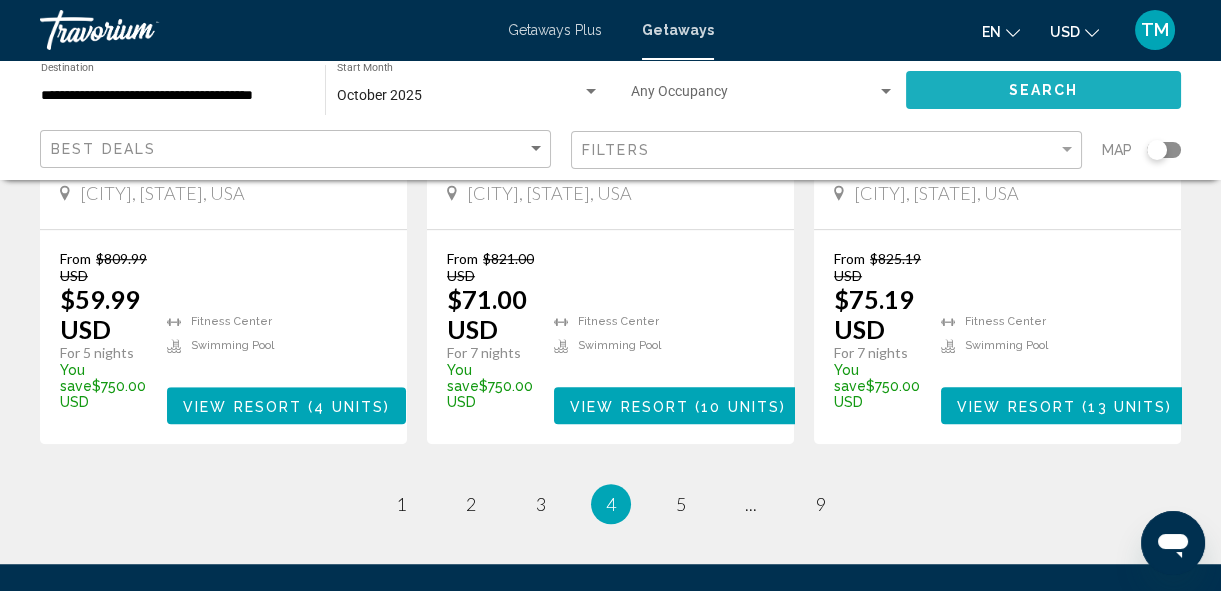 click on "Search" 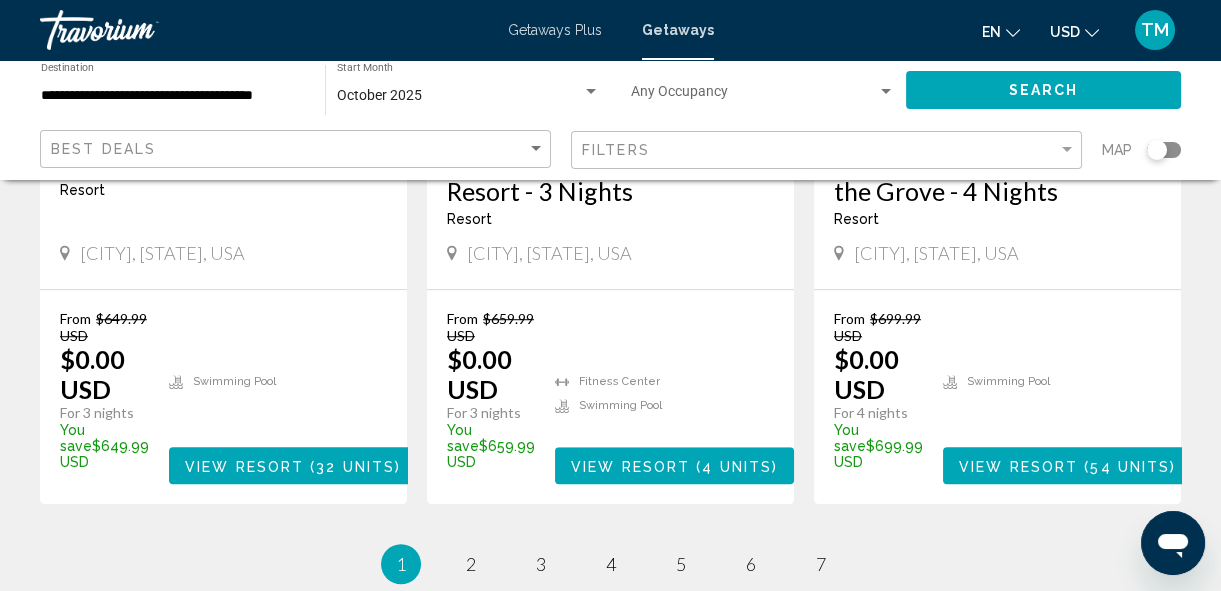 scroll, scrollTop: 2715, scrollLeft: 0, axis: vertical 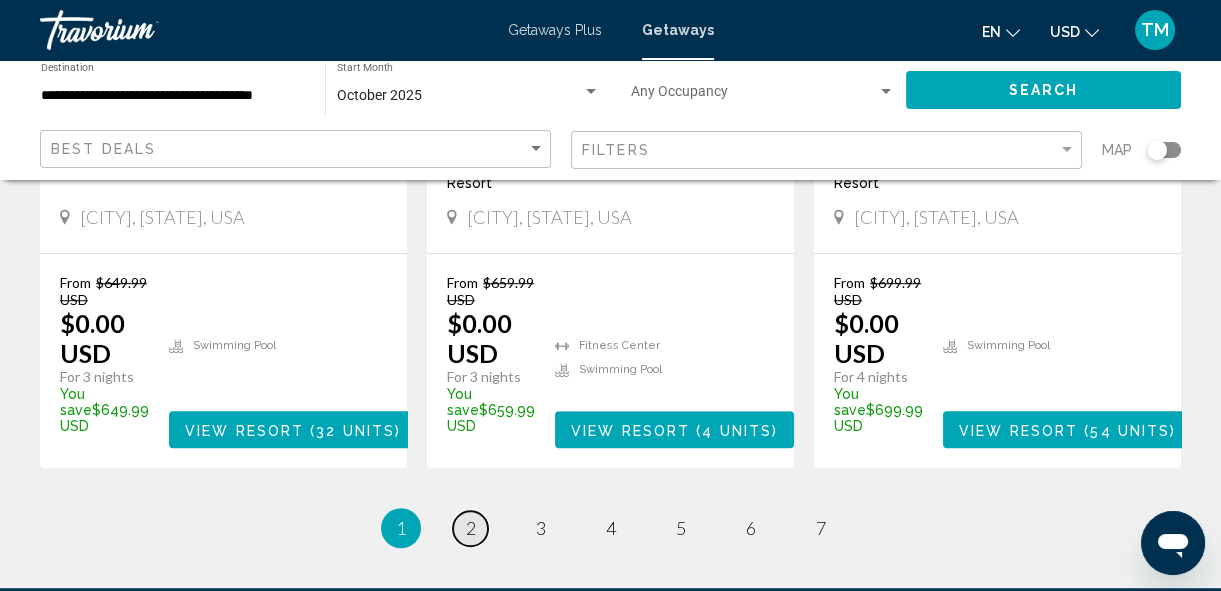 click on "2" at bounding box center [471, 528] 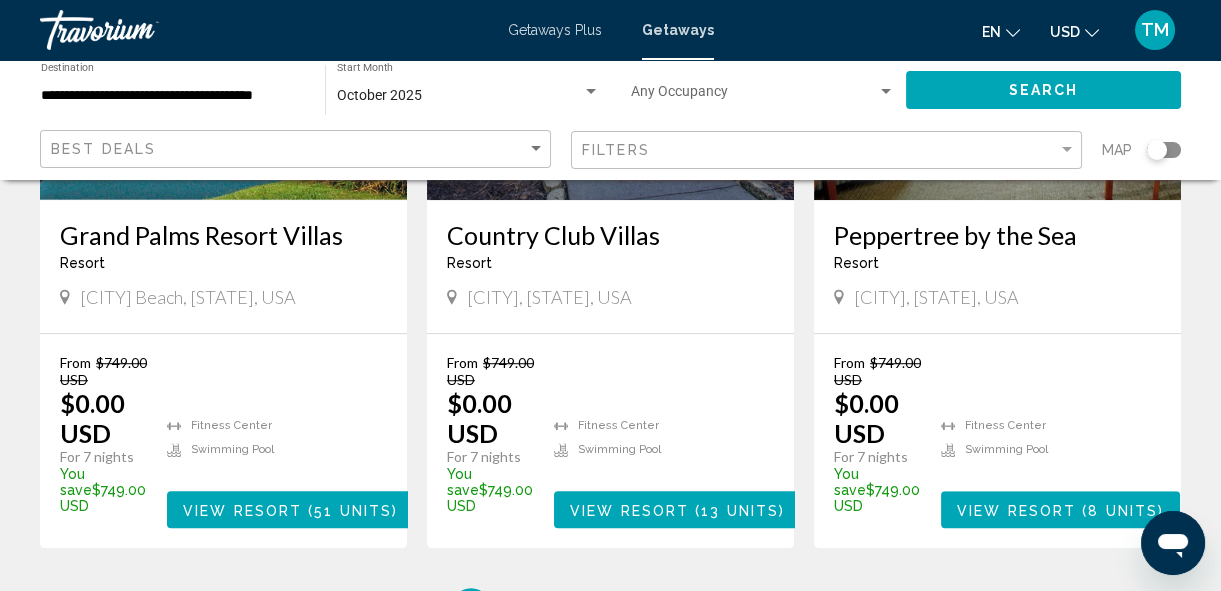 scroll, scrollTop: 2642, scrollLeft: 0, axis: vertical 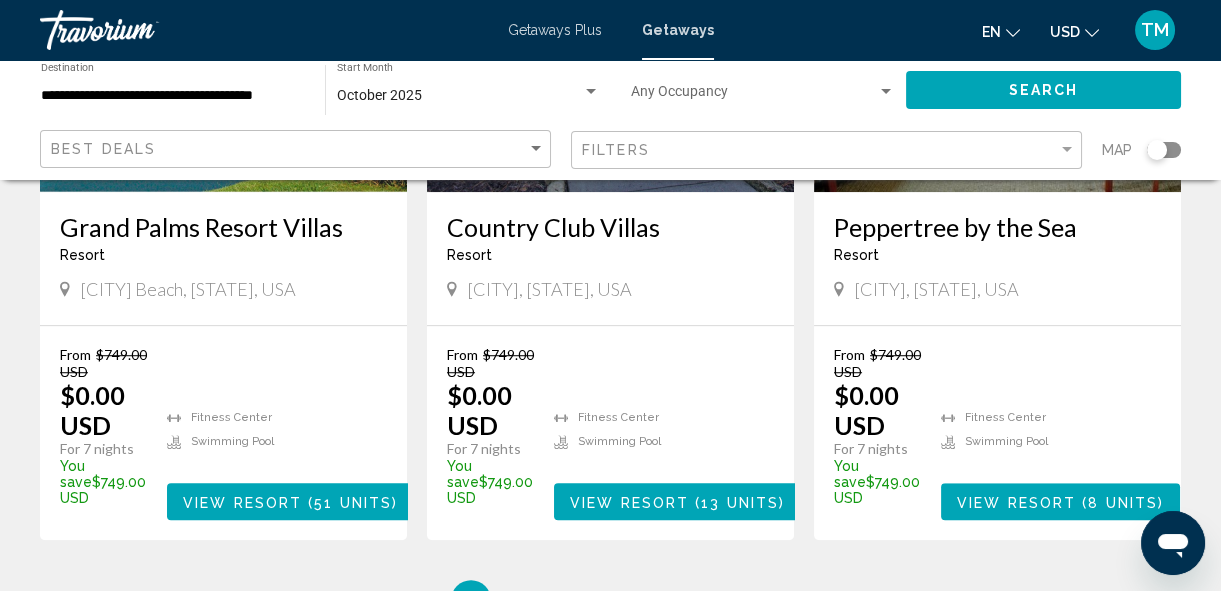 click on "**********" 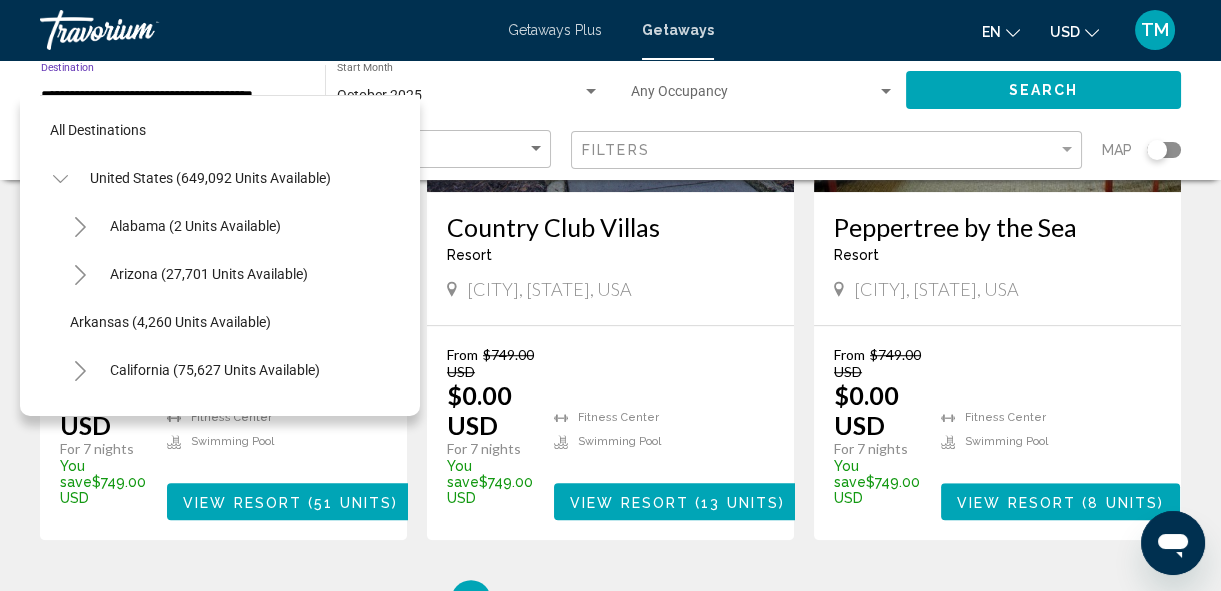 scroll, scrollTop: 1757, scrollLeft: 0, axis: vertical 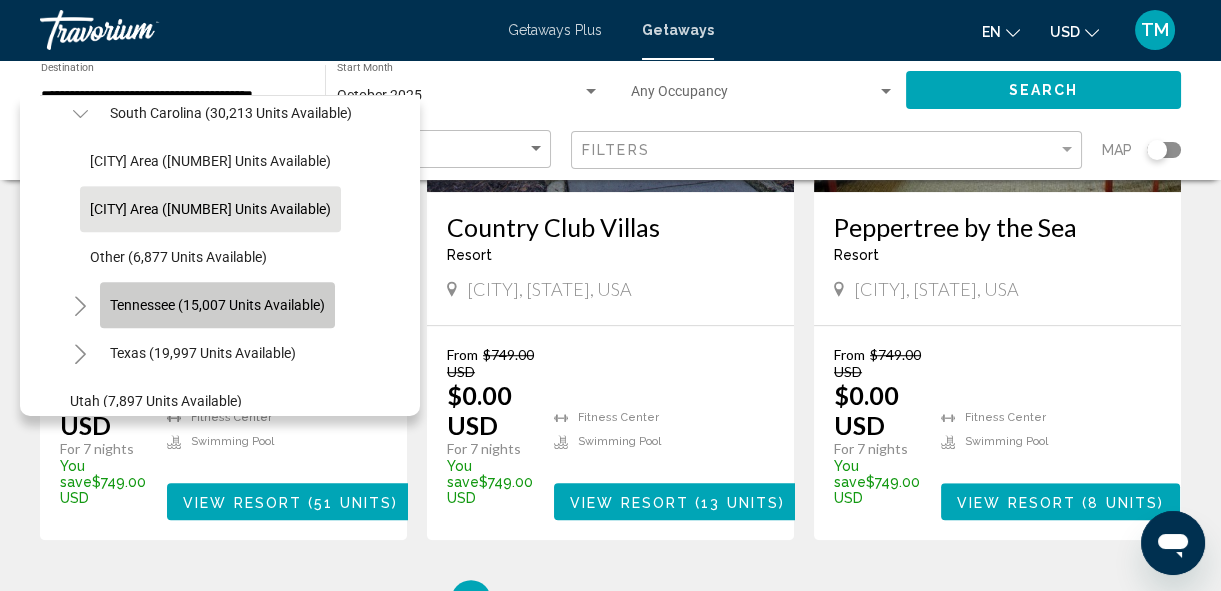 click on "Tennessee (15,007 units available)" 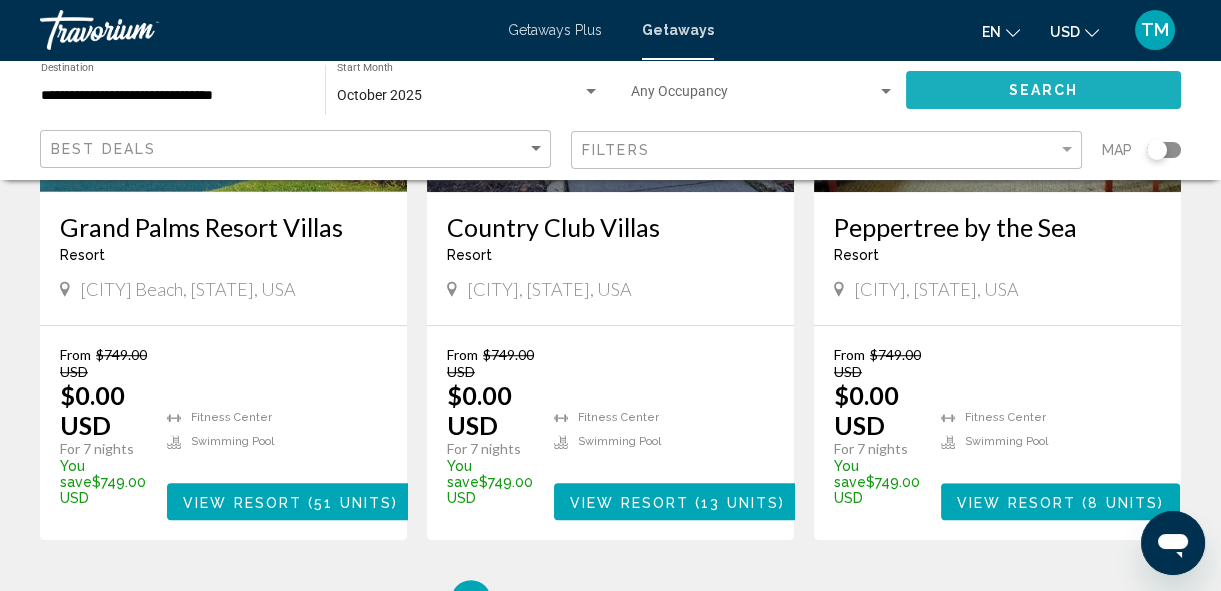 click on "Search" 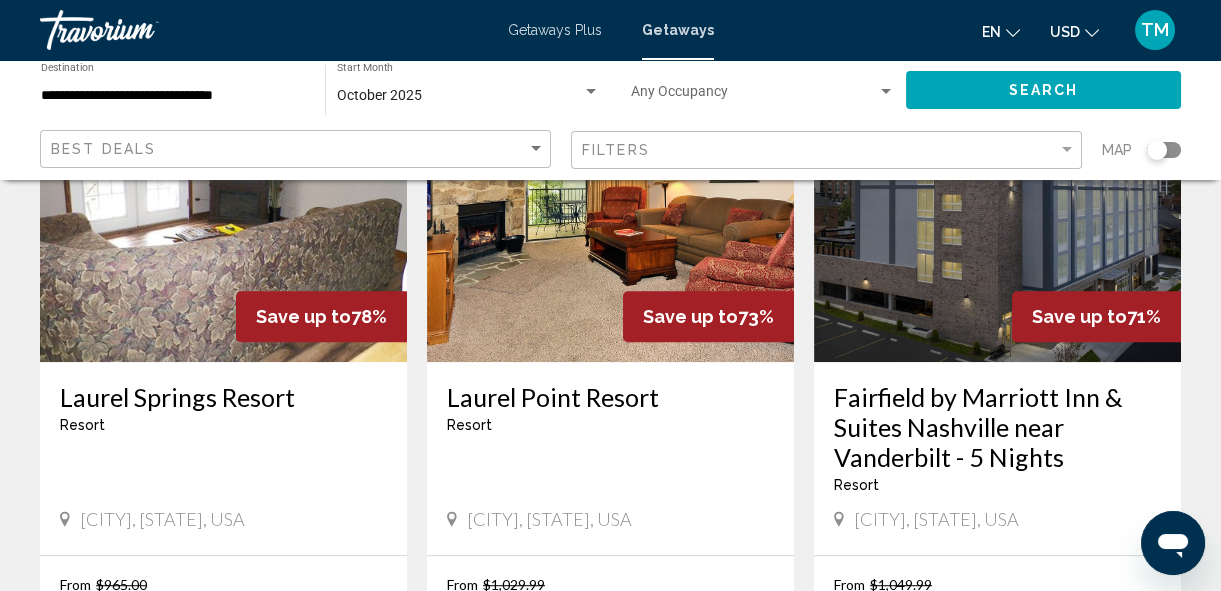 scroll, scrollTop: 2952, scrollLeft: 0, axis: vertical 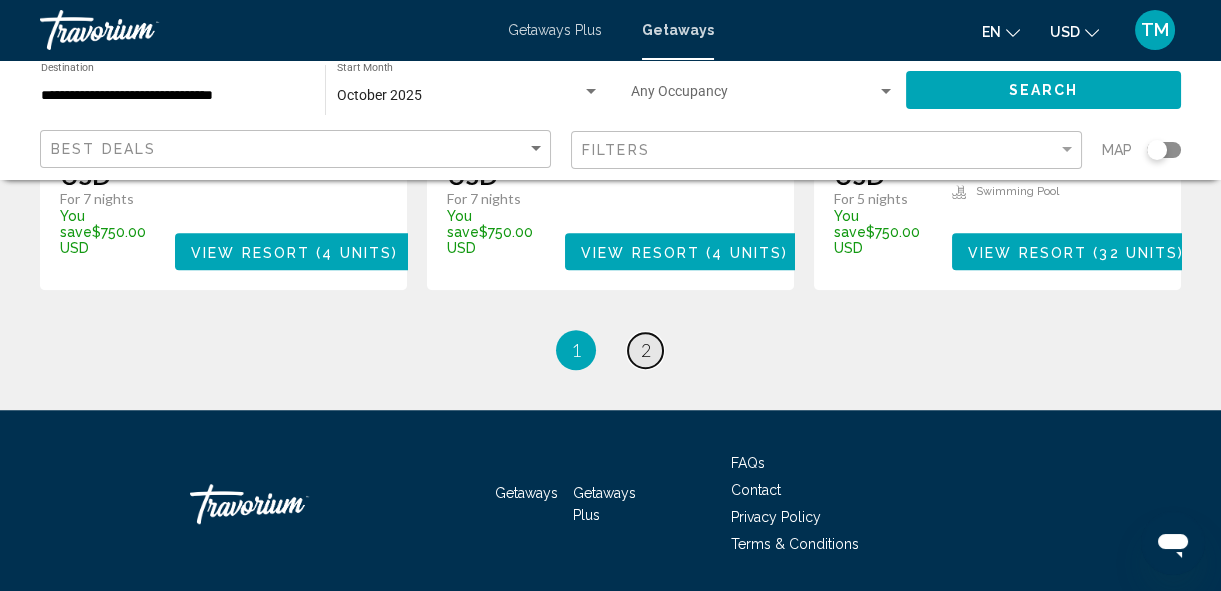 click on "2" at bounding box center (646, 350) 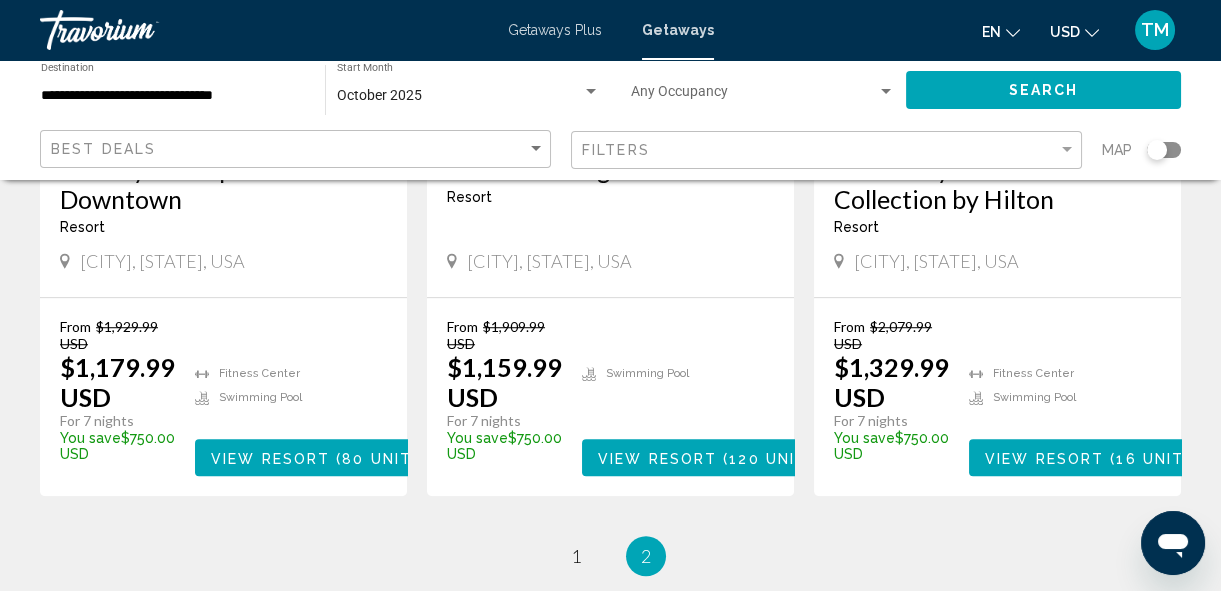 scroll, scrollTop: 2775, scrollLeft: 0, axis: vertical 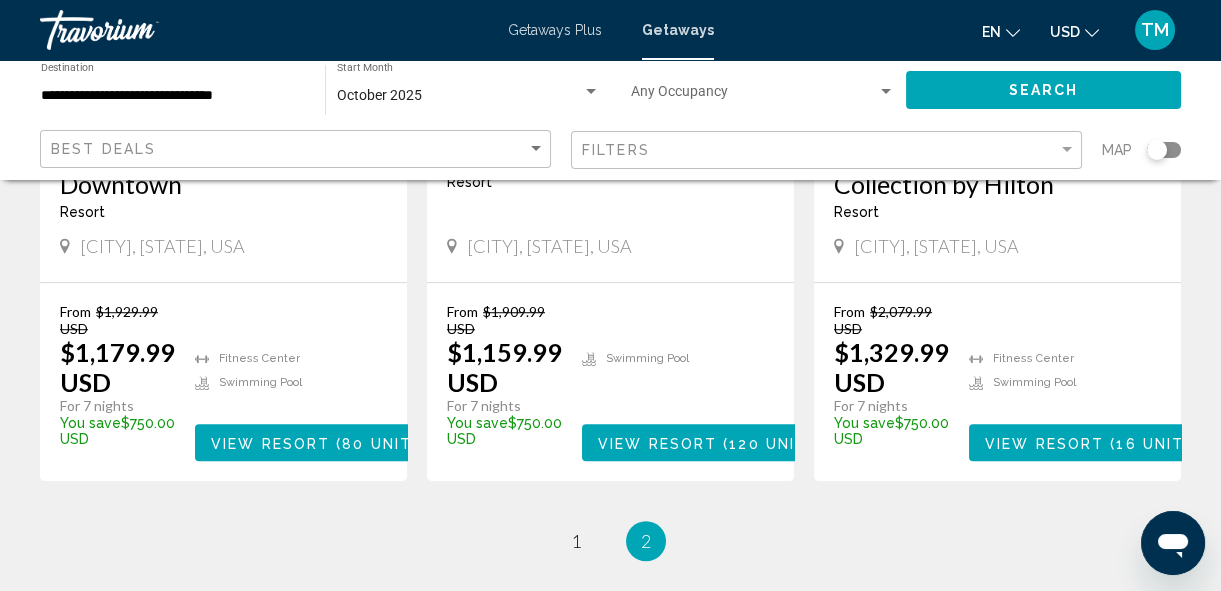 click on "**********" 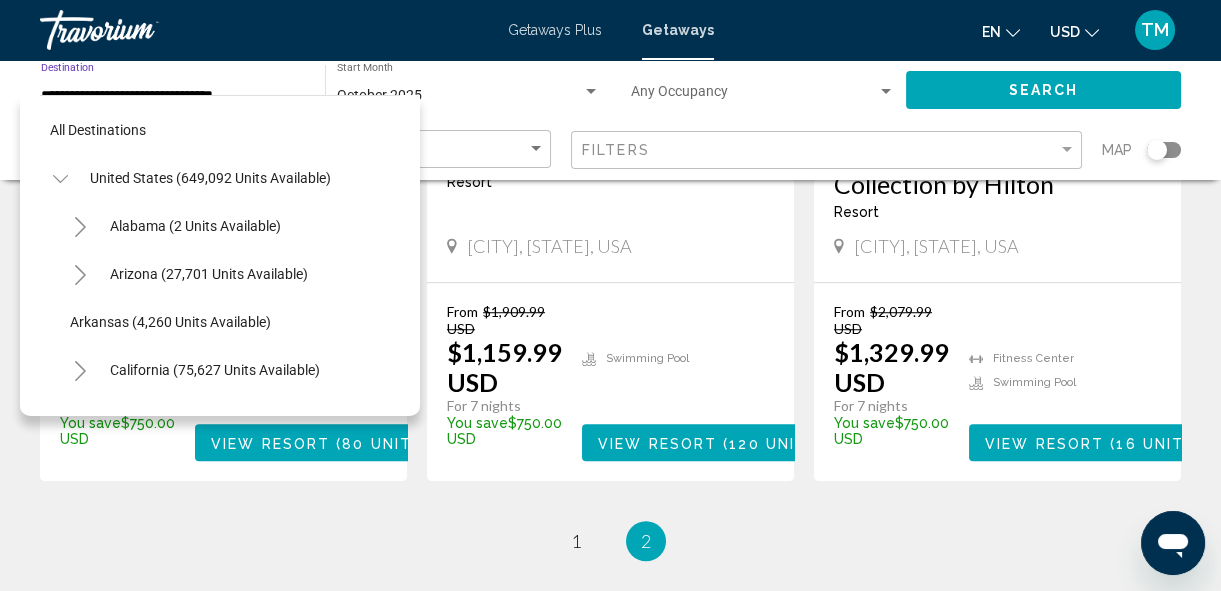 scroll, scrollTop: 1710, scrollLeft: 0, axis: vertical 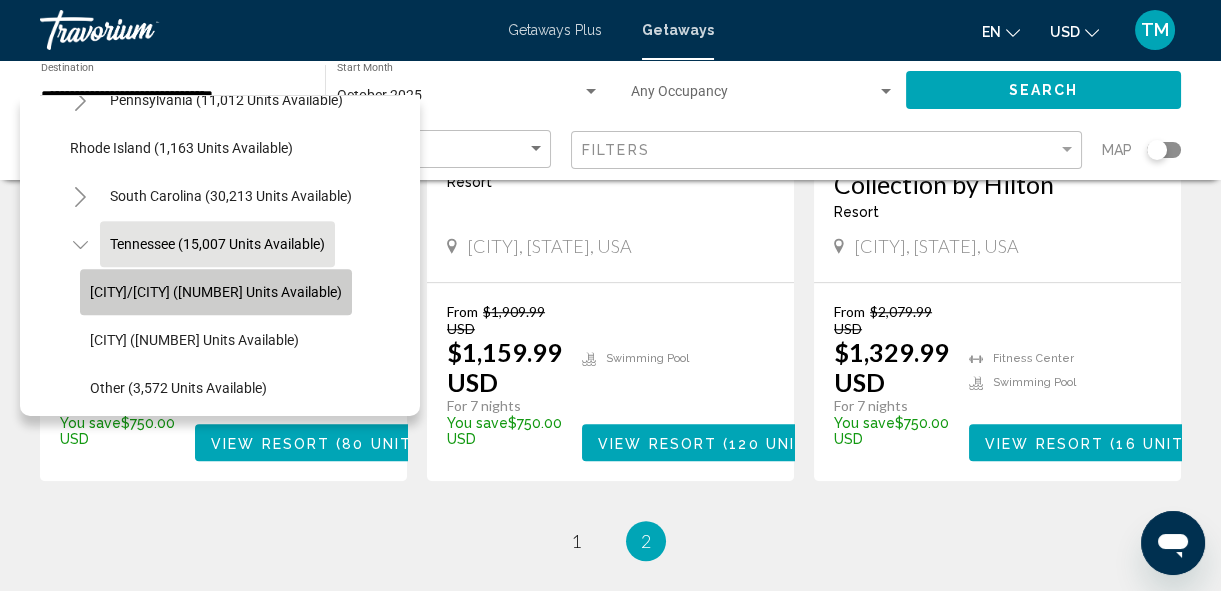 click on "[CITY]/[CITY] ([NUMBER] units available)" 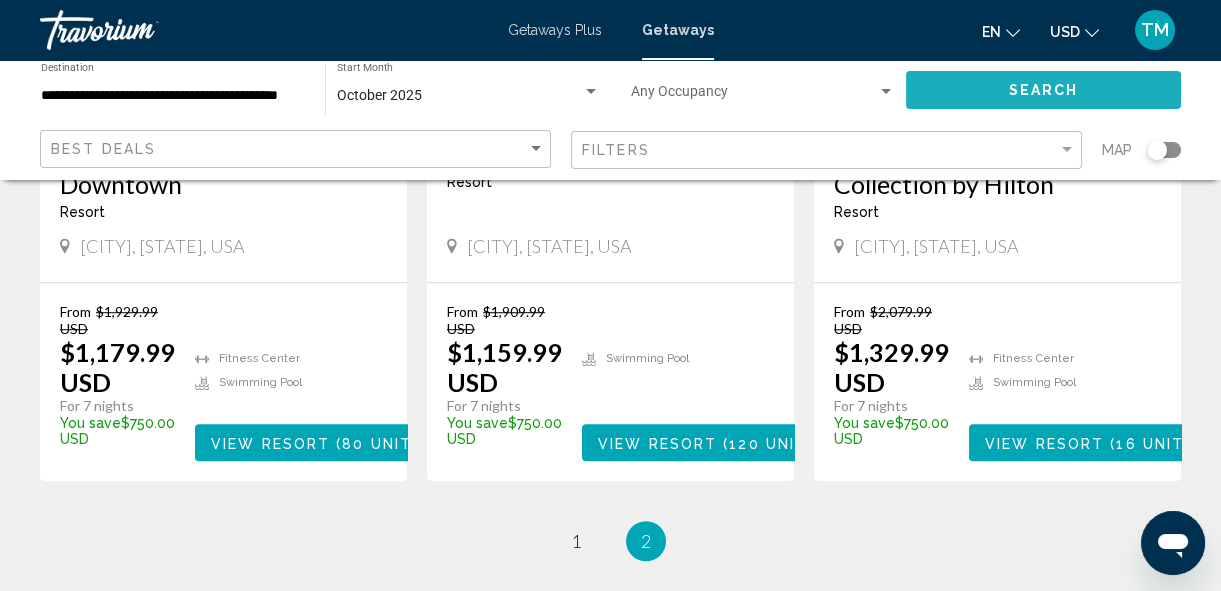 click on "Search" 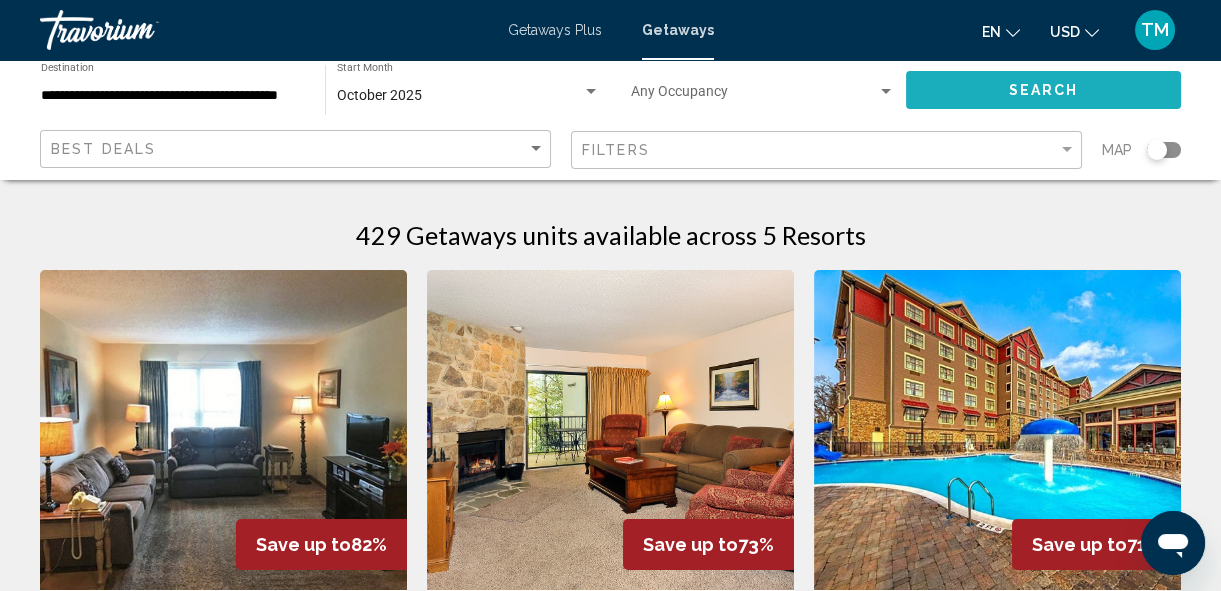 click on "Search" 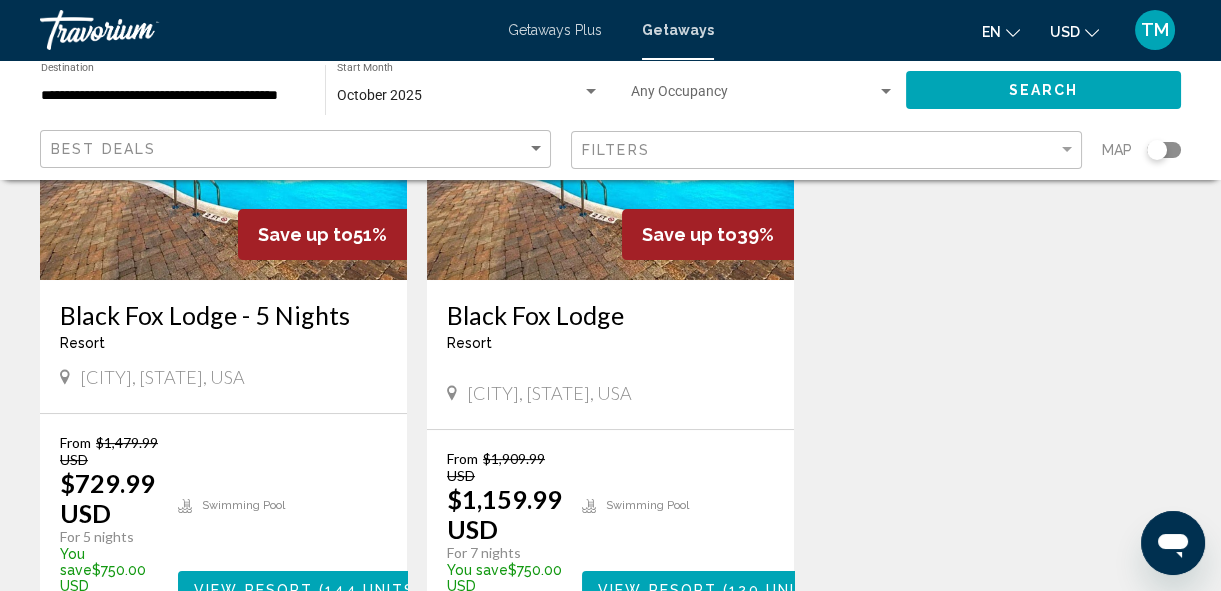 scroll, scrollTop: 1054, scrollLeft: 0, axis: vertical 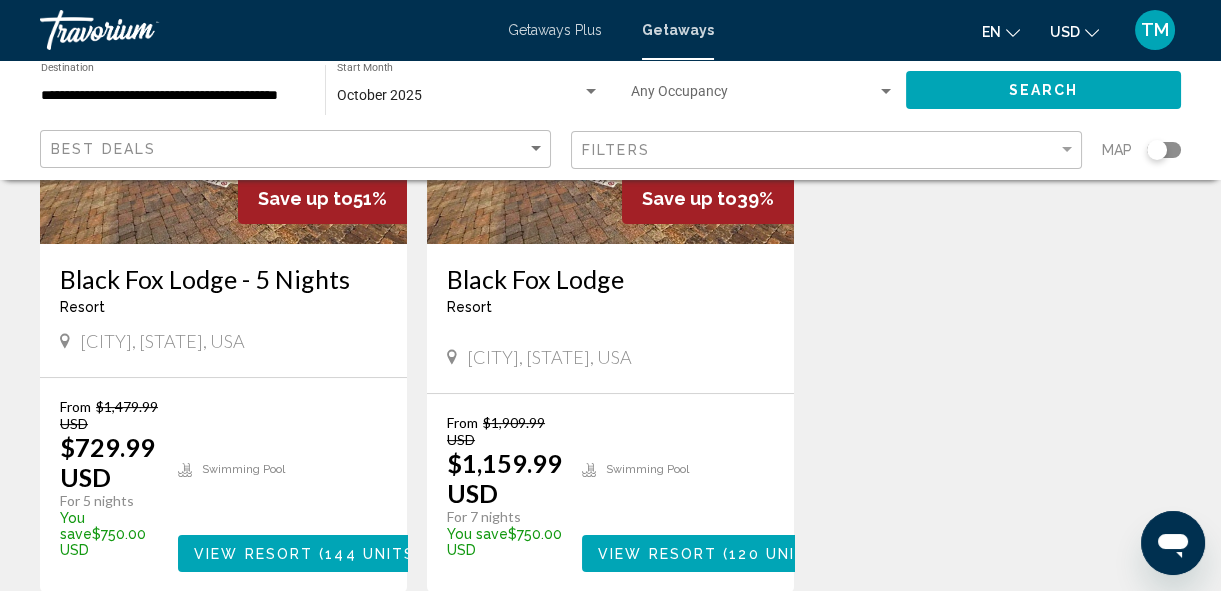 click on "**********" 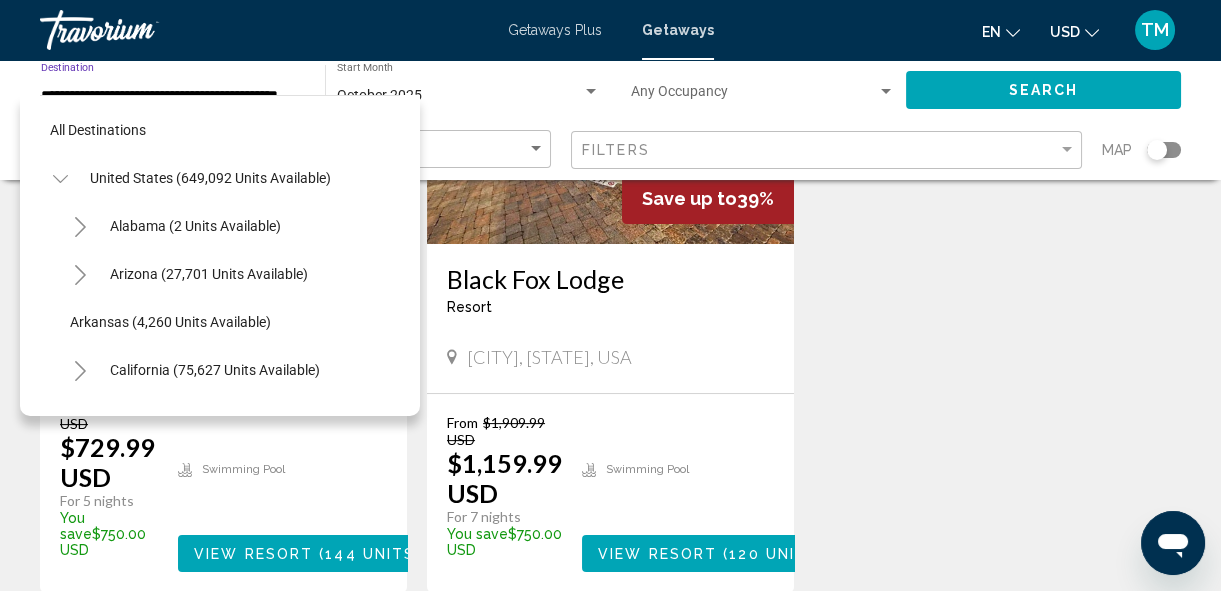 scroll, scrollTop: 0, scrollLeft: 27, axis: horizontal 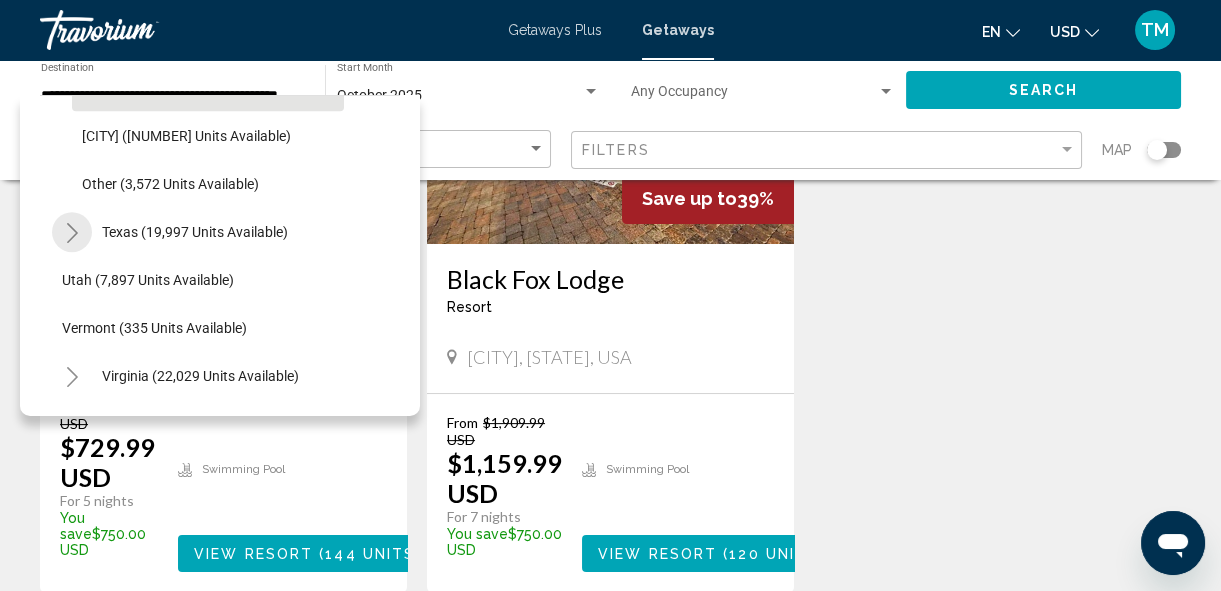 click 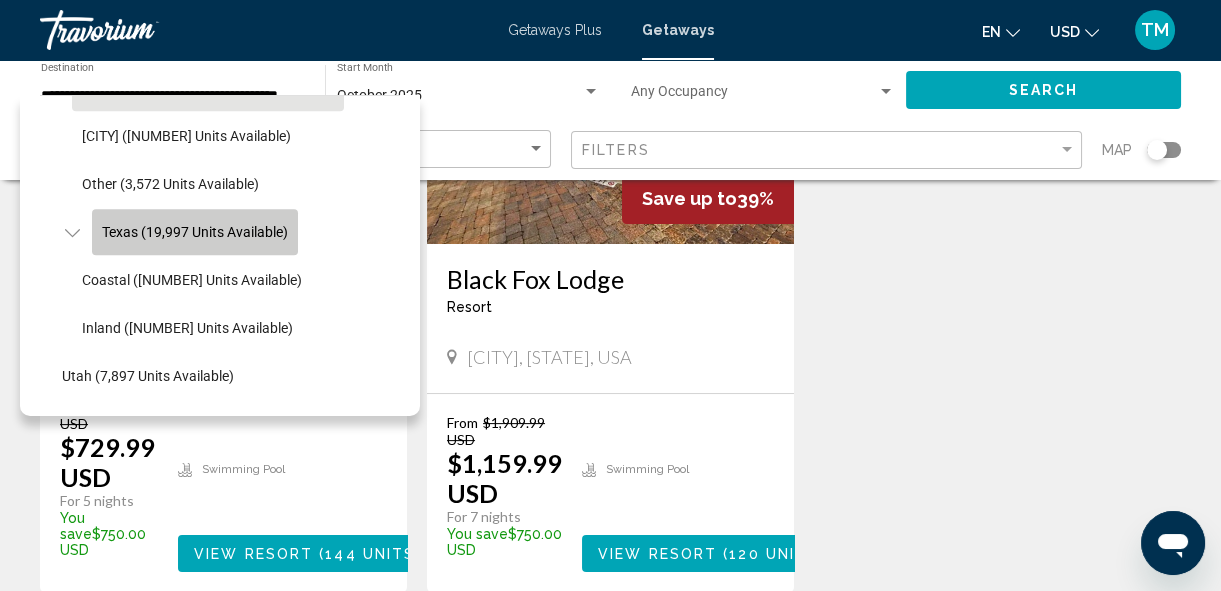 click on "Texas (19,997 units available)" 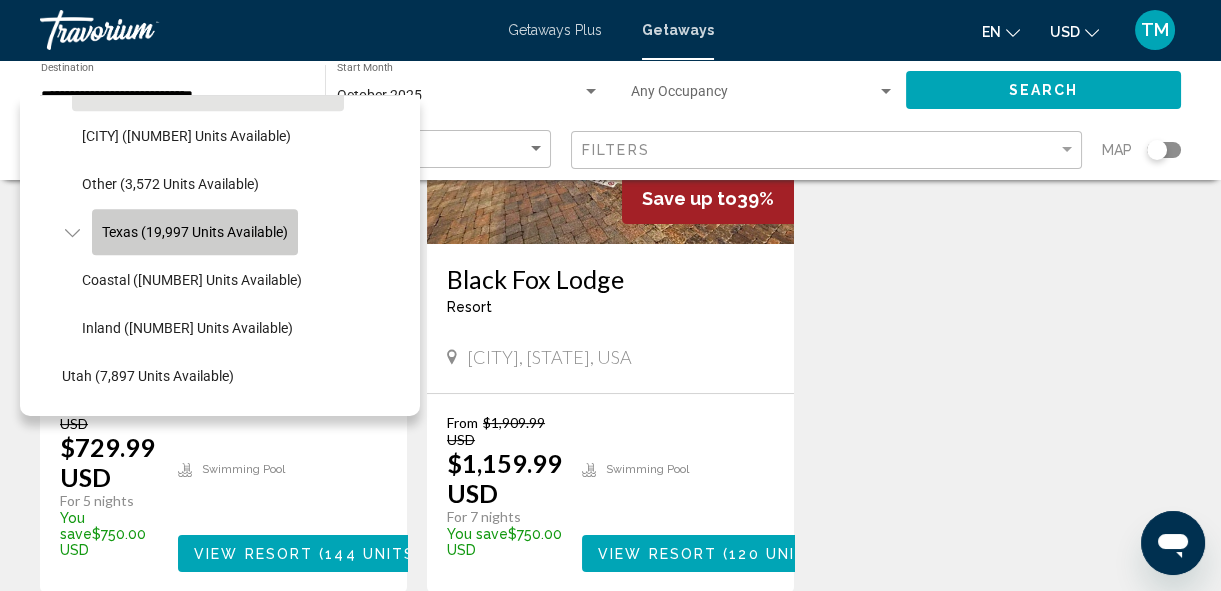 scroll, scrollTop: 0, scrollLeft: 0, axis: both 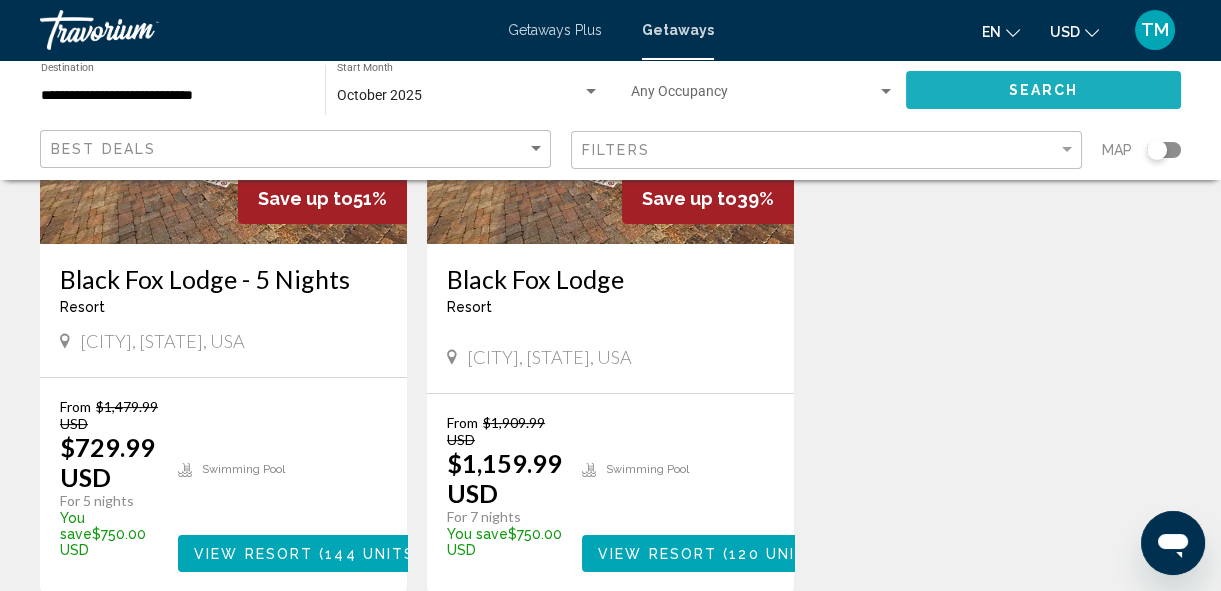 click on "Search" 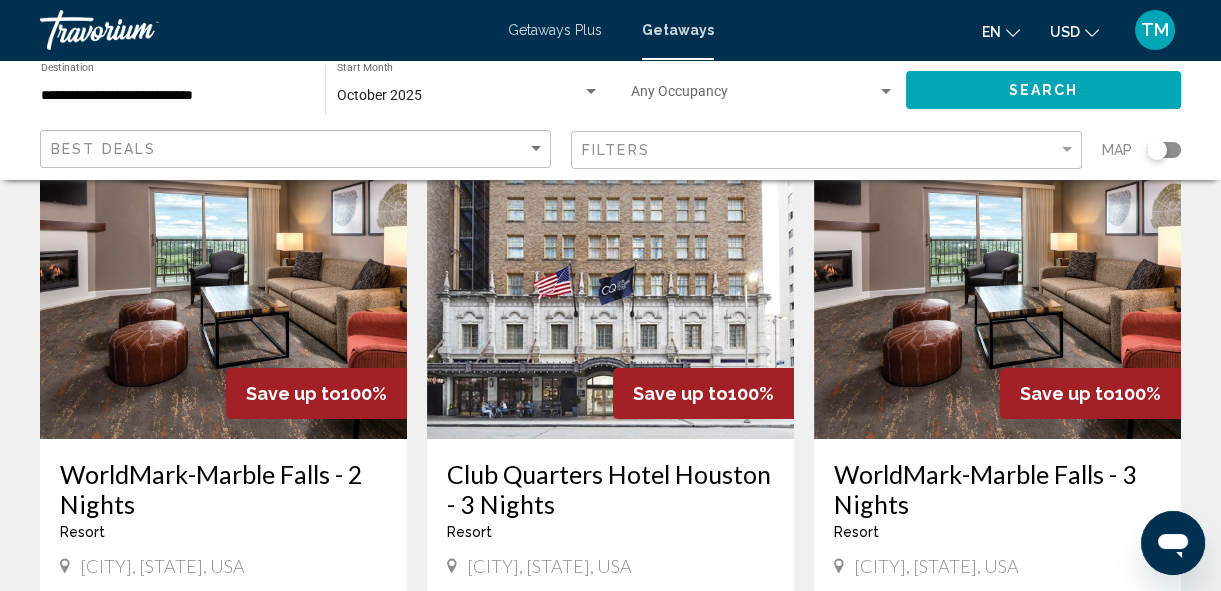 scroll, scrollTop: 157, scrollLeft: 0, axis: vertical 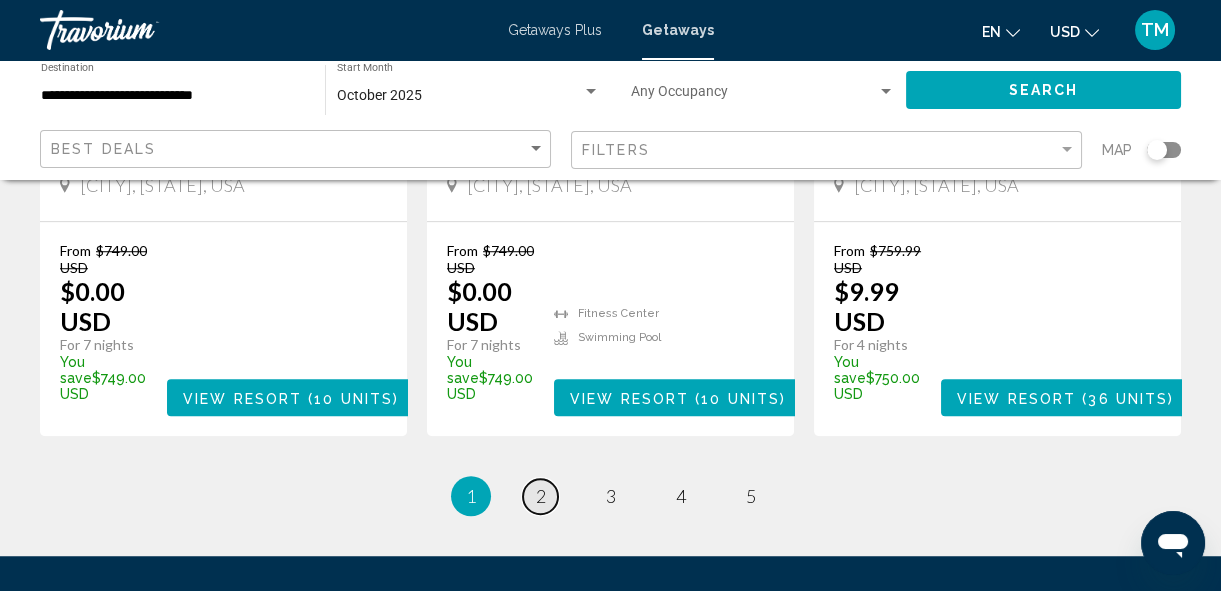 click on "page  2" at bounding box center (540, 496) 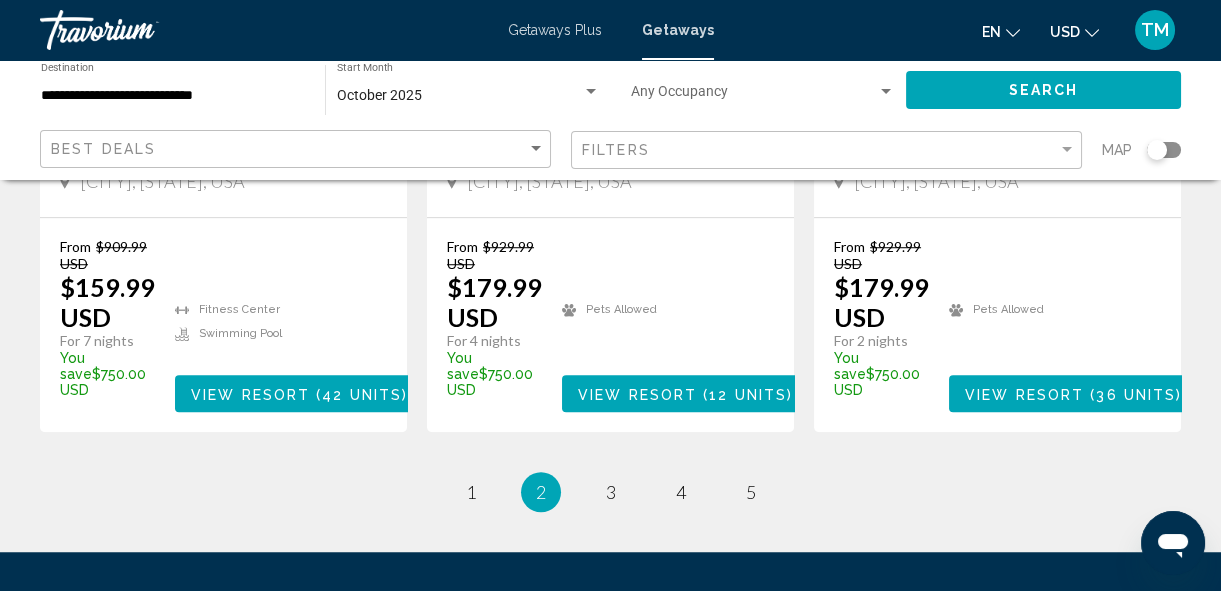 scroll, scrollTop: 2848, scrollLeft: 0, axis: vertical 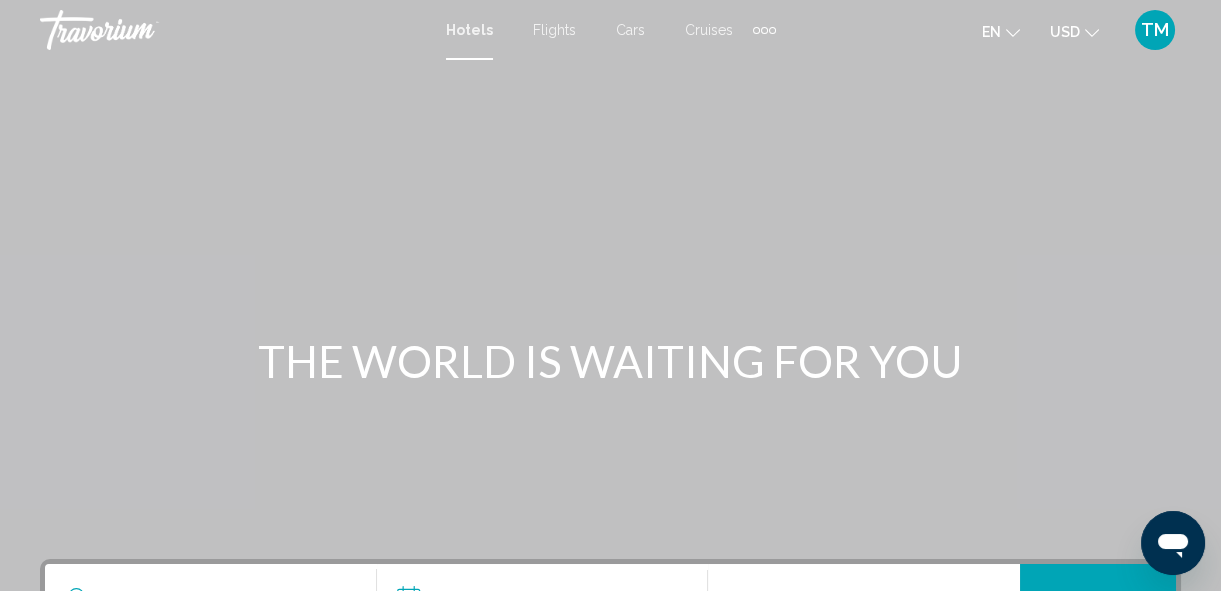 click on "Cruises" at bounding box center (709, 30) 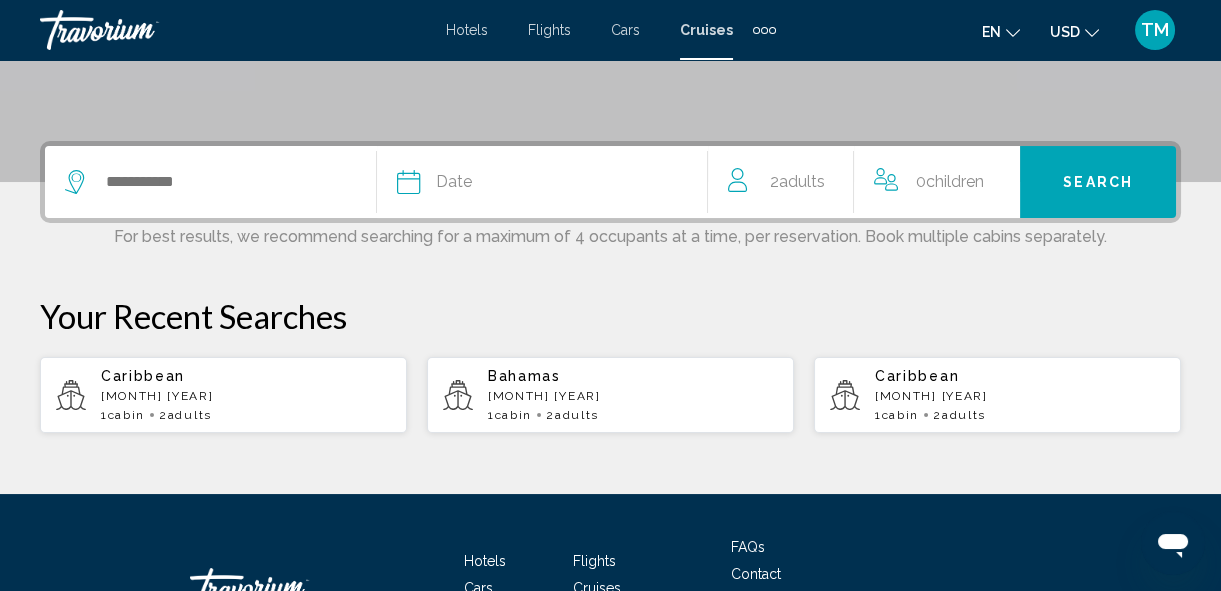 scroll, scrollTop: 424, scrollLeft: 0, axis: vertical 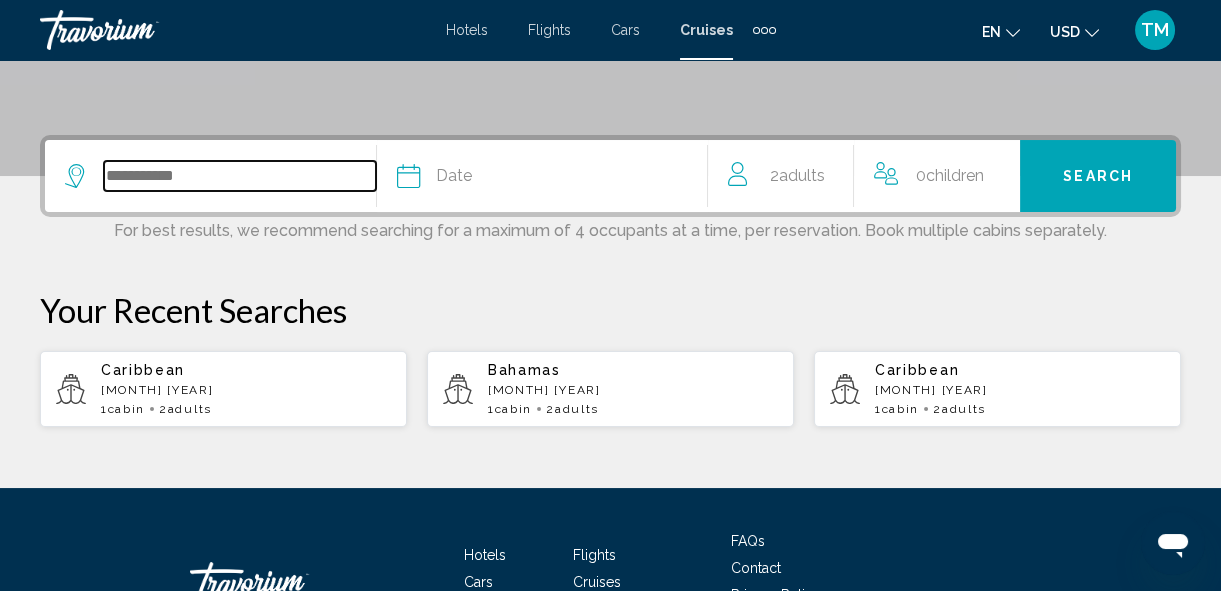 click at bounding box center (240, 176) 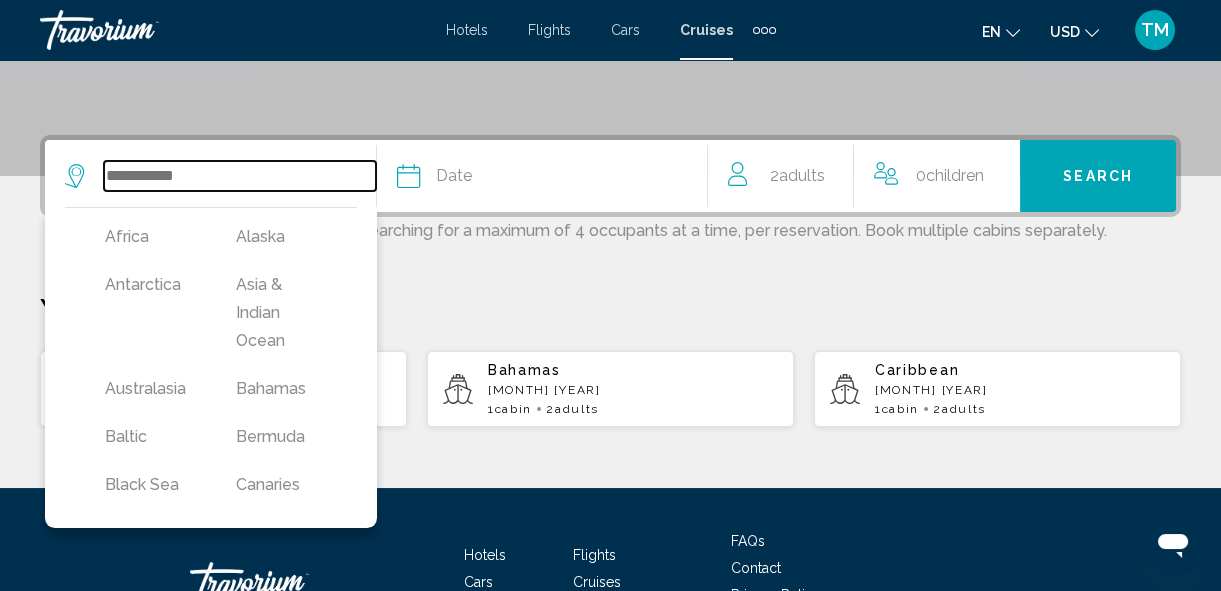 scroll, scrollTop: 493, scrollLeft: 0, axis: vertical 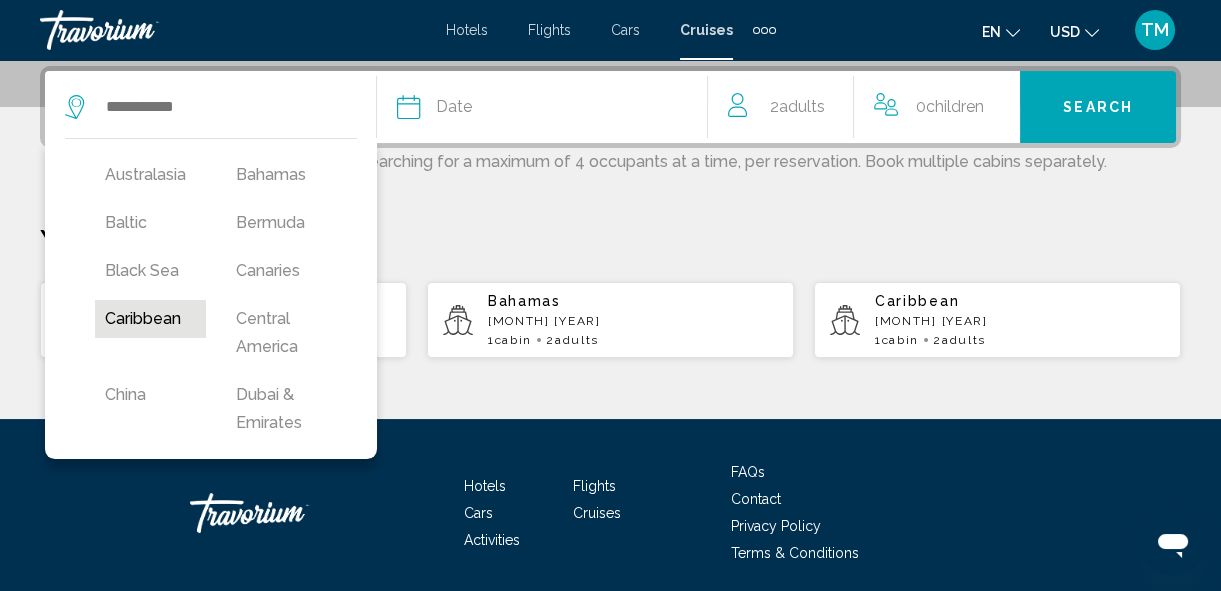 click on "Caribbean" at bounding box center (150, 319) 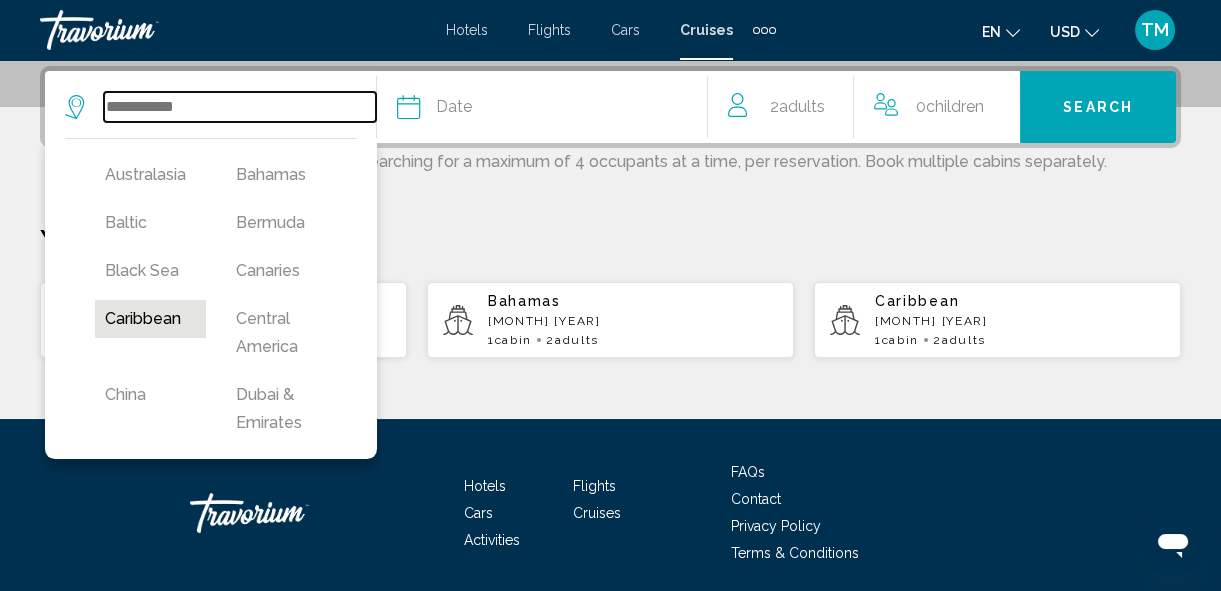 type on "*********" 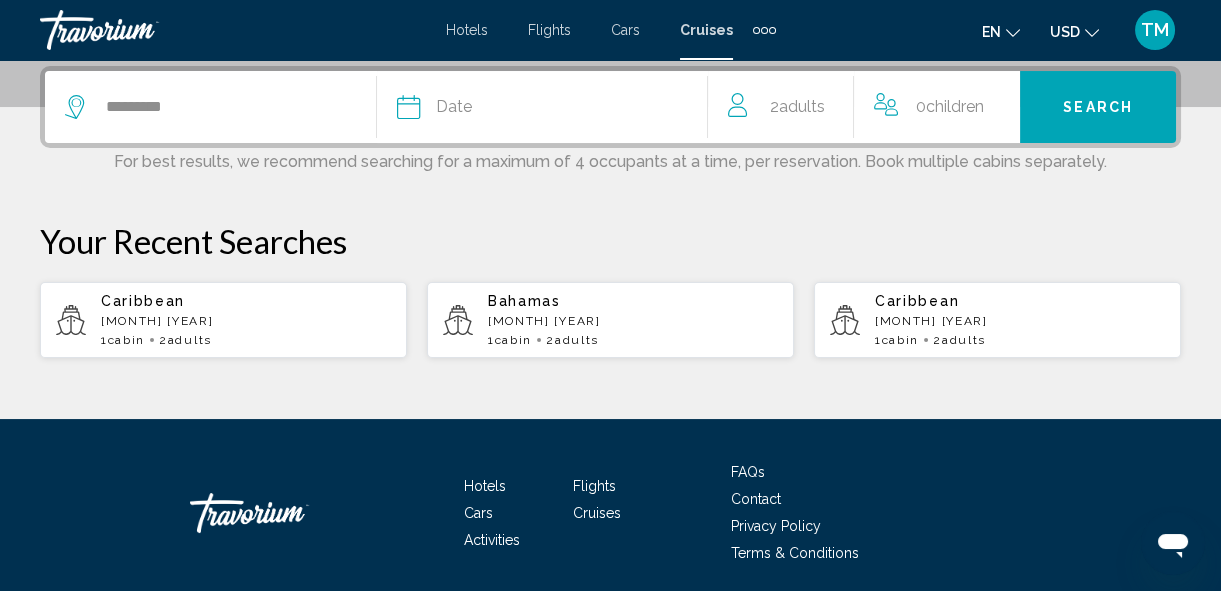 click on "Date" 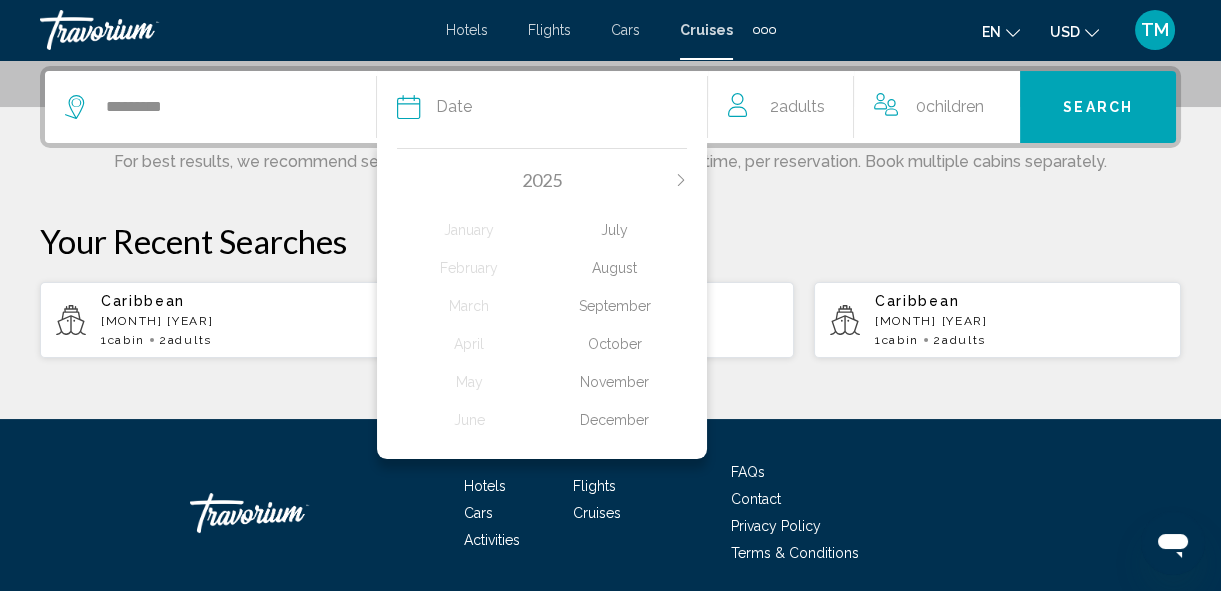 click on "August" 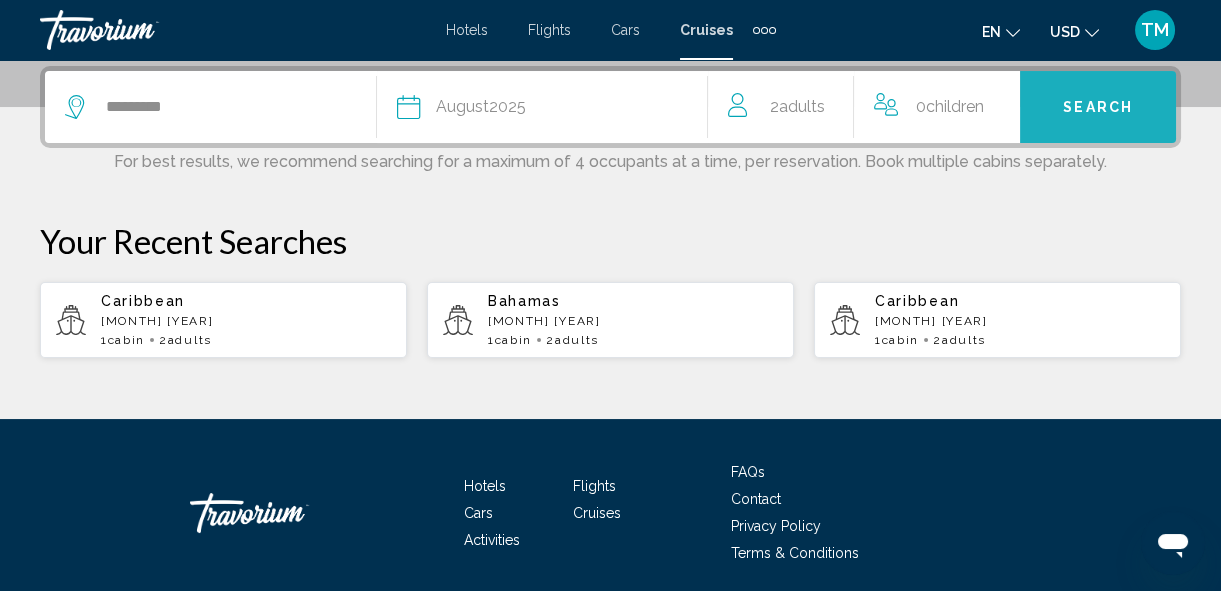 click on "Search" at bounding box center [1098, 108] 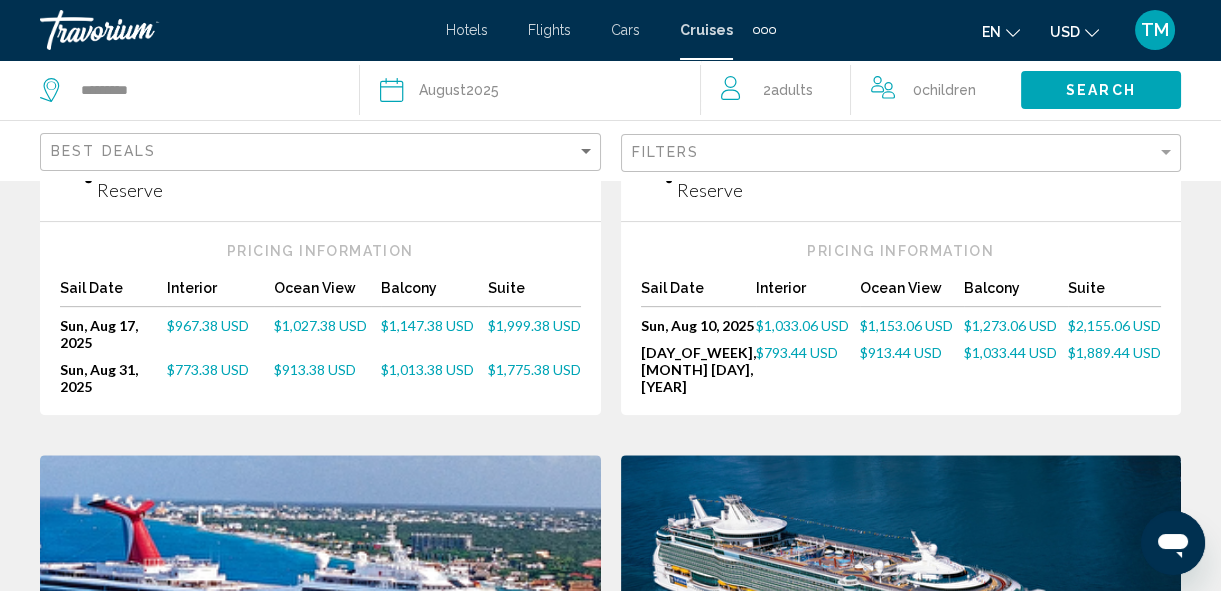 scroll, scrollTop: 1672, scrollLeft: 0, axis: vertical 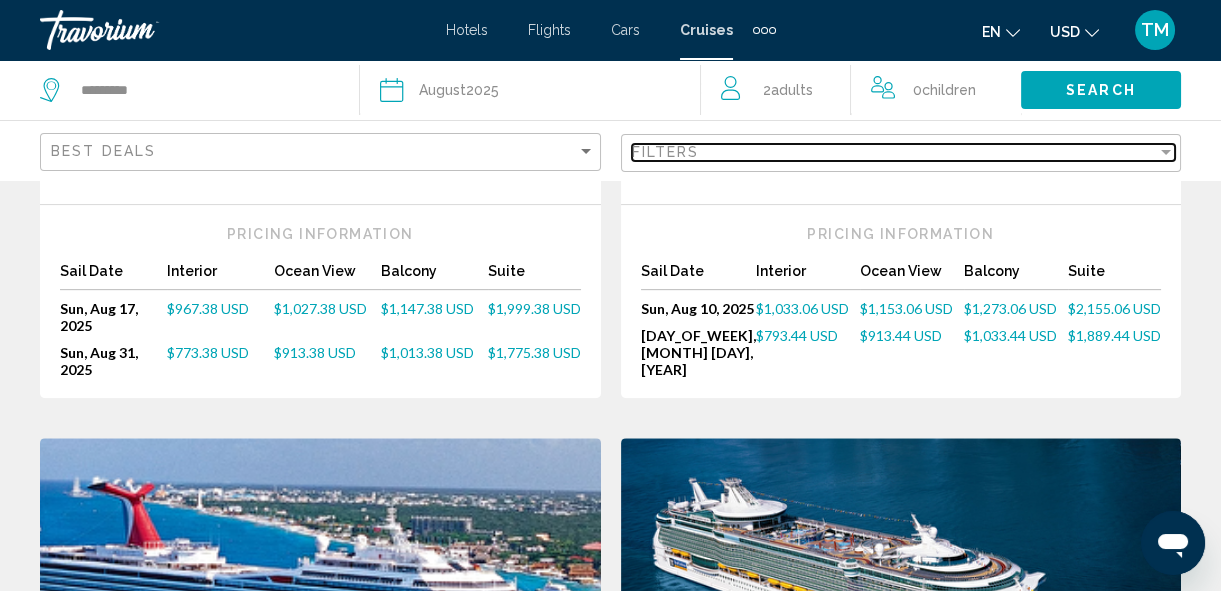 click at bounding box center [1166, 152] 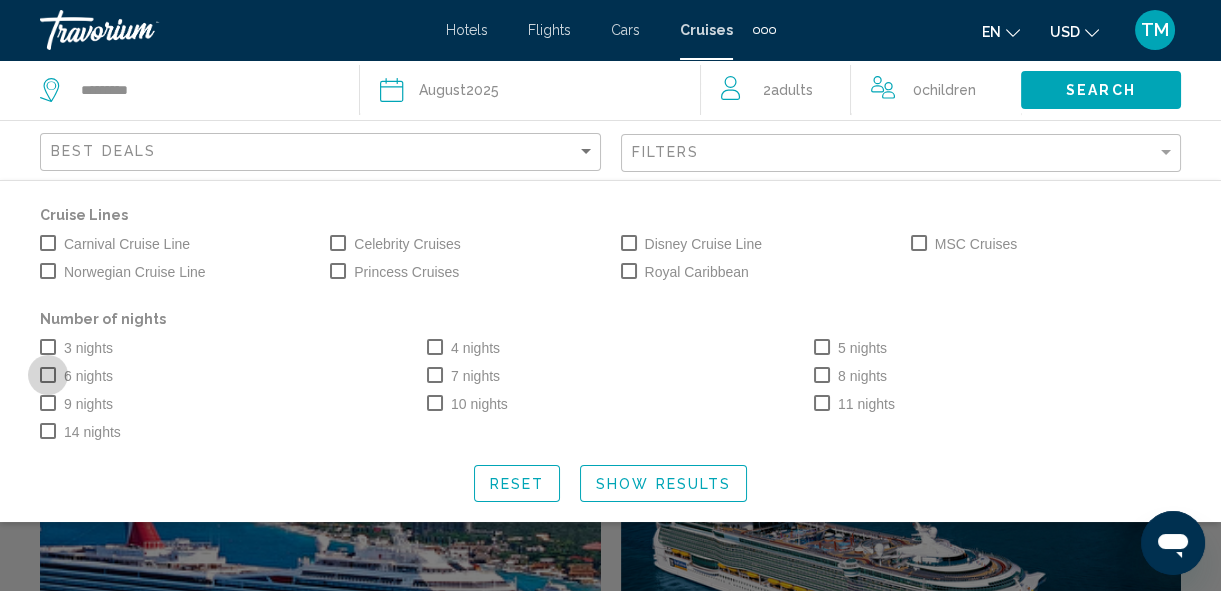 click at bounding box center [48, 375] 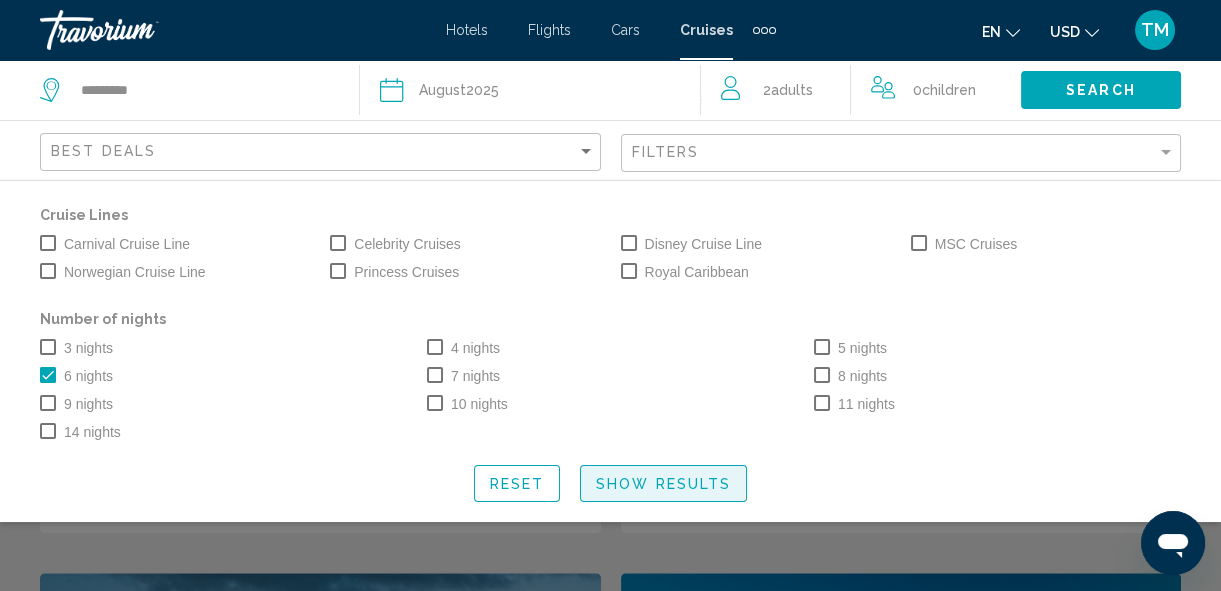 click on "Show Results" 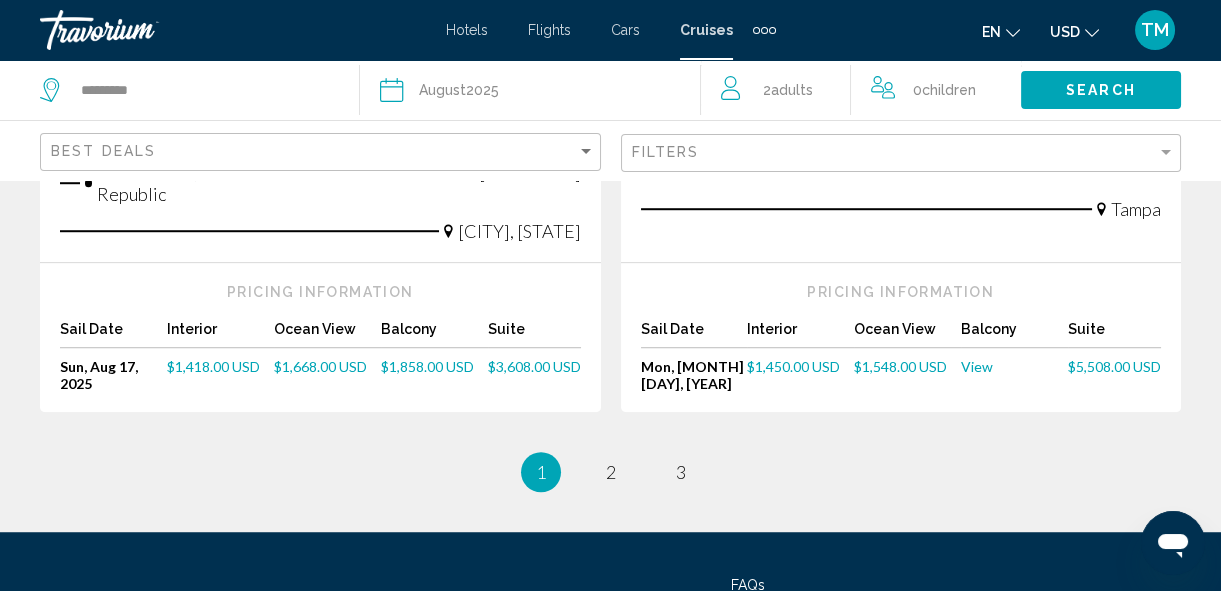 scroll, scrollTop: 2702, scrollLeft: 0, axis: vertical 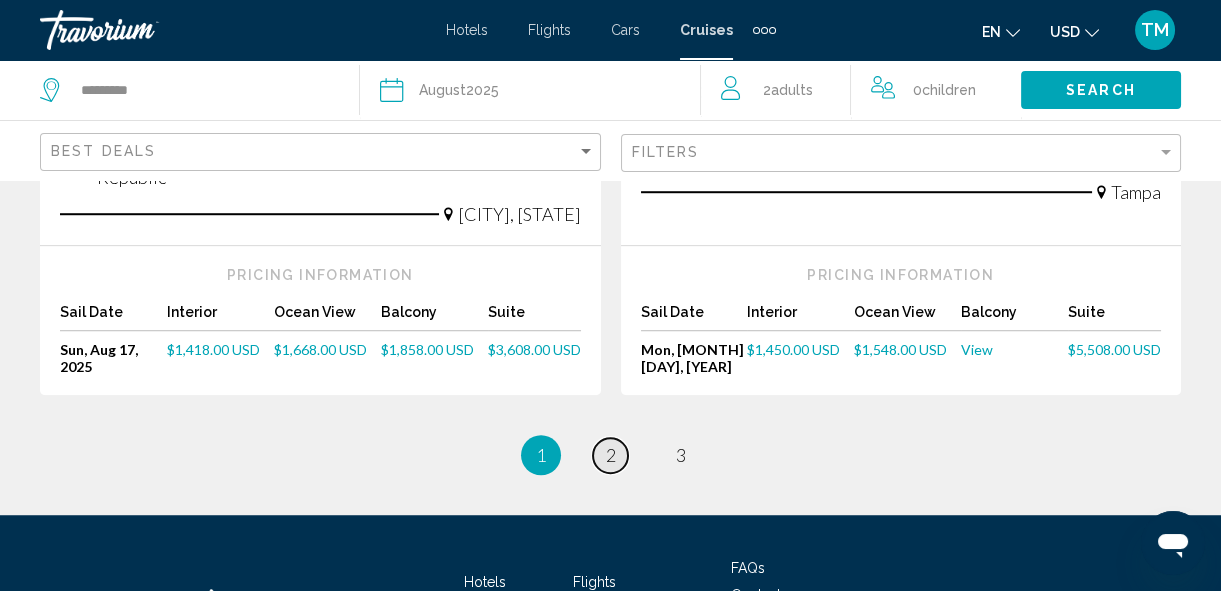 click on "2" at bounding box center (611, 455) 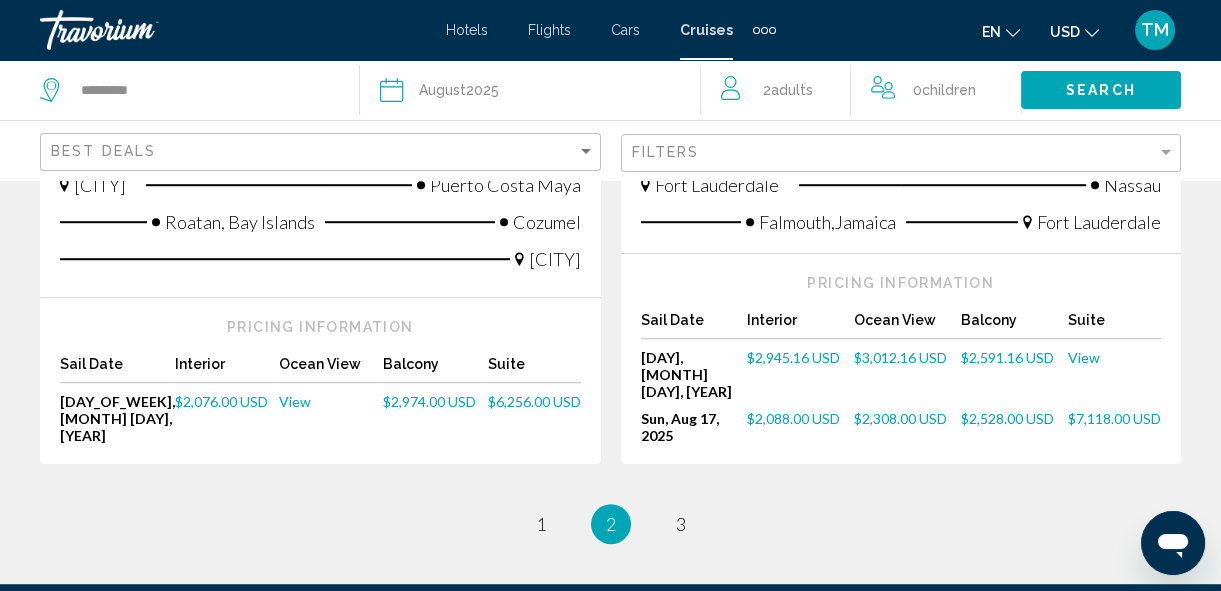 scroll, scrollTop: 2526, scrollLeft: 0, axis: vertical 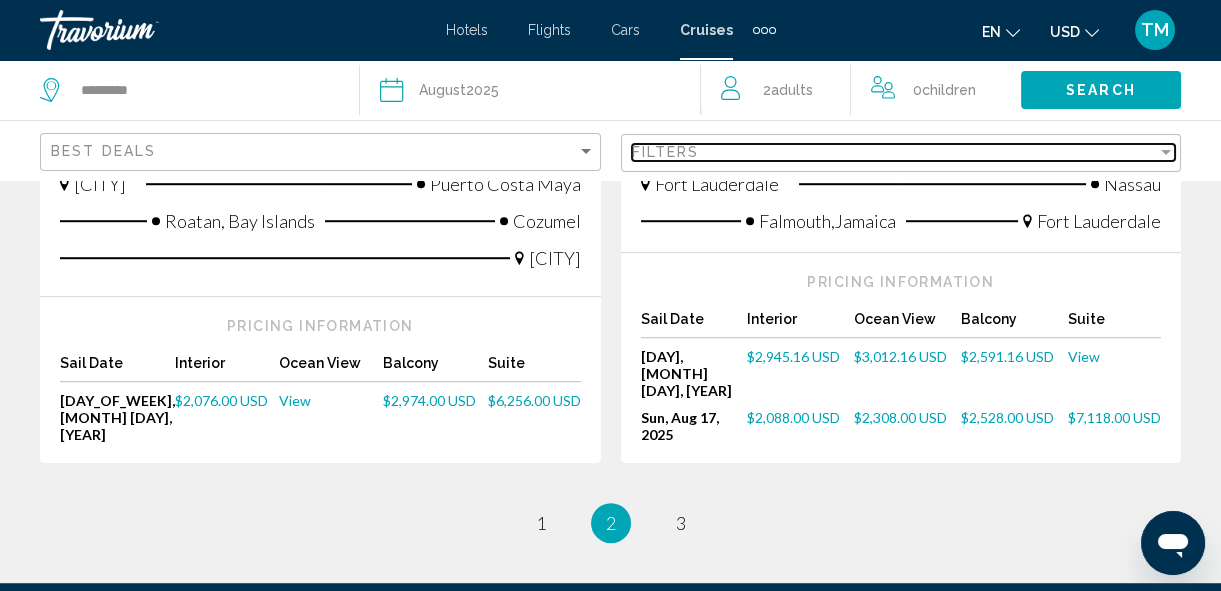 click at bounding box center [1166, 152] 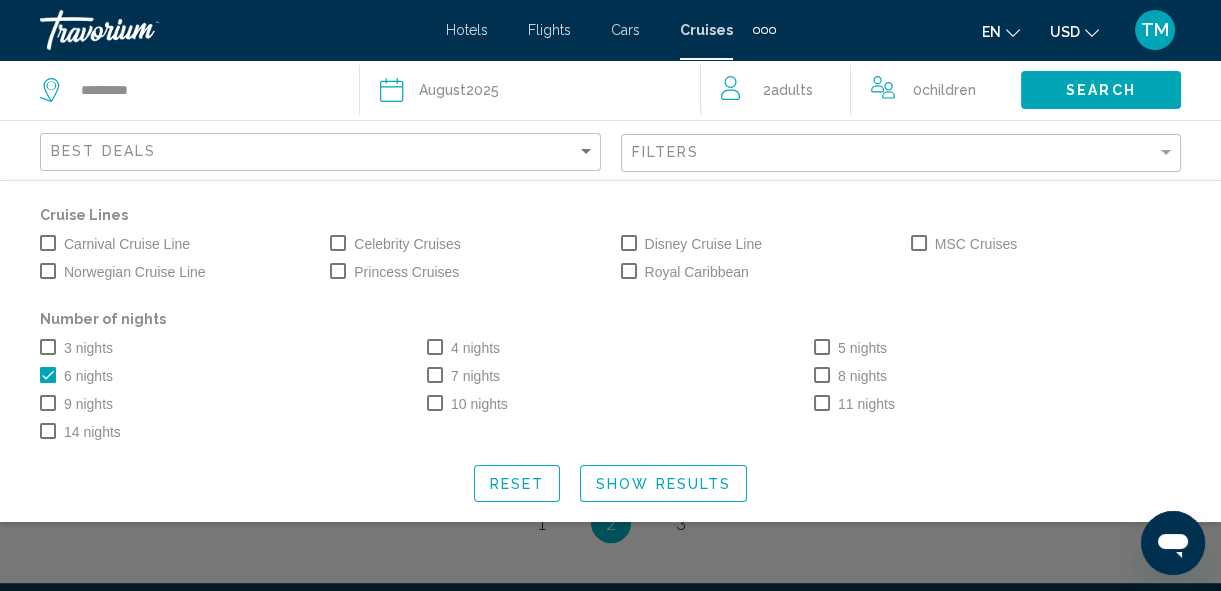 click on "MSC Cruises" at bounding box center [976, 244] 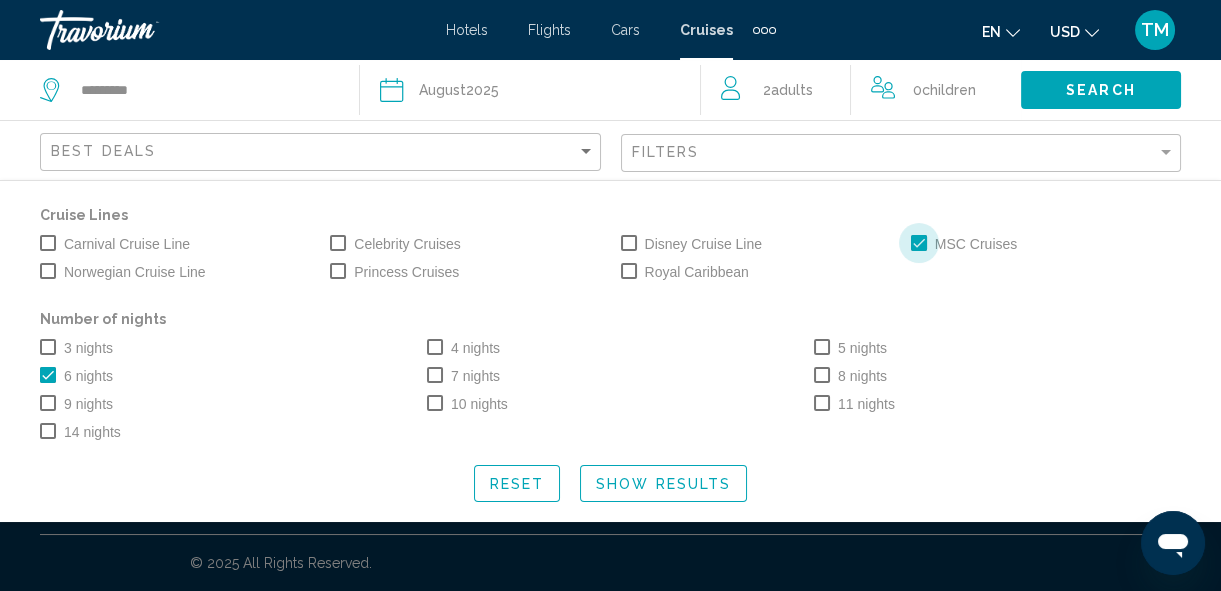 scroll, scrollTop: 0, scrollLeft: 0, axis: both 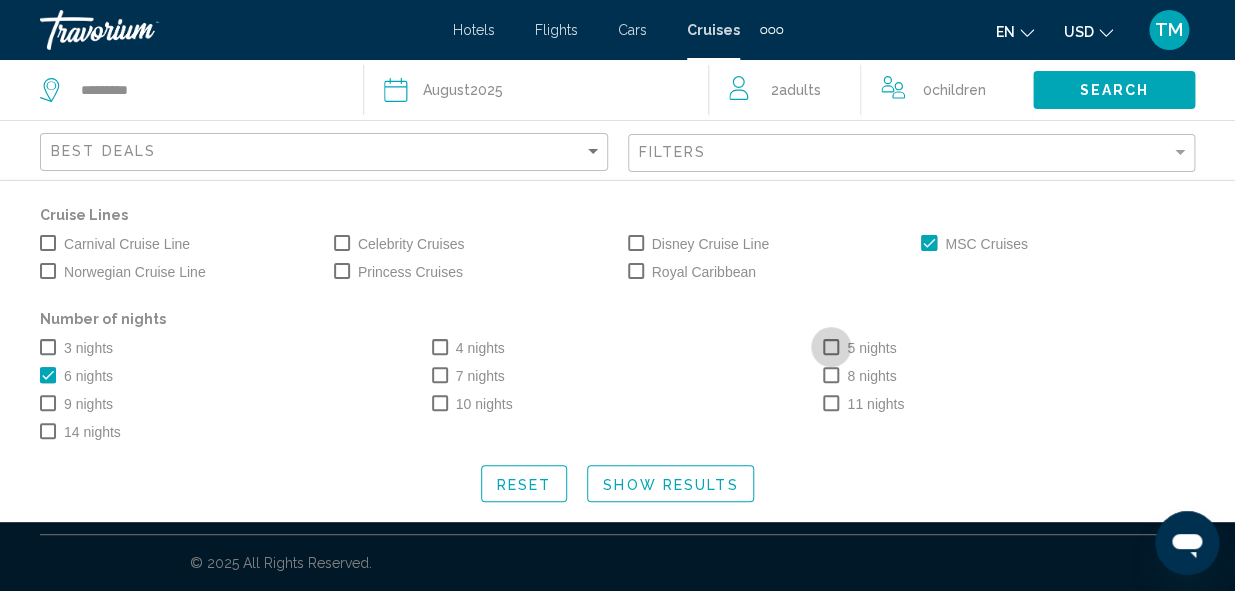 click at bounding box center [831, 347] 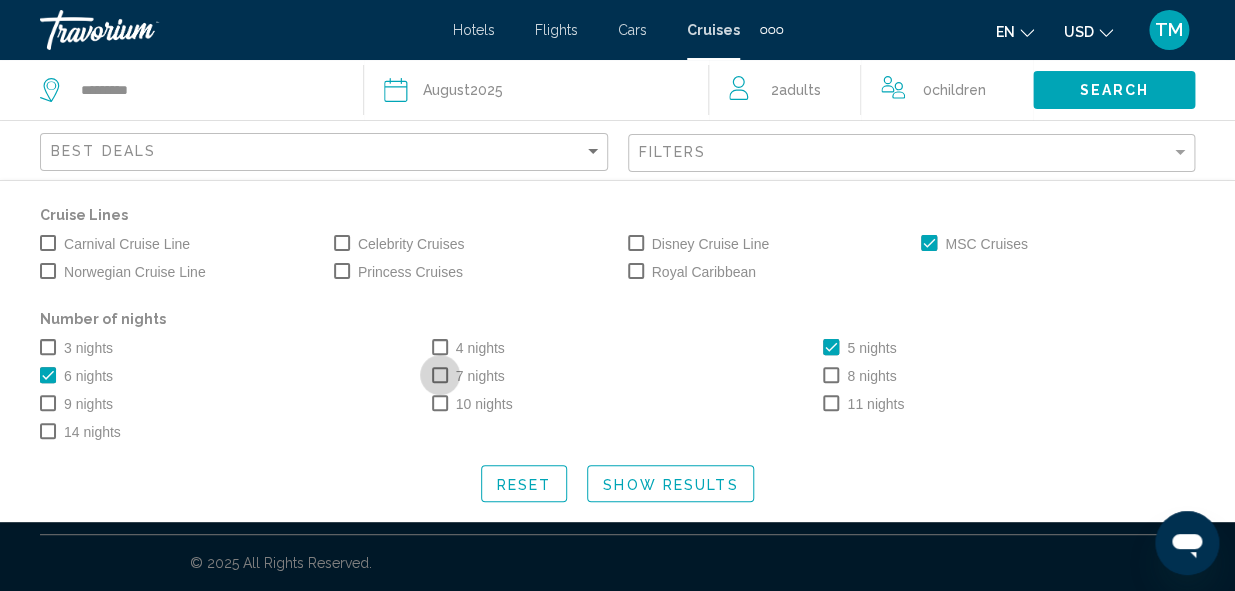 click at bounding box center (440, 375) 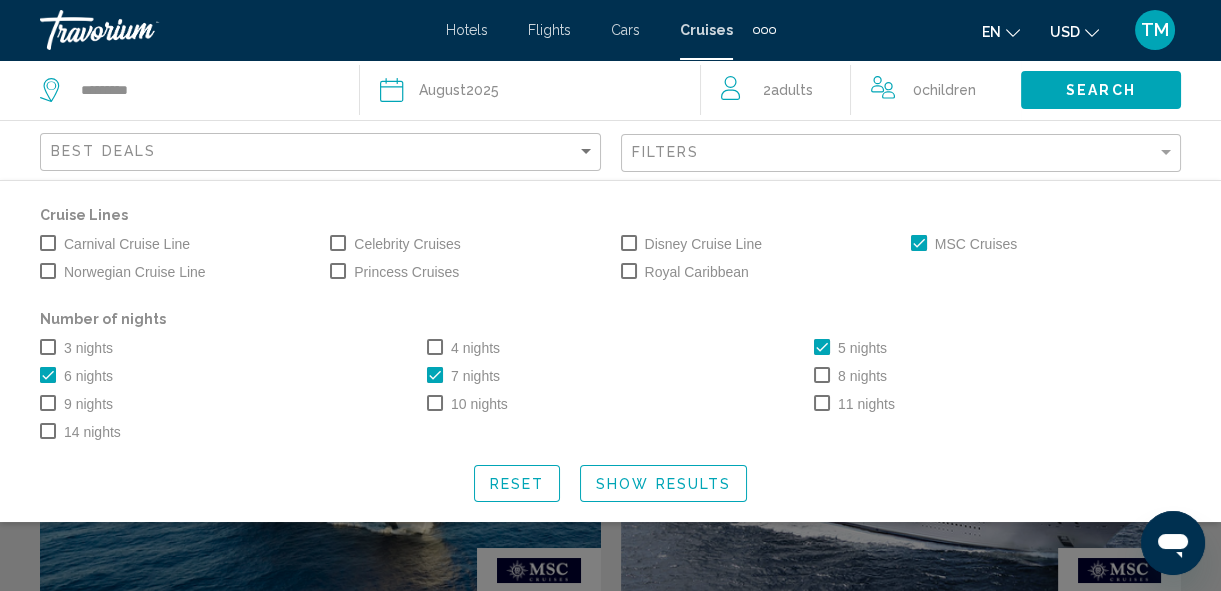 click at bounding box center [48, 243] 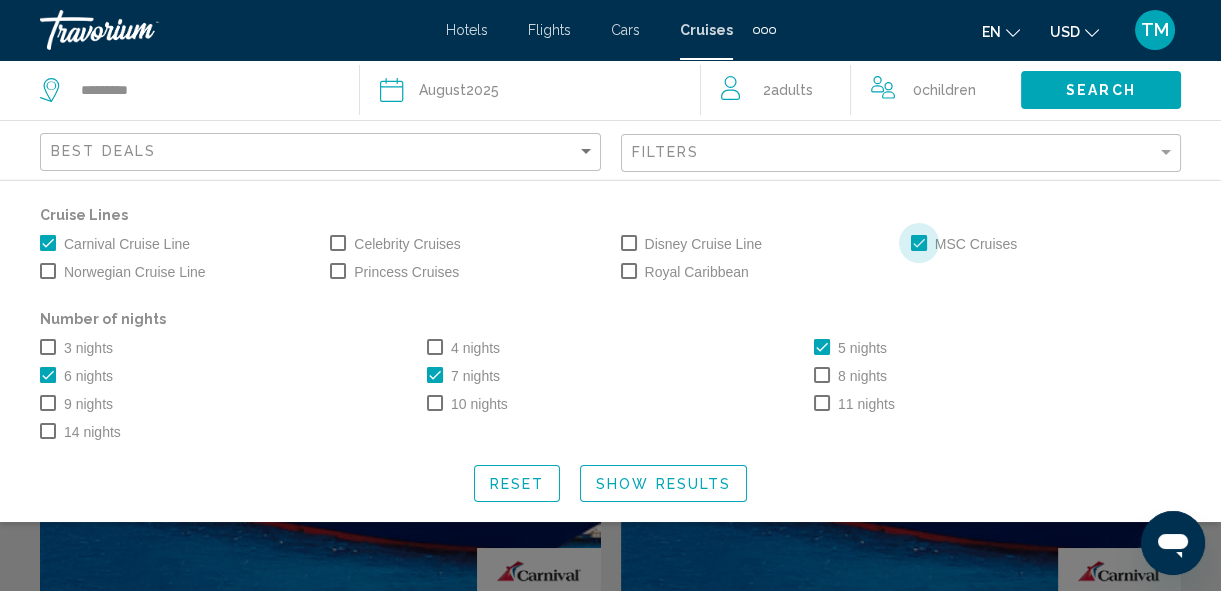 click at bounding box center (919, 243) 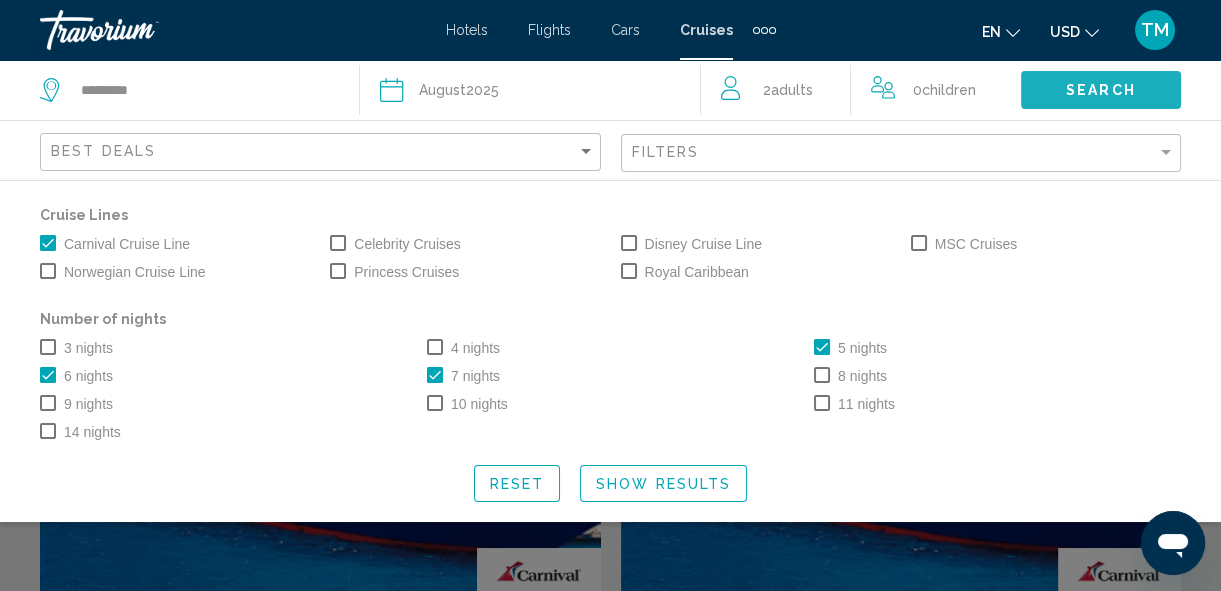 click on "Search" 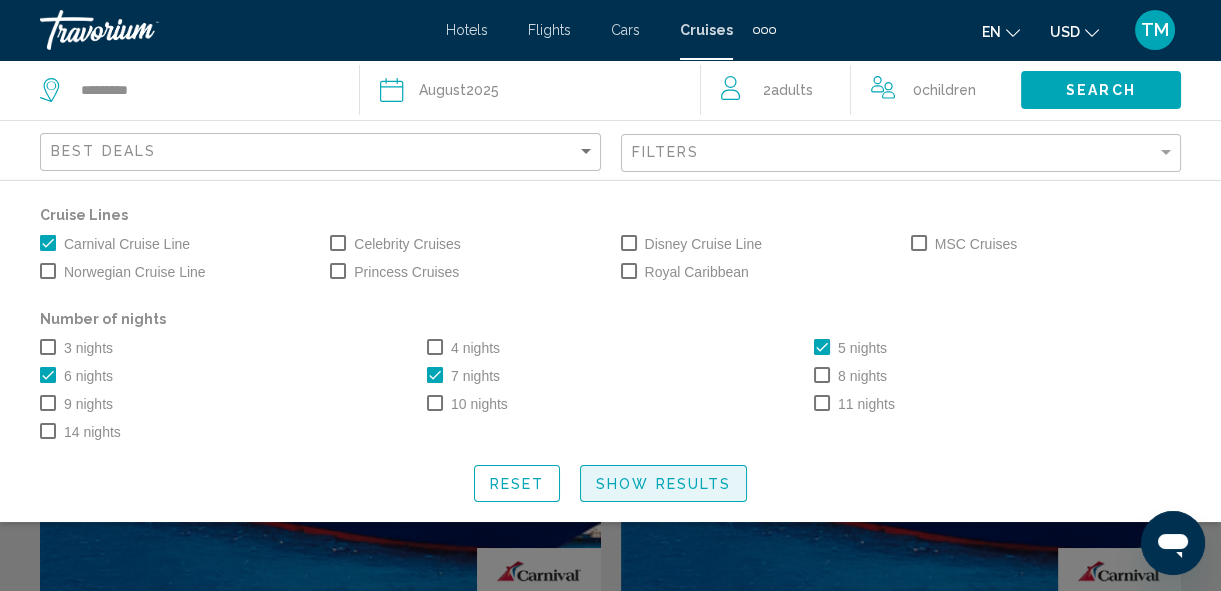 click on "Show Results" 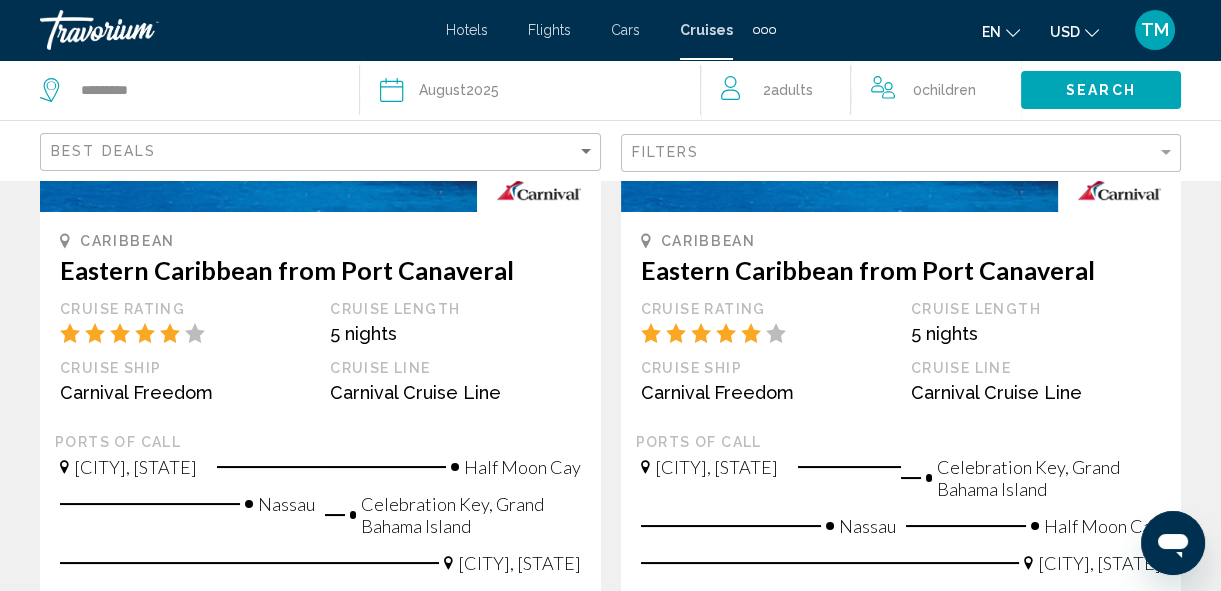 scroll, scrollTop: 400, scrollLeft: 0, axis: vertical 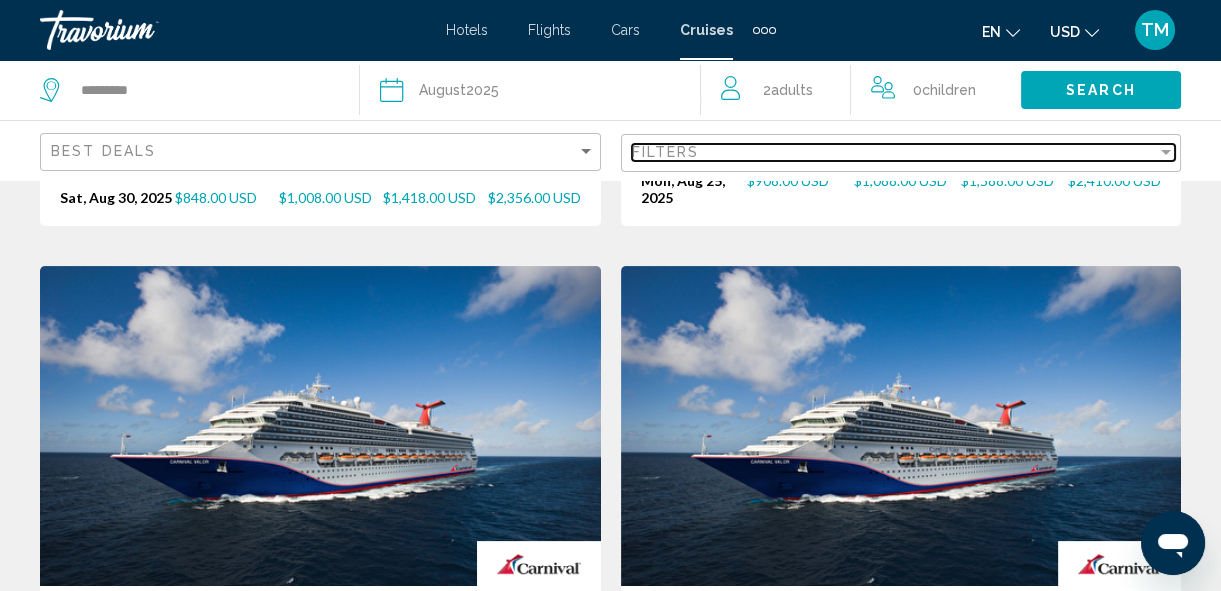 click at bounding box center (1166, 152) 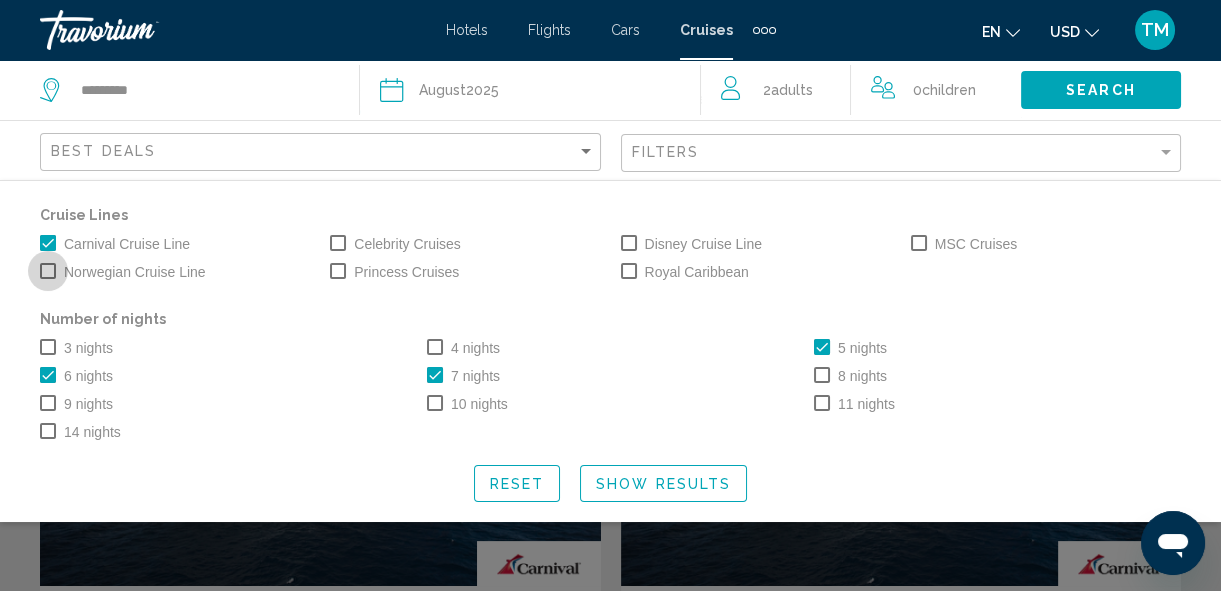 click at bounding box center [48, 271] 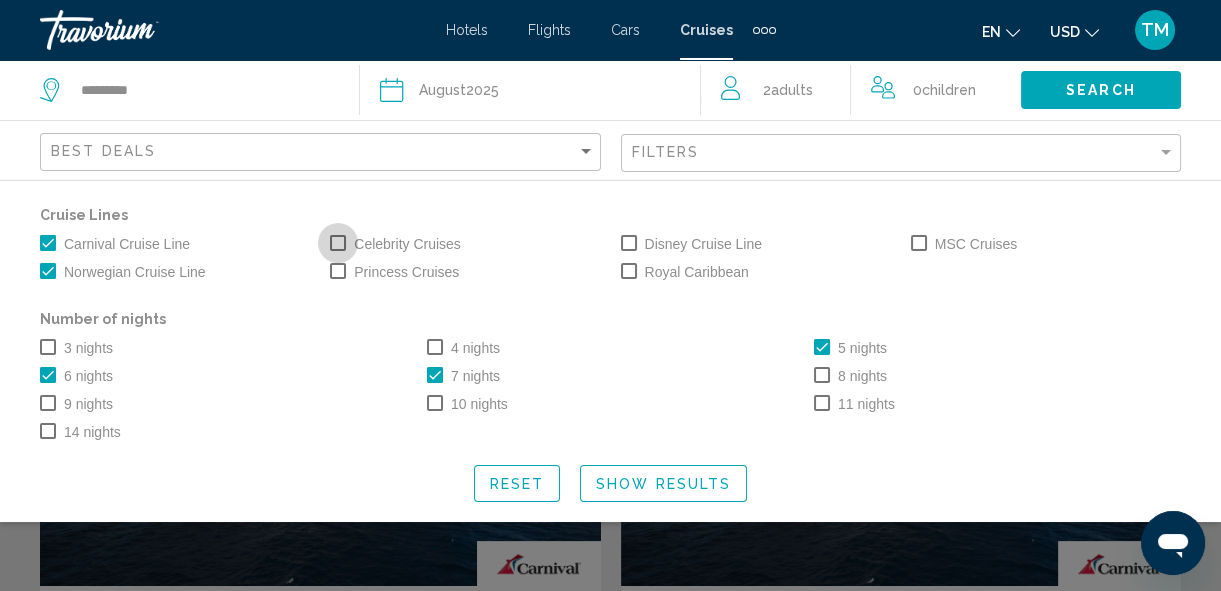 click at bounding box center (338, 243) 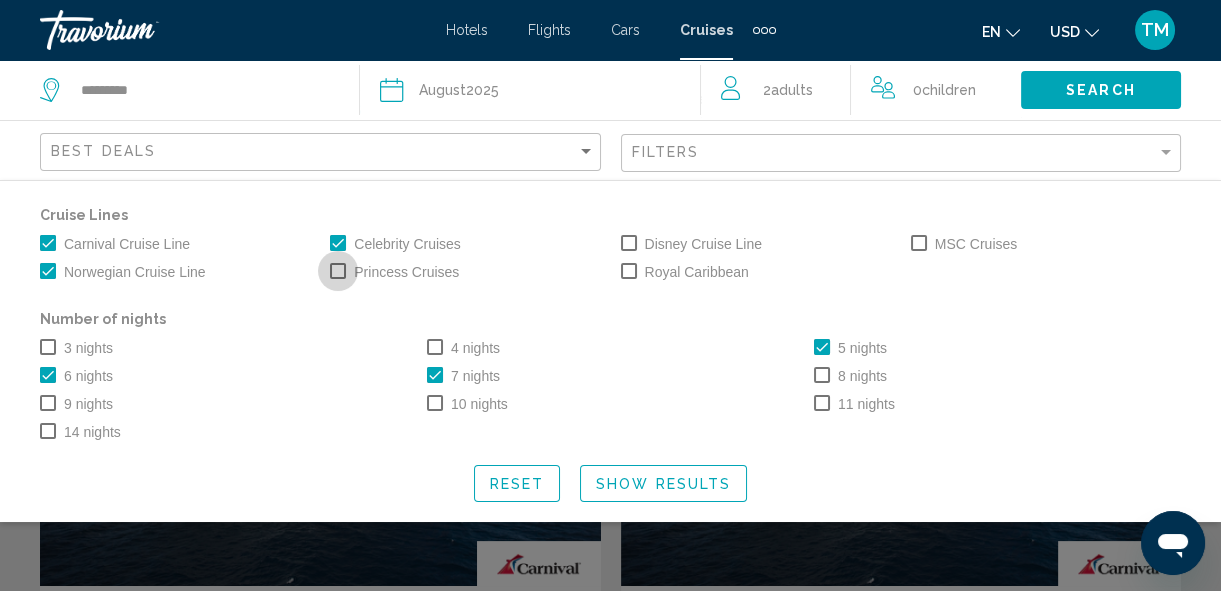 click at bounding box center (338, 271) 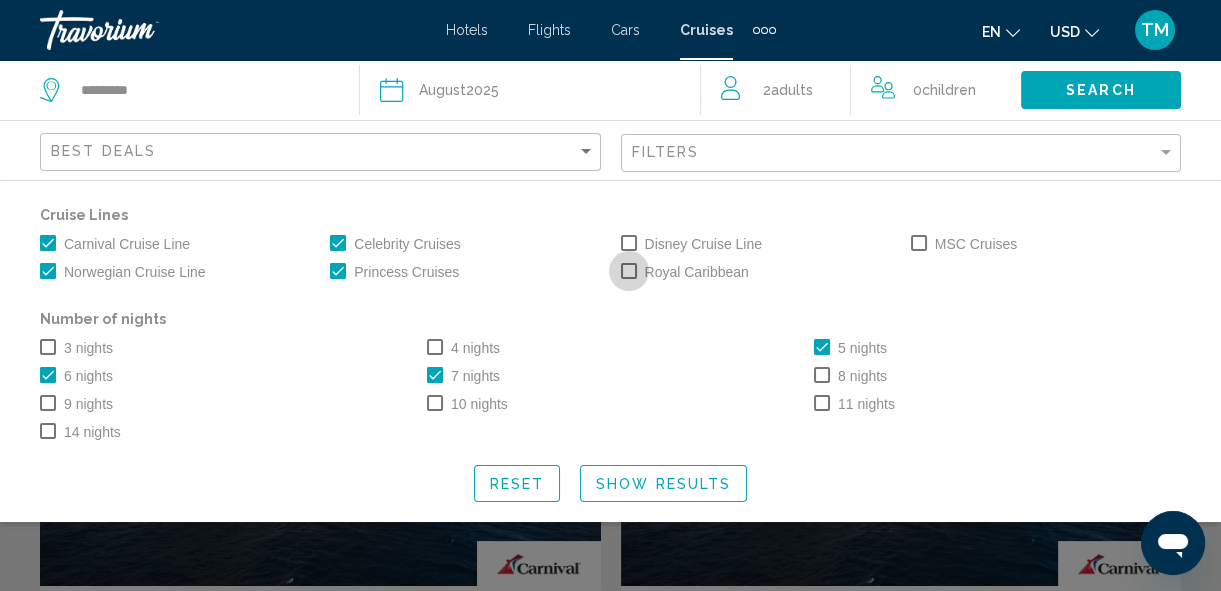 click at bounding box center [629, 271] 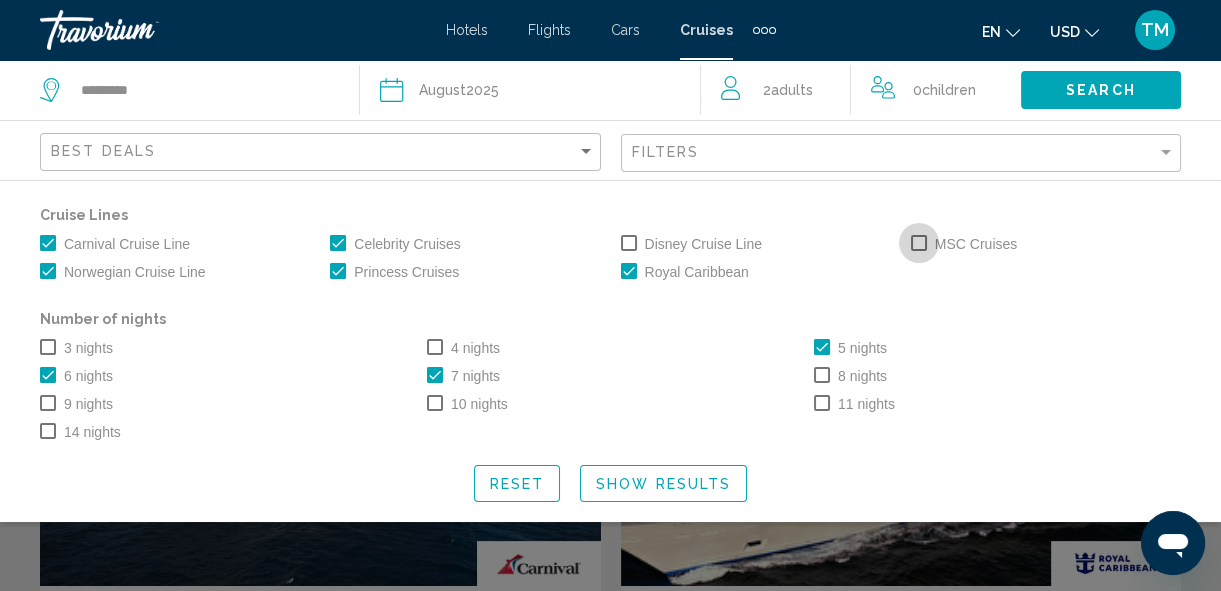 click at bounding box center [919, 243] 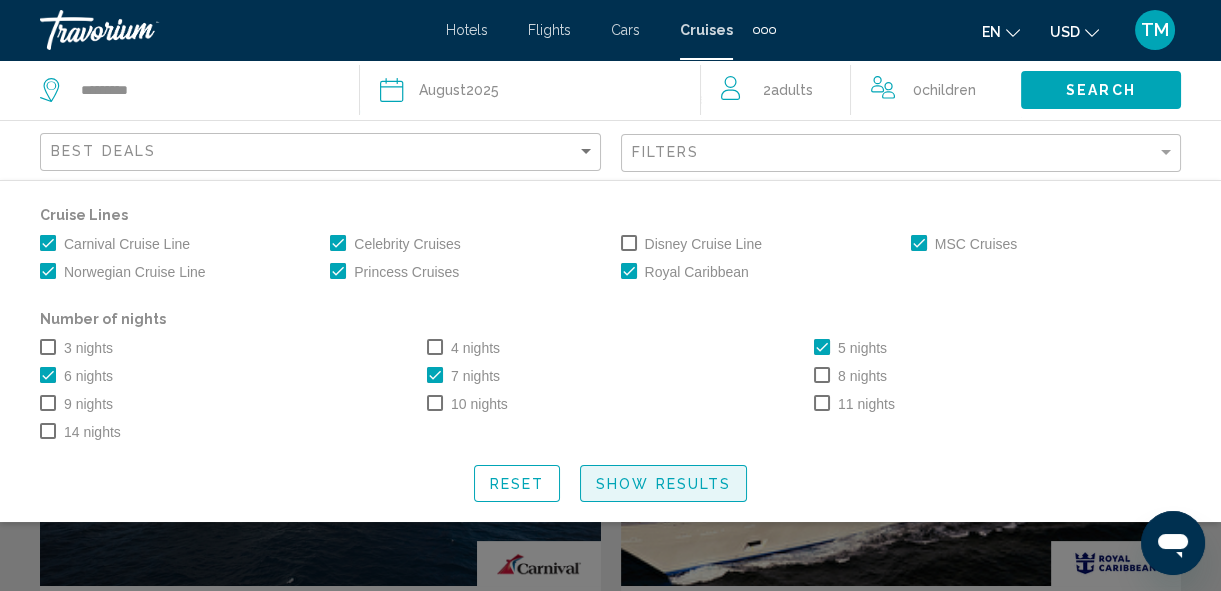 click on "Show Results" 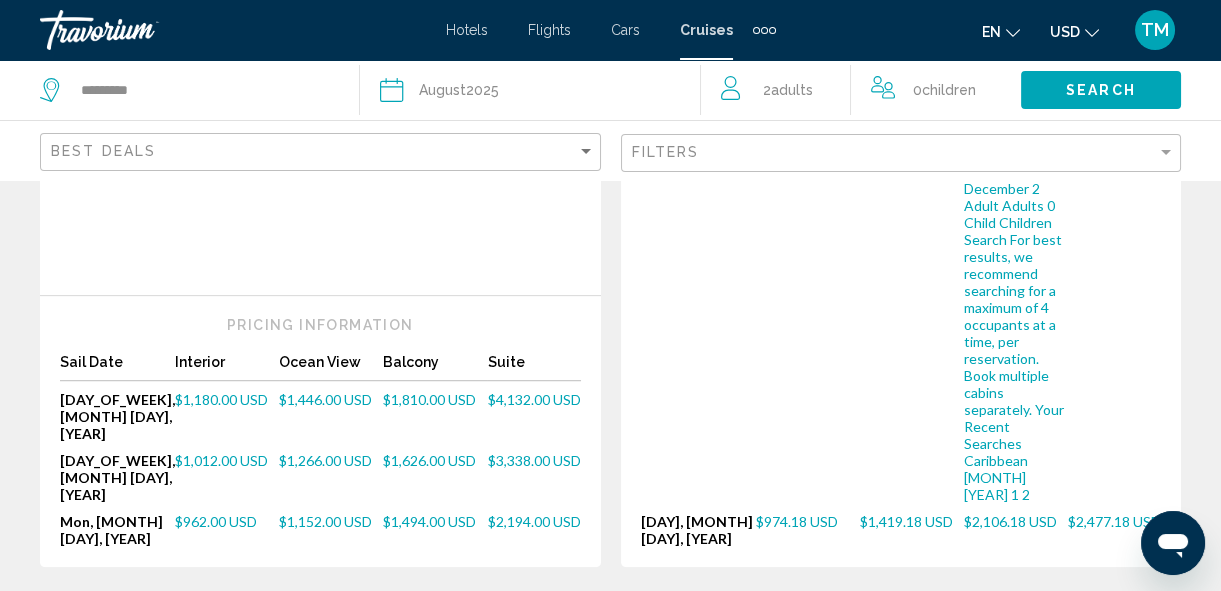 scroll, scrollTop: 2472, scrollLeft: 0, axis: vertical 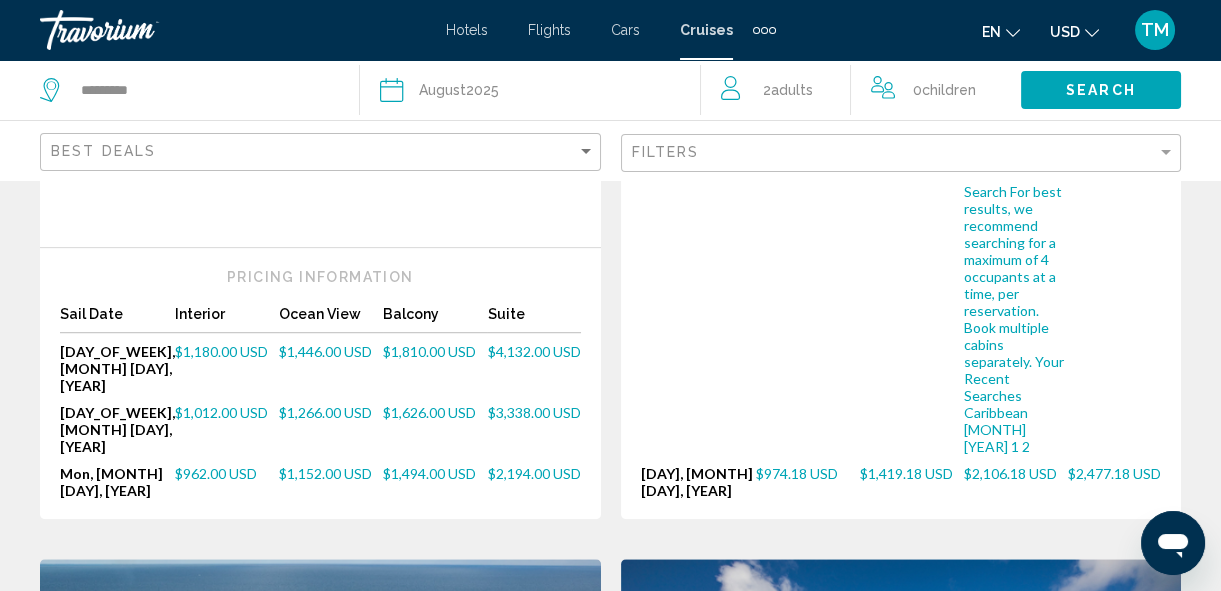 click on "2" at bounding box center [471, 1456] 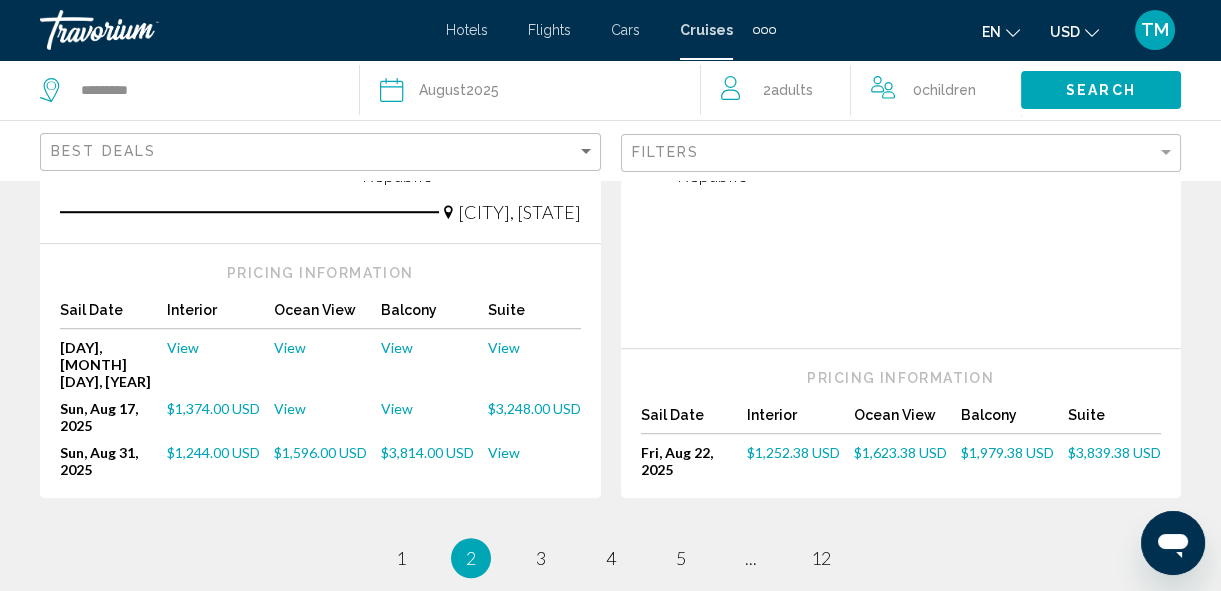 scroll, scrollTop: 2654, scrollLeft: 0, axis: vertical 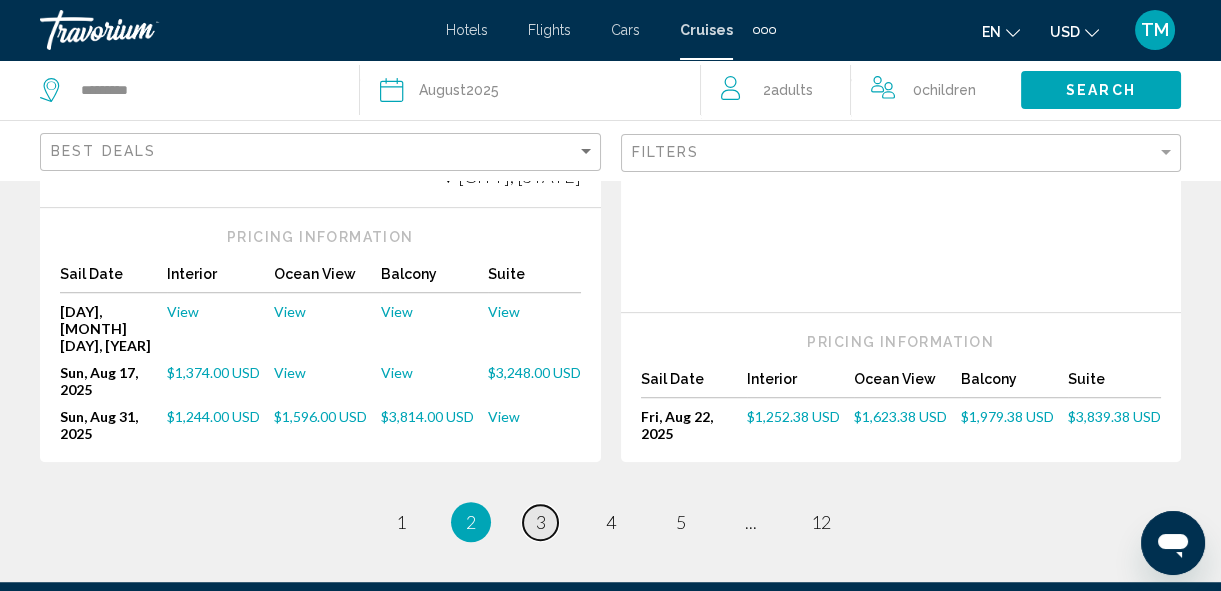 click on "3" at bounding box center [541, 522] 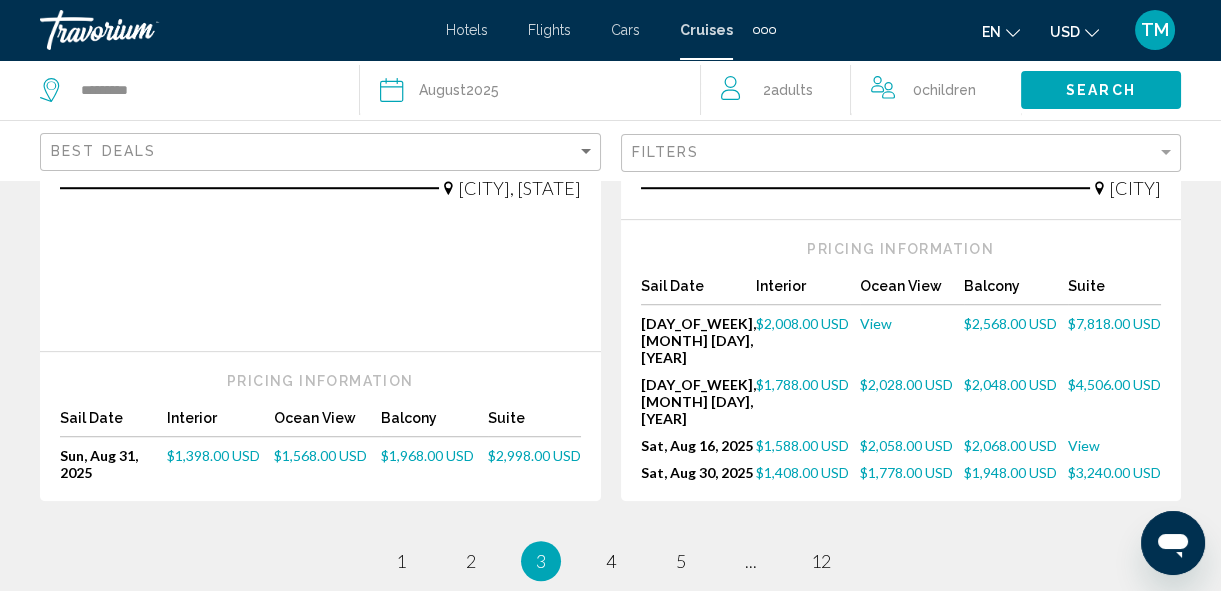scroll, scrollTop: 2642, scrollLeft: 0, axis: vertical 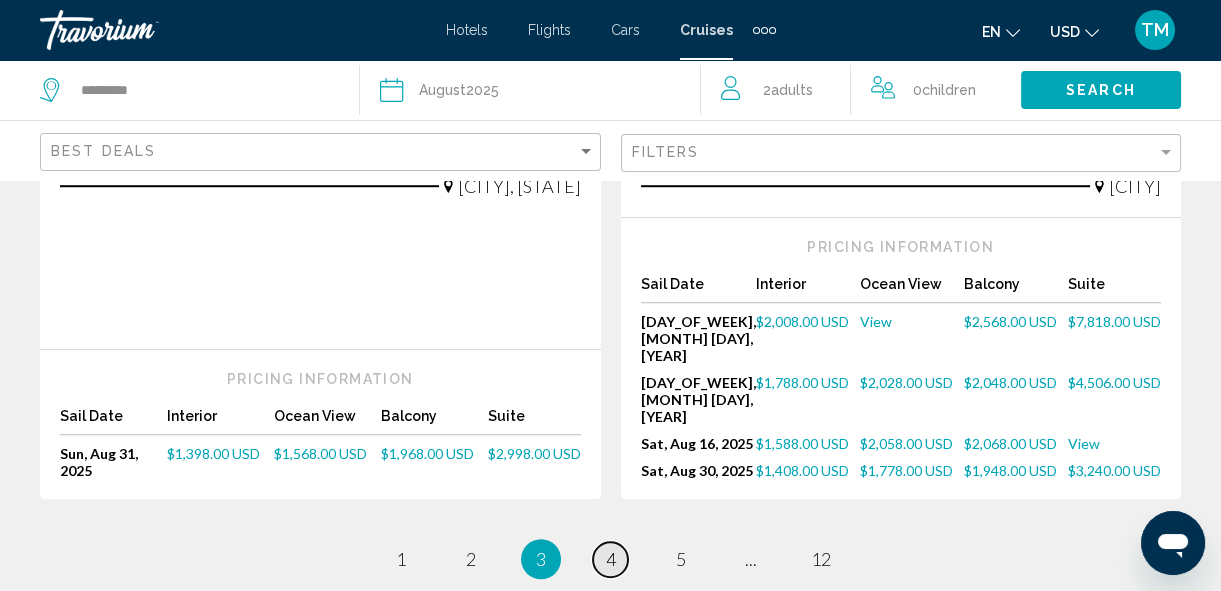 click on "page  4" at bounding box center [610, 559] 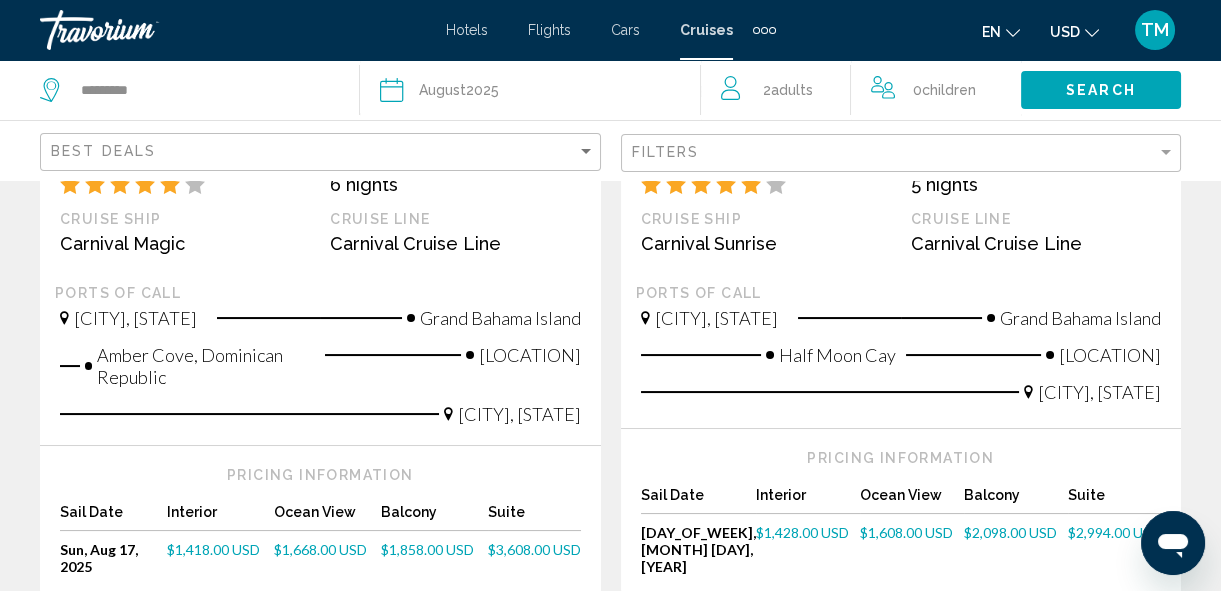 scroll, scrollTop: 557, scrollLeft: 0, axis: vertical 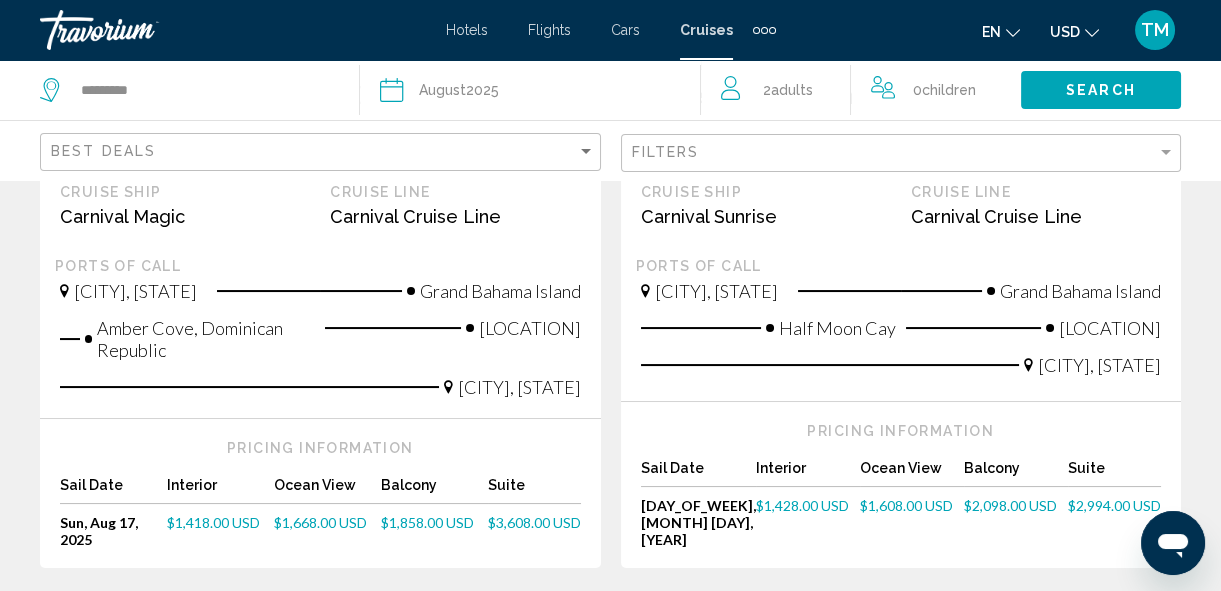 click 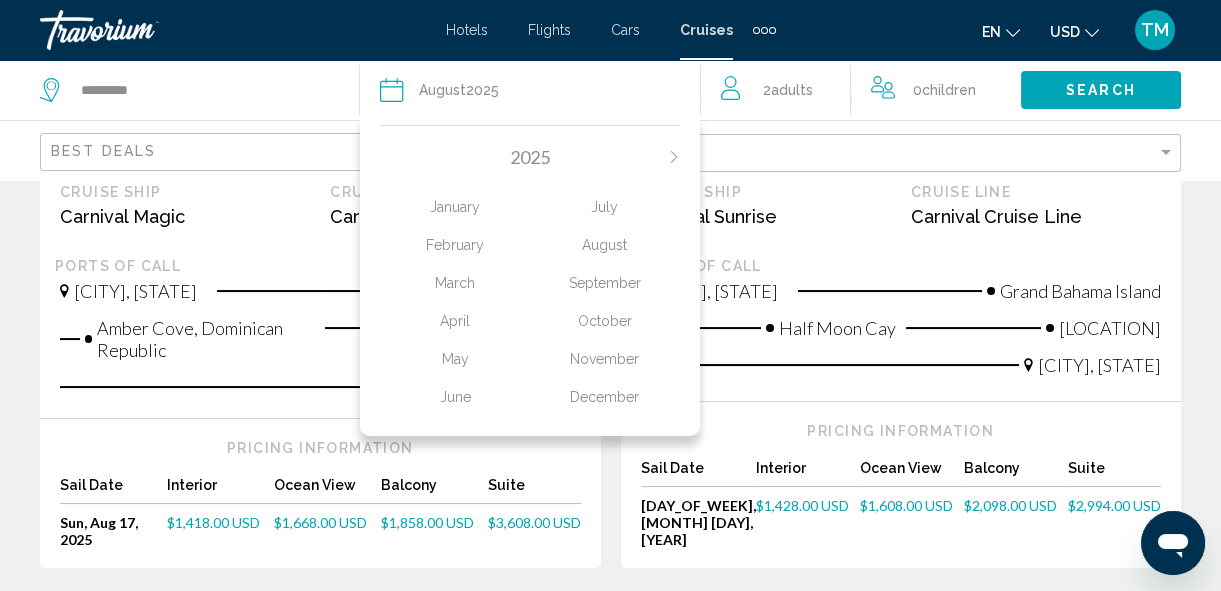 click on "July" 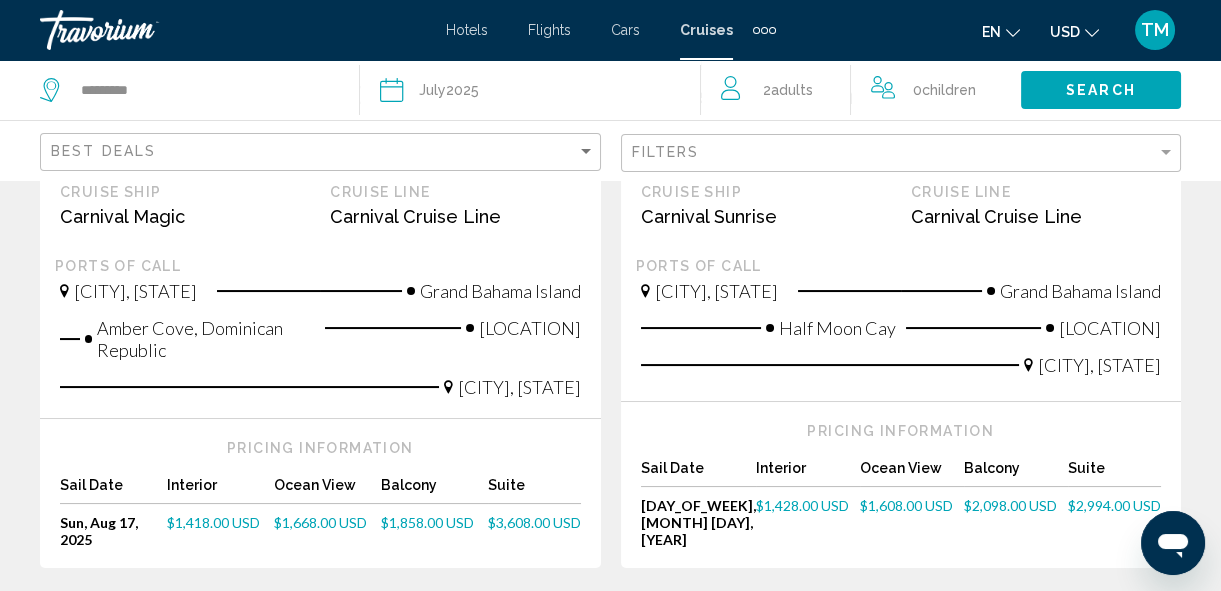 click on "Search" 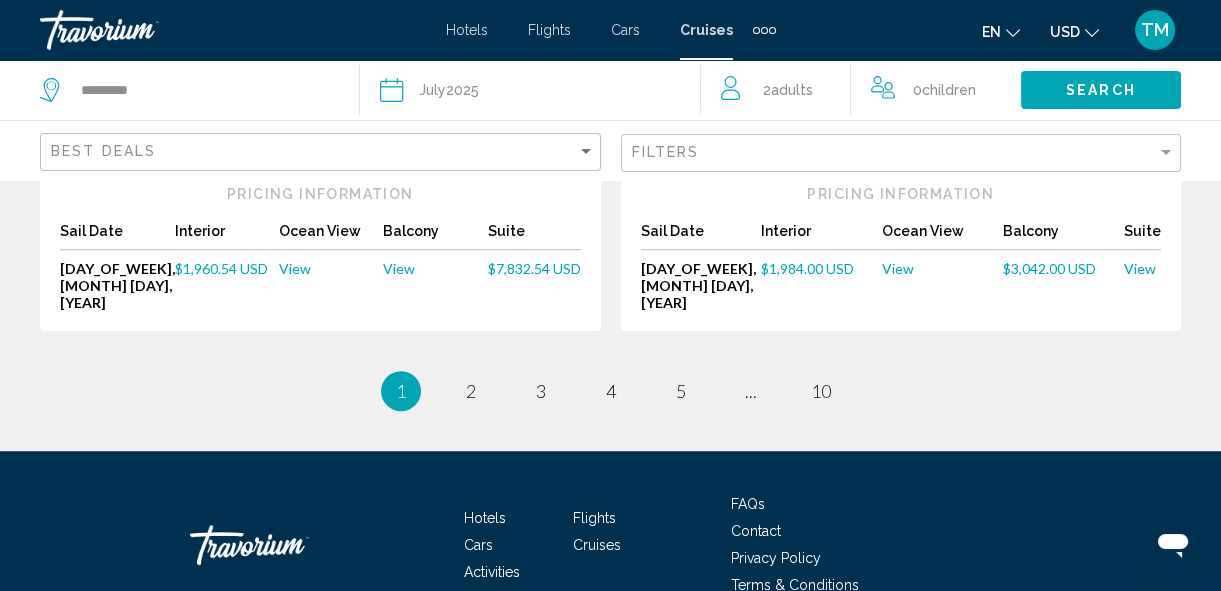 scroll, scrollTop: 2632, scrollLeft: 0, axis: vertical 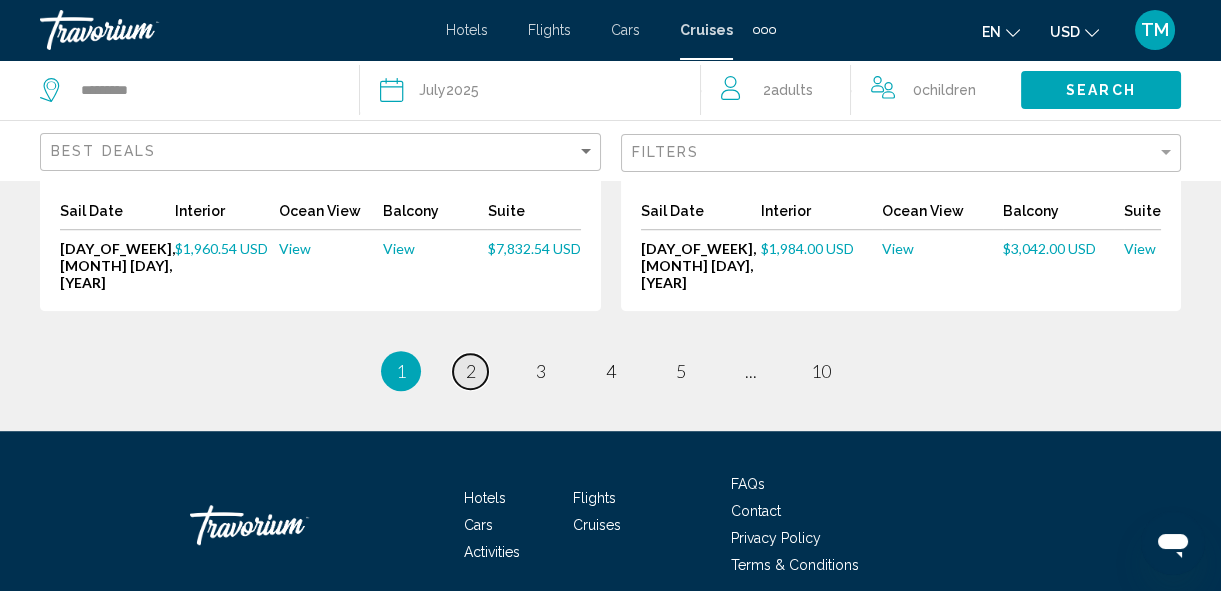 click on "page  2" at bounding box center [470, 371] 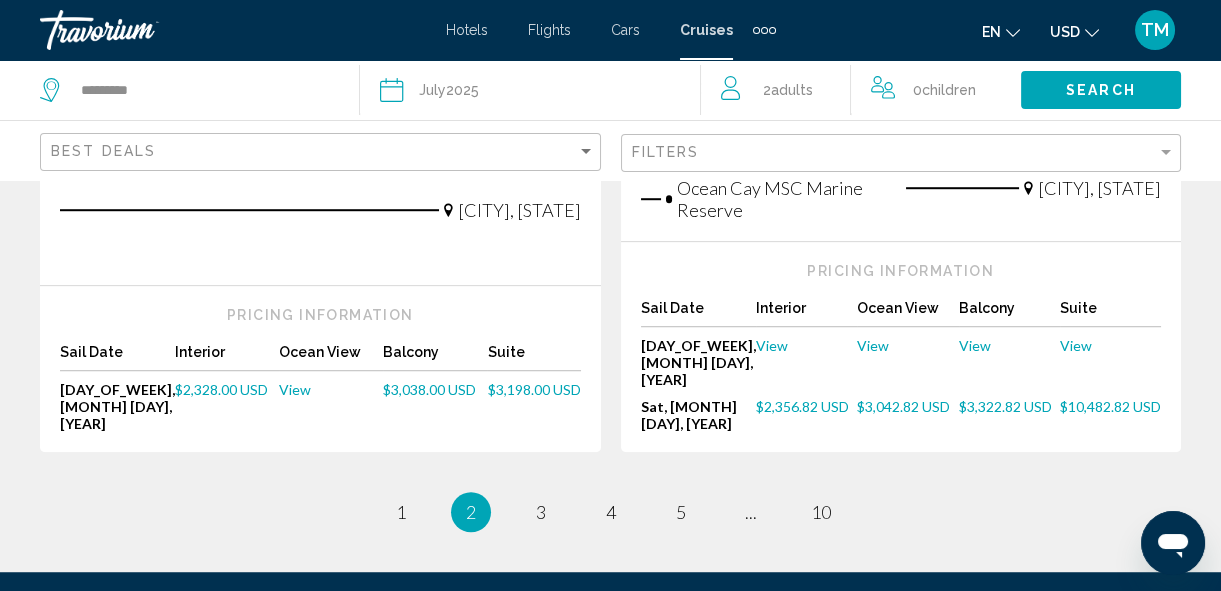scroll, scrollTop: 2654, scrollLeft: 0, axis: vertical 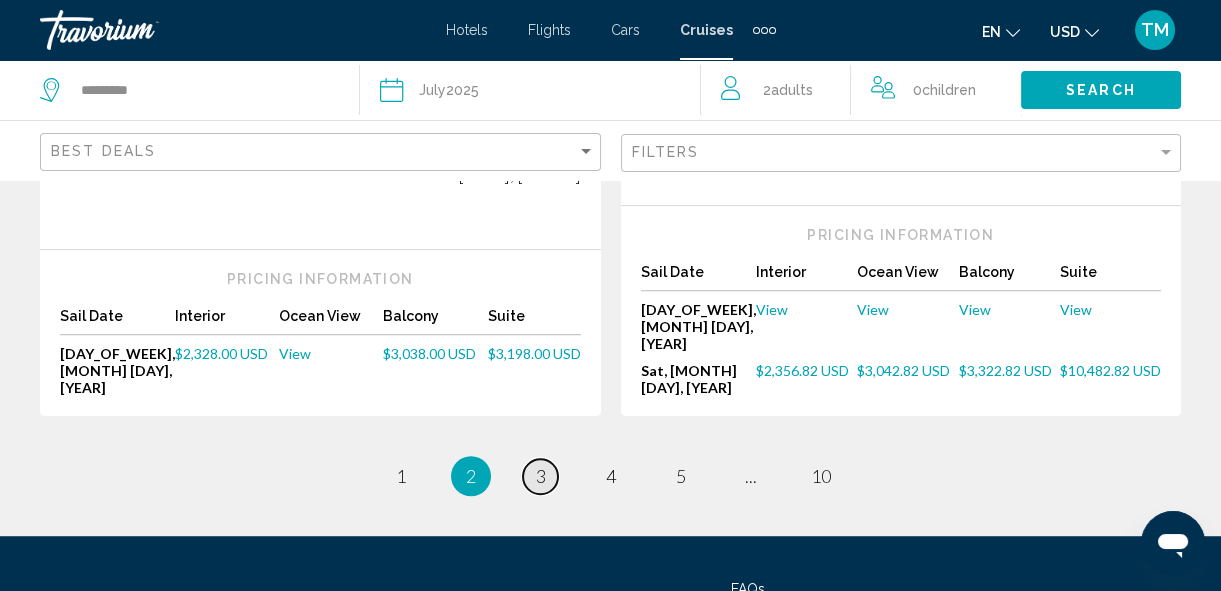 click on "3" at bounding box center [541, 476] 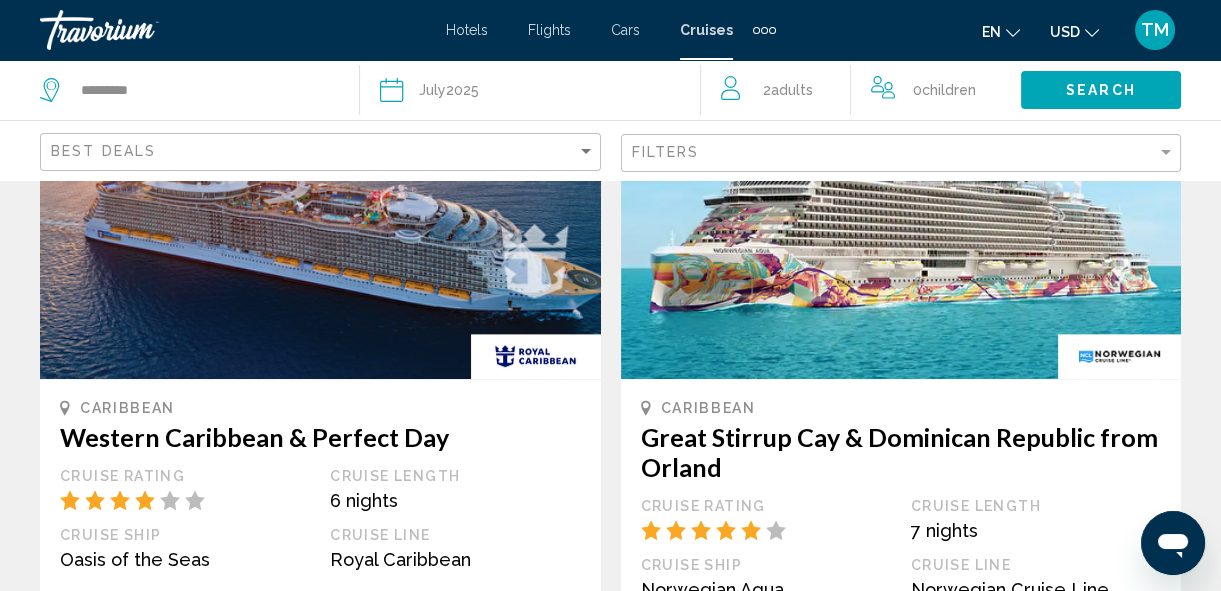 scroll, scrollTop: 2588, scrollLeft: 0, axis: vertical 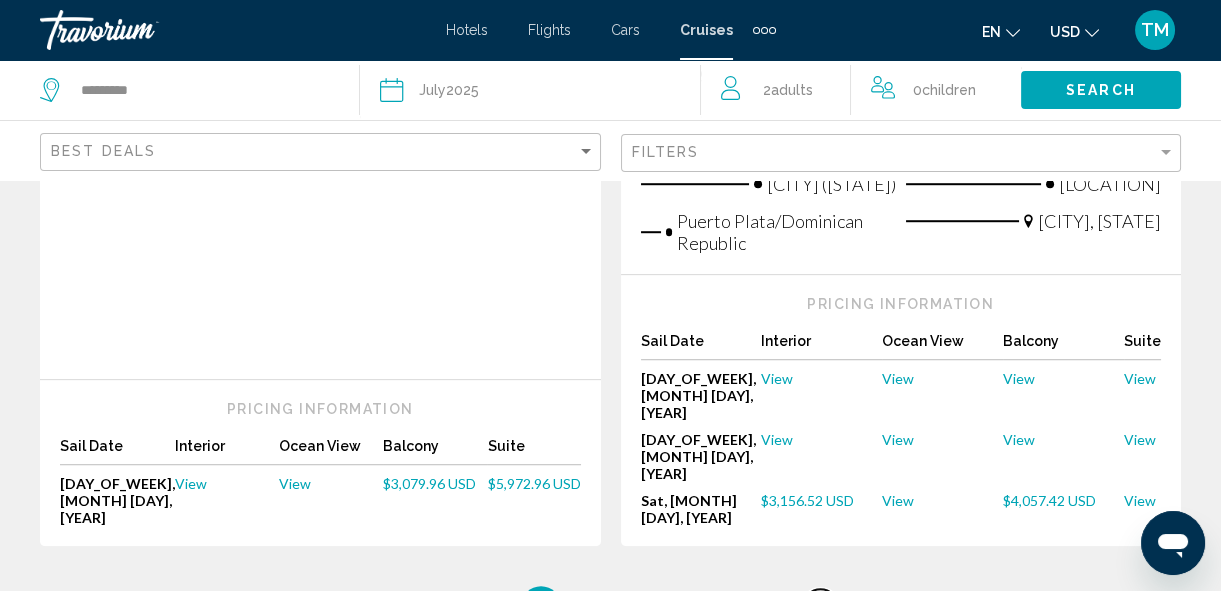 click on "10" at bounding box center [821, 606] 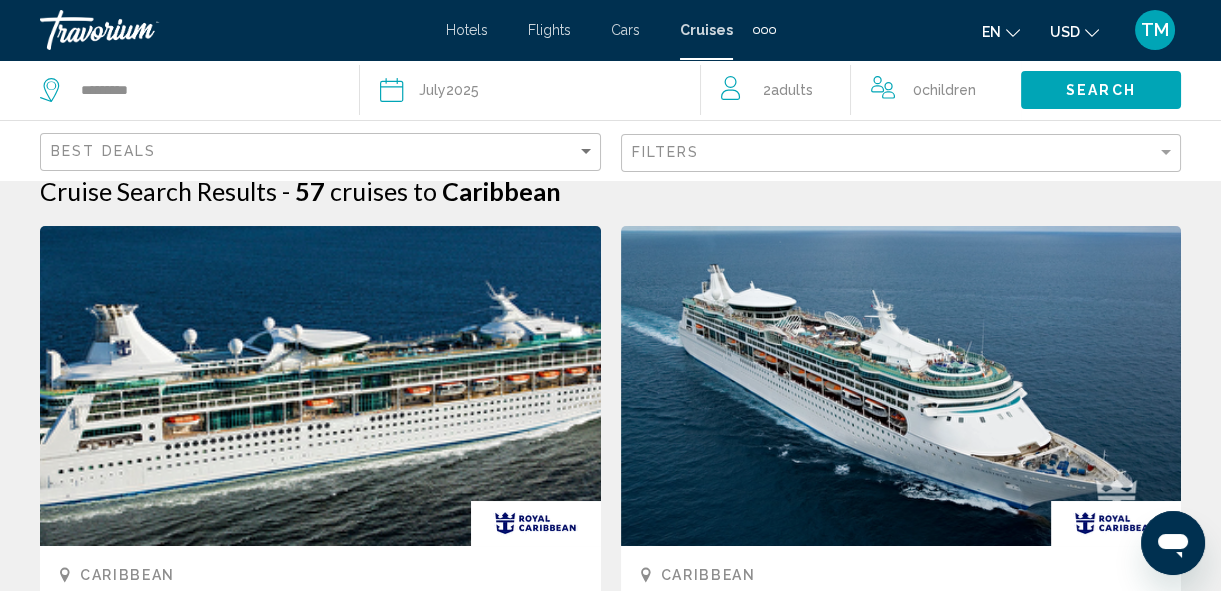 scroll, scrollTop: 0, scrollLeft: 0, axis: both 